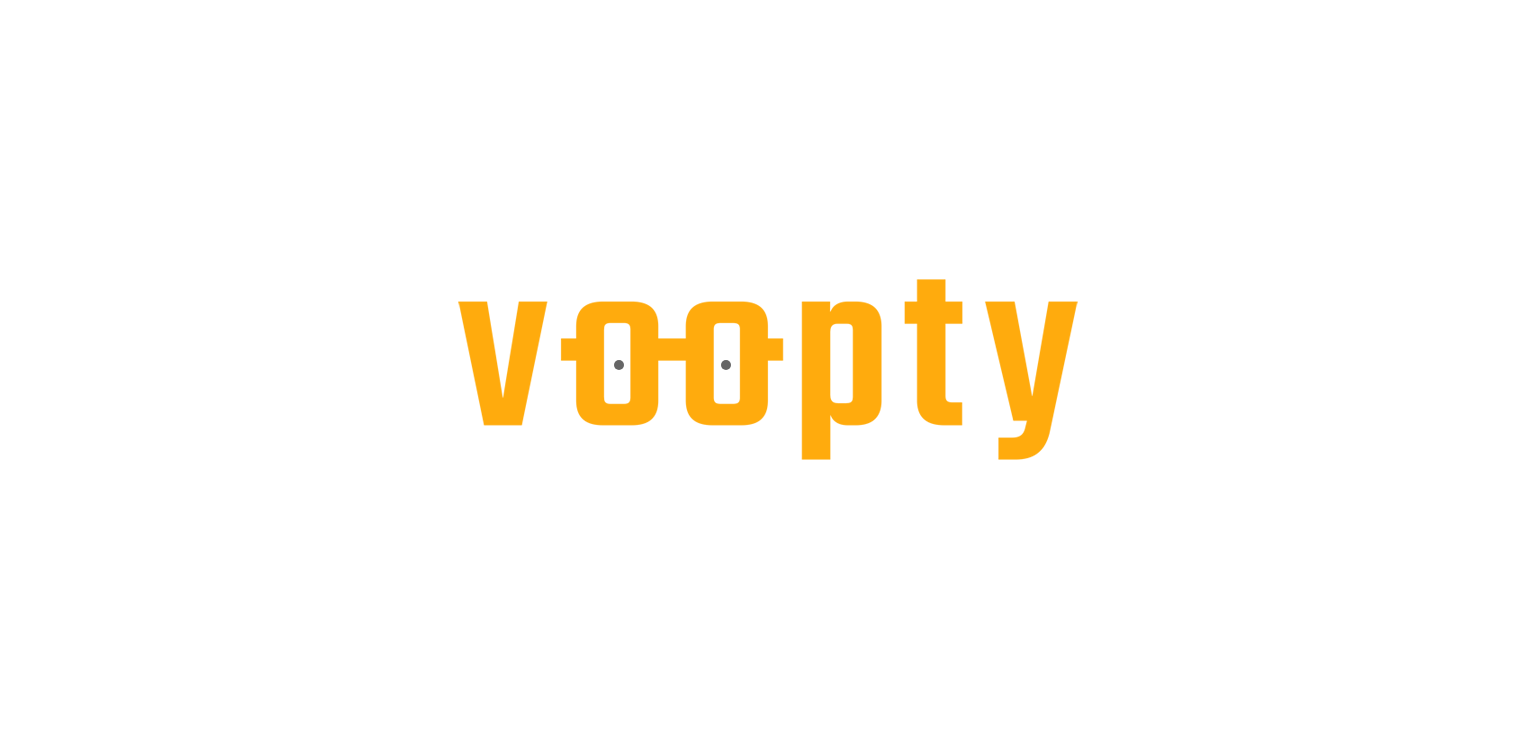 scroll, scrollTop: 0, scrollLeft: 0, axis: both 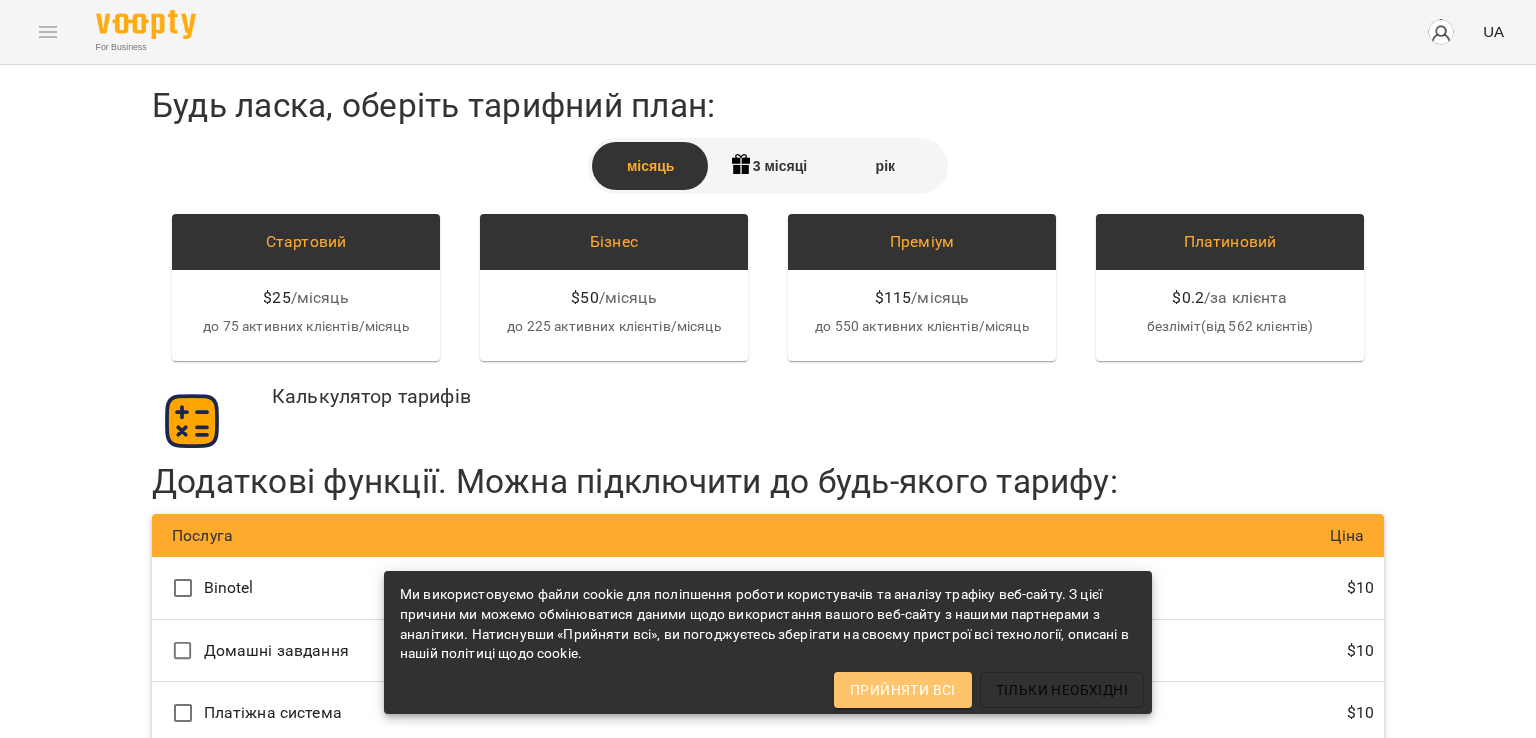click on "Прийняти всі" at bounding box center [903, 690] 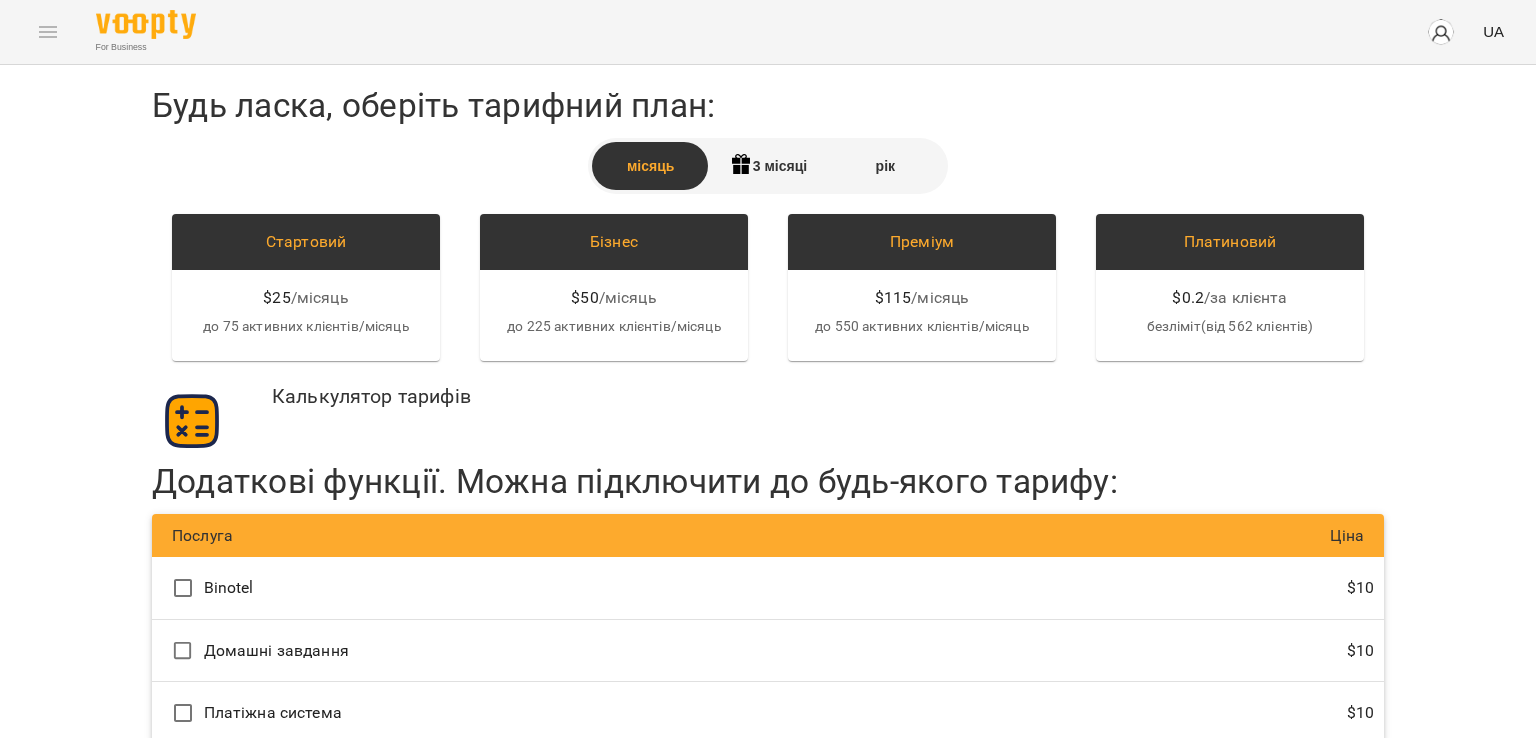 scroll, scrollTop: 0, scrollLeft: 0, axis: both 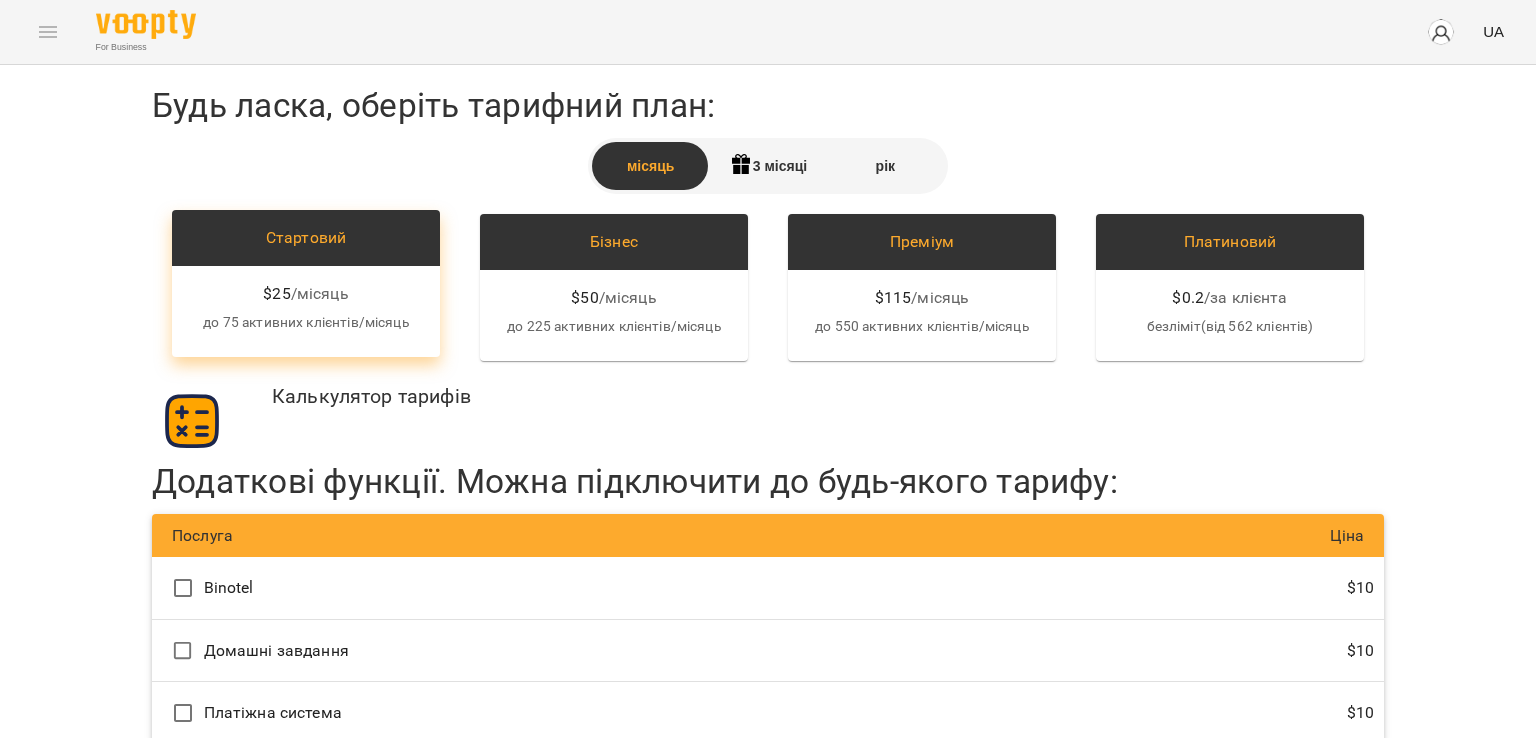 click on "Стартовий" at bounding box center [306, 238] 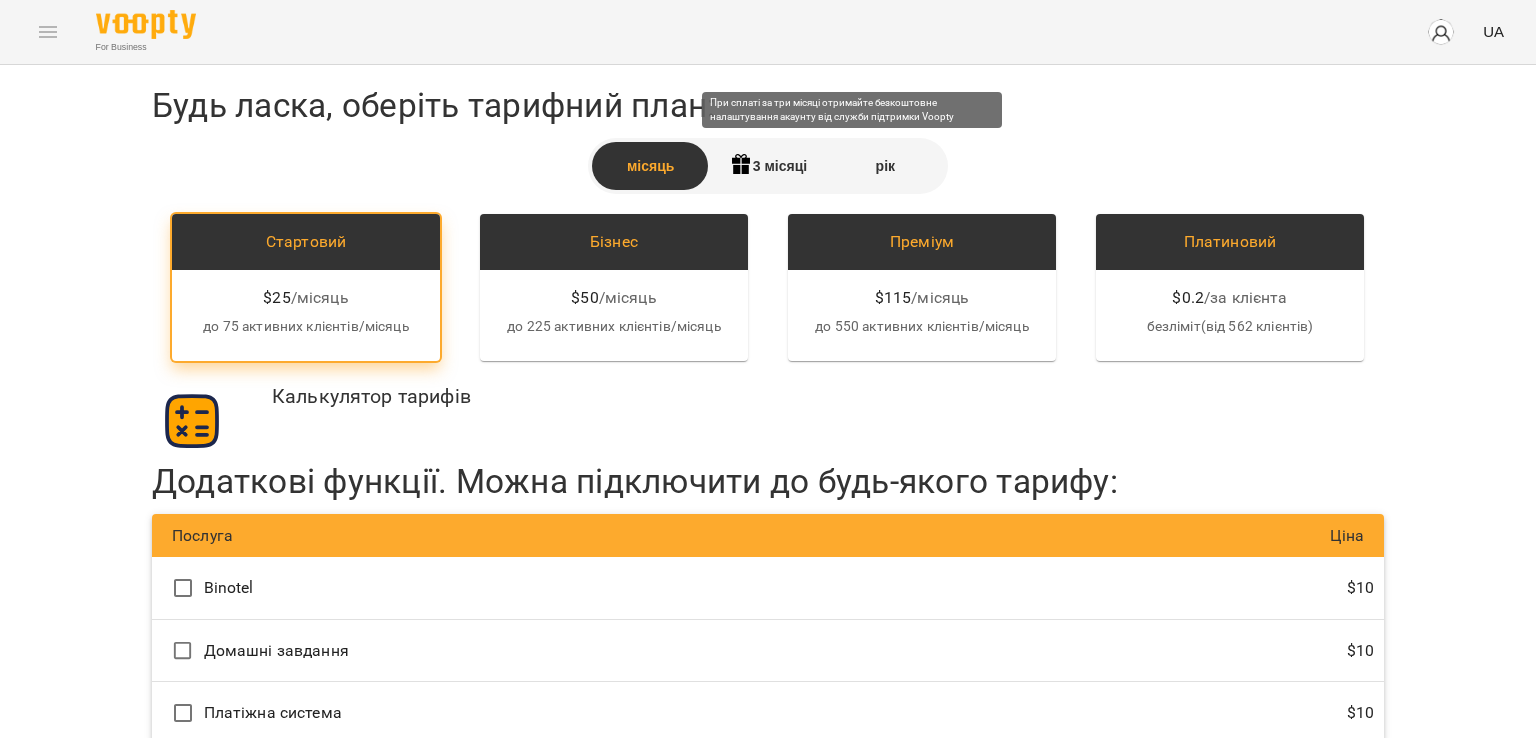 click on "3 місяці" at bounding box center (767, 166) 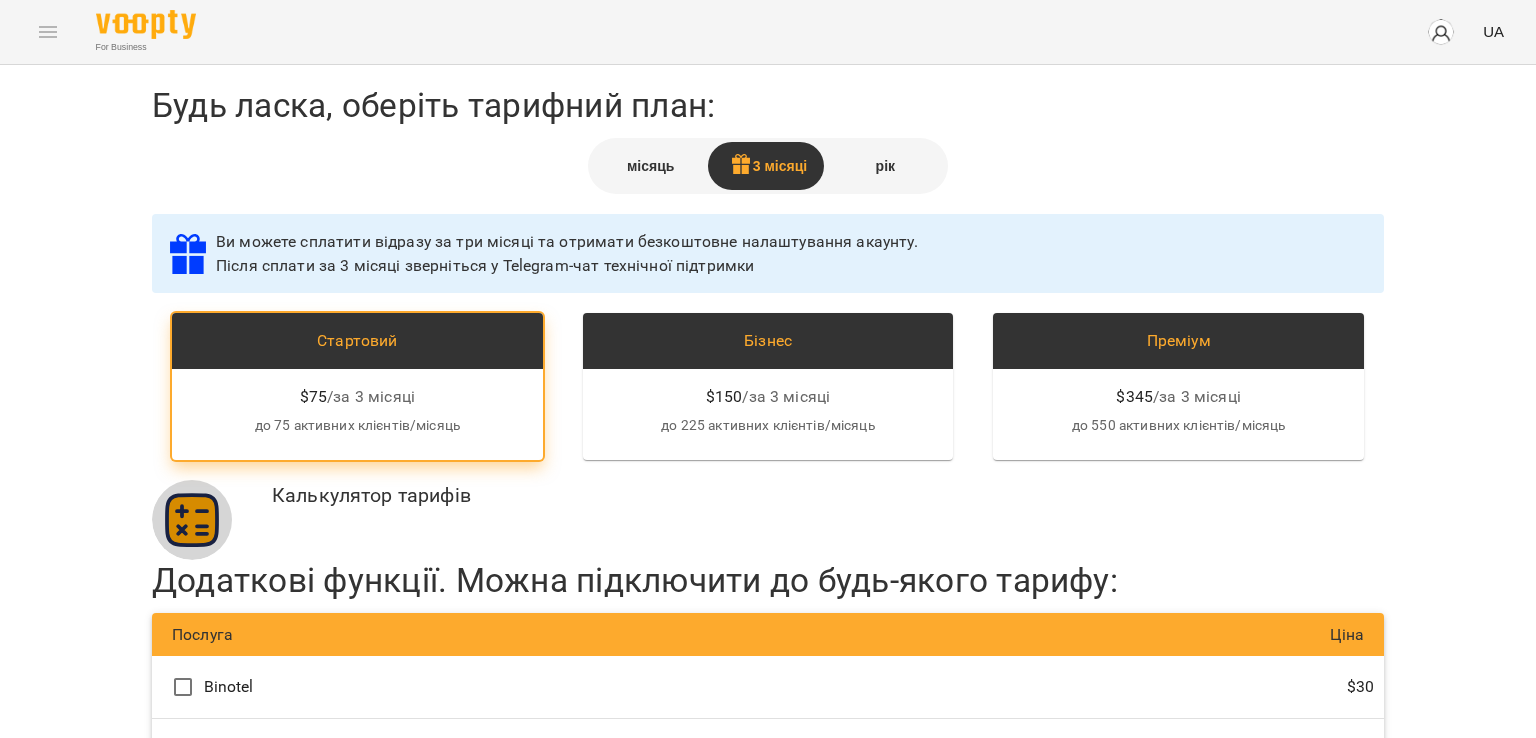click at bounding box center (192, 520) 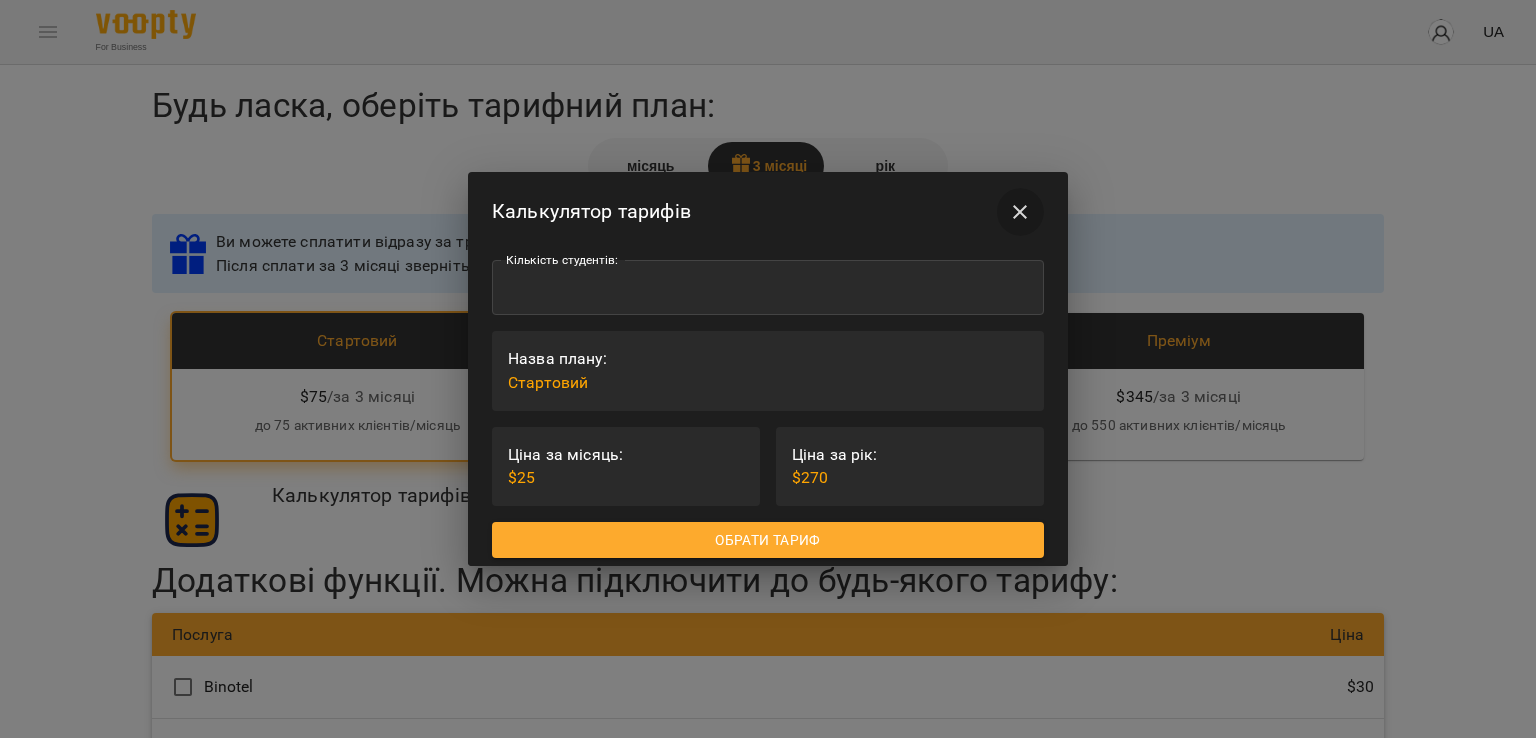 click 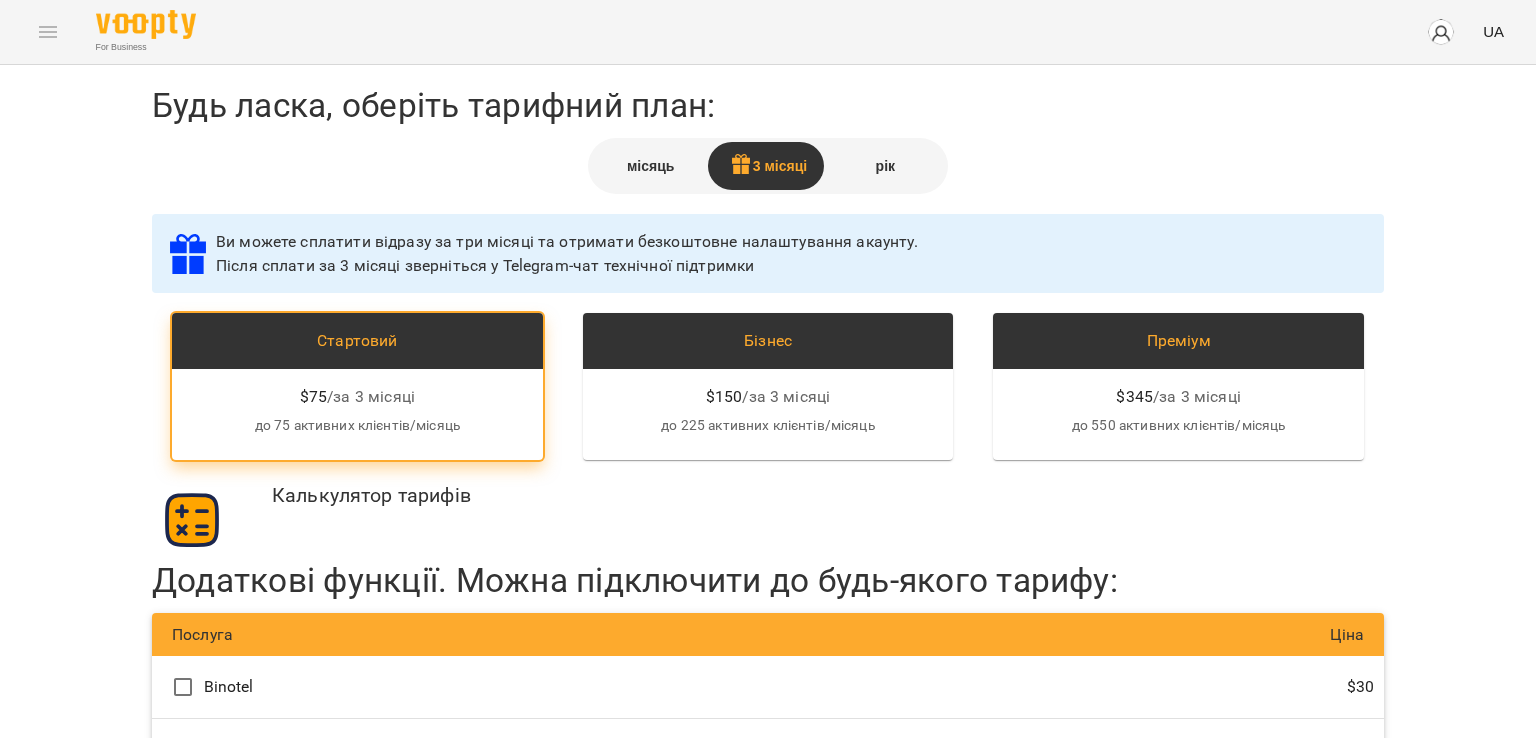 type 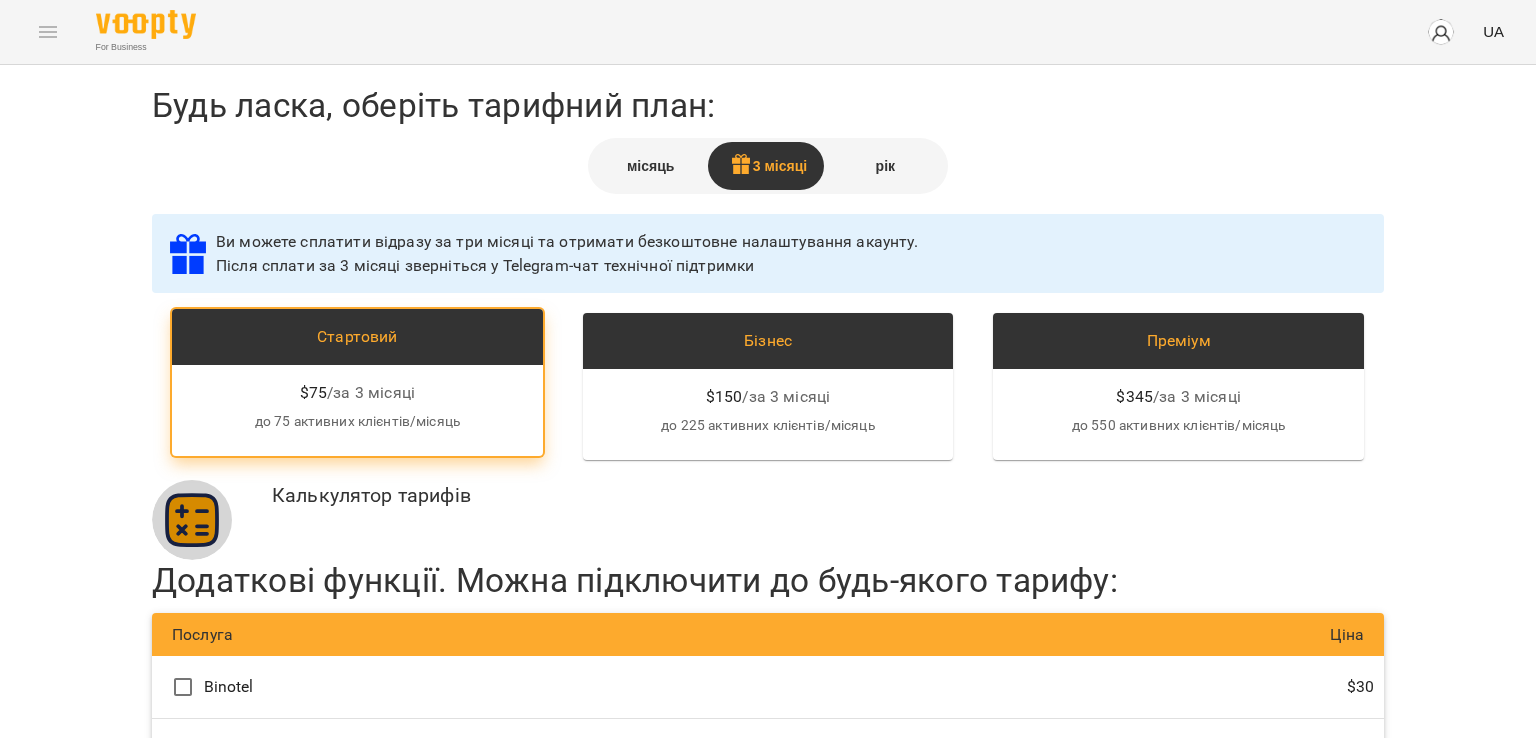 scroll, scrollTop: 0, scrollLeft: 0, axis: both 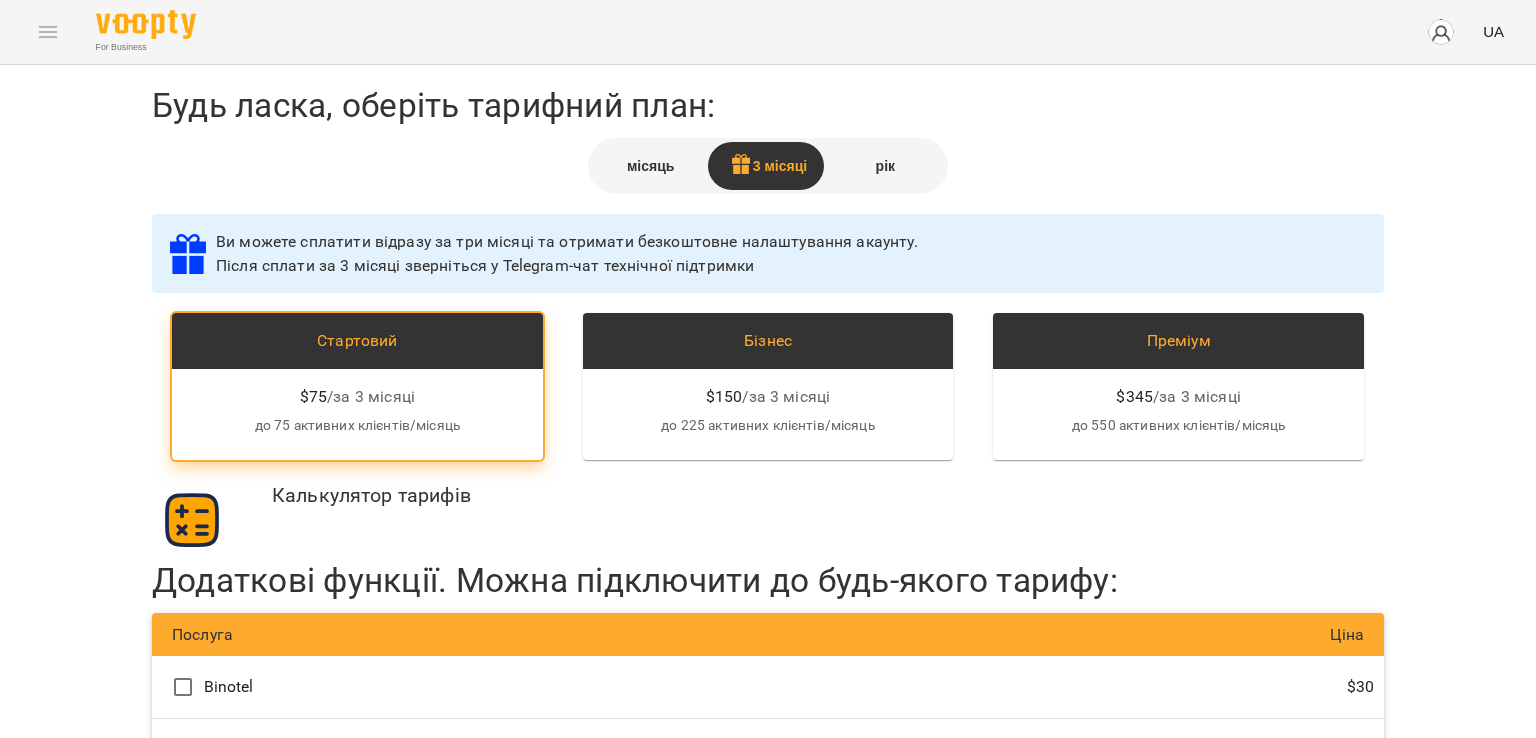 click on "місяць" at bounding box center (650, 166) 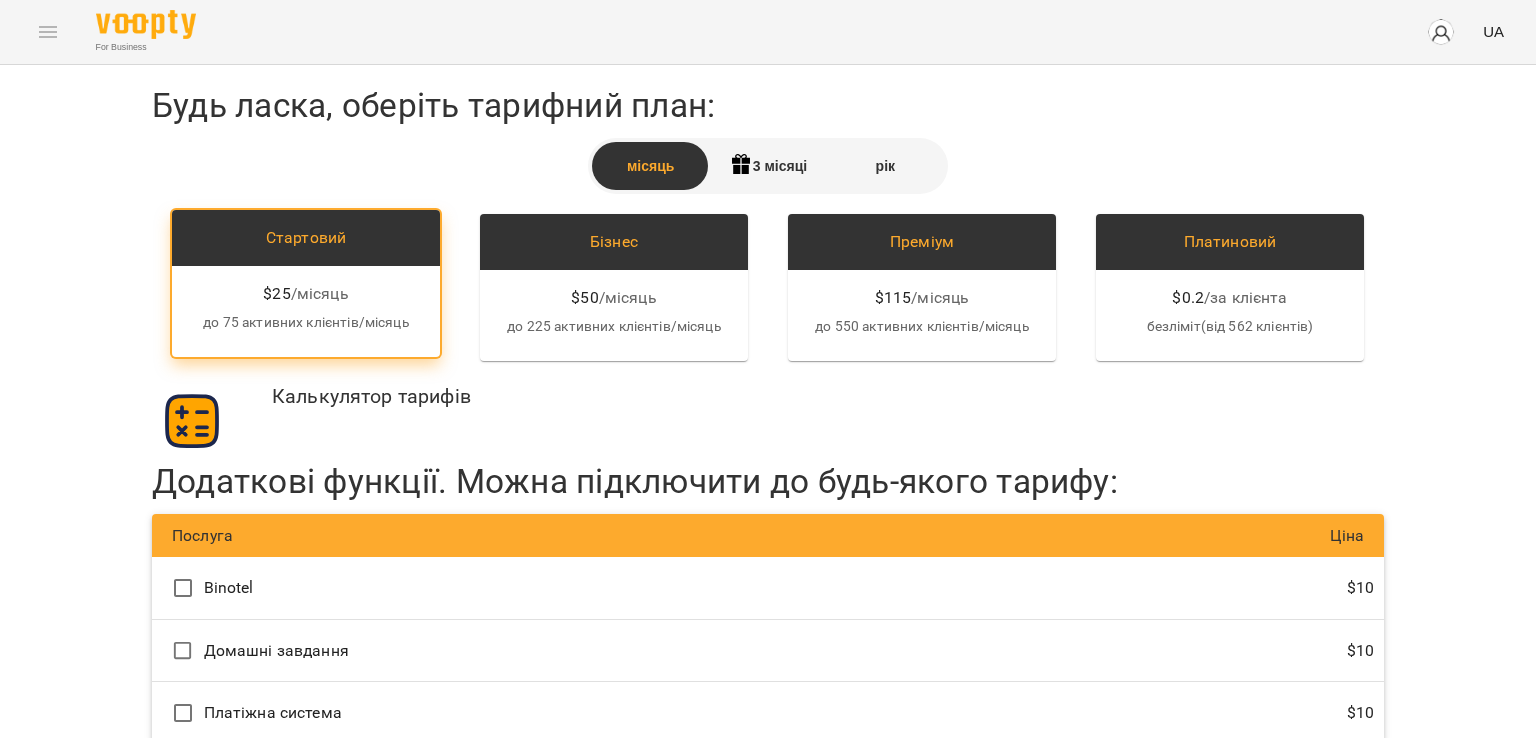 click on "Стартовий" at bounding box center (306, 238) 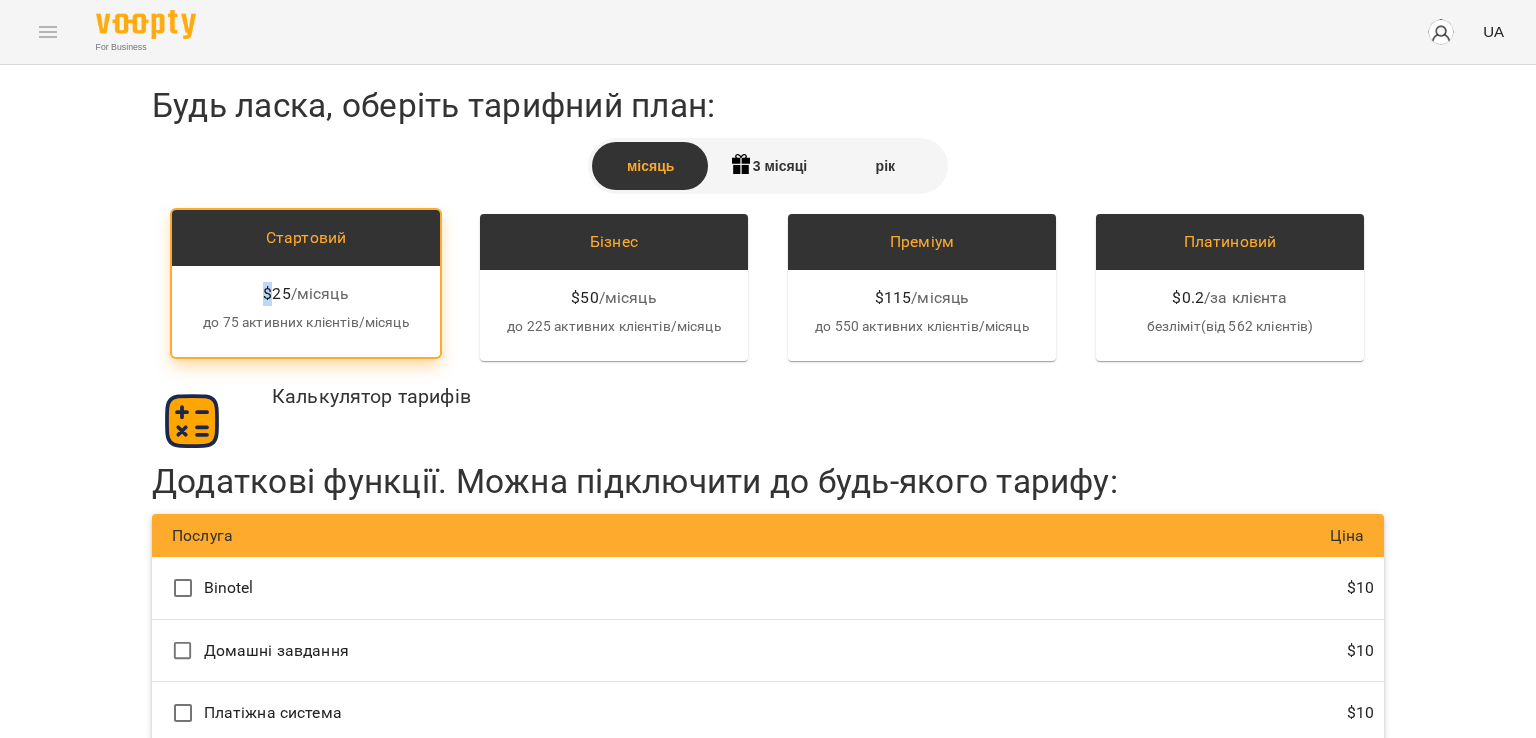 click on "$ 25 /  місяць" at bounding box center [306, 294] 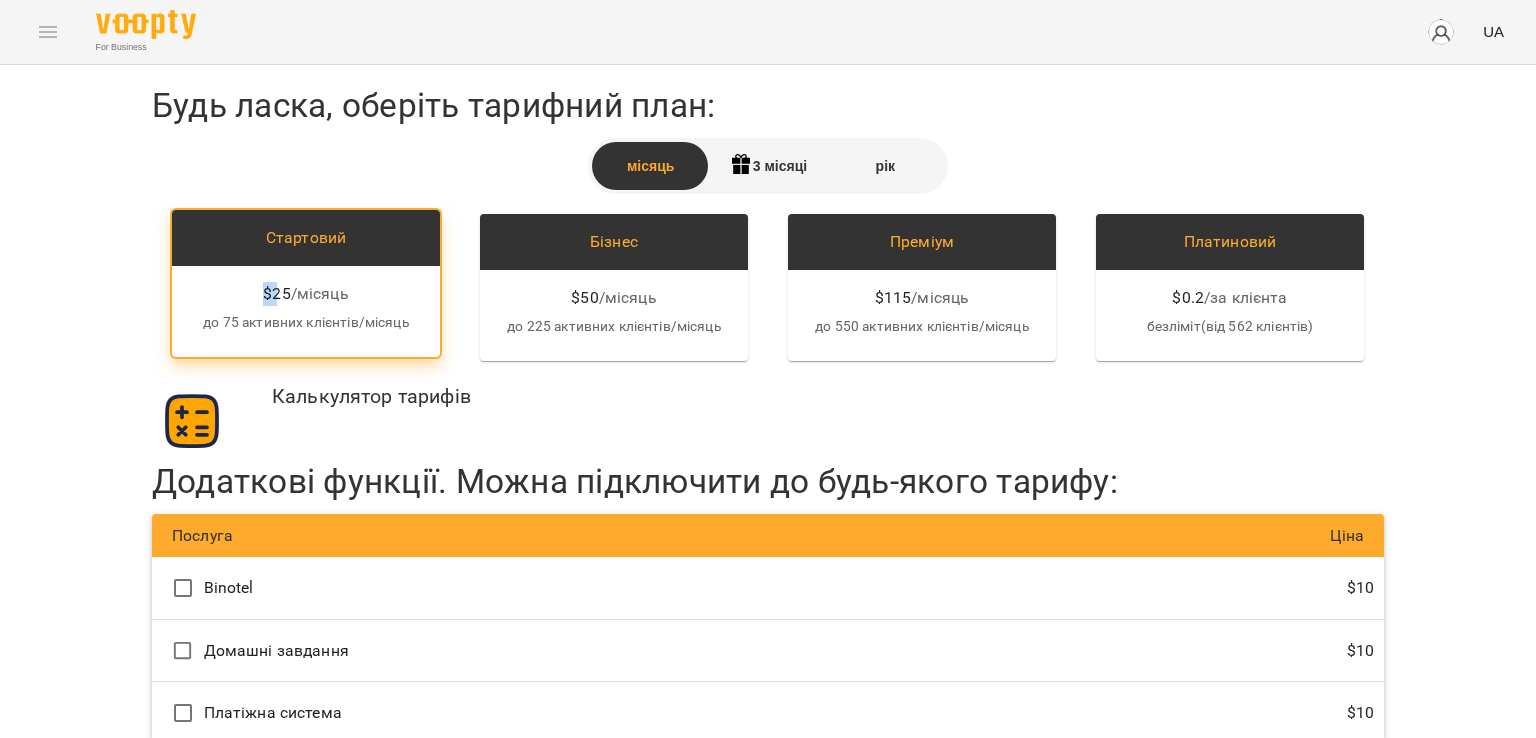 click on "$ 25 /  місяць" at bounding box center (306, 294) 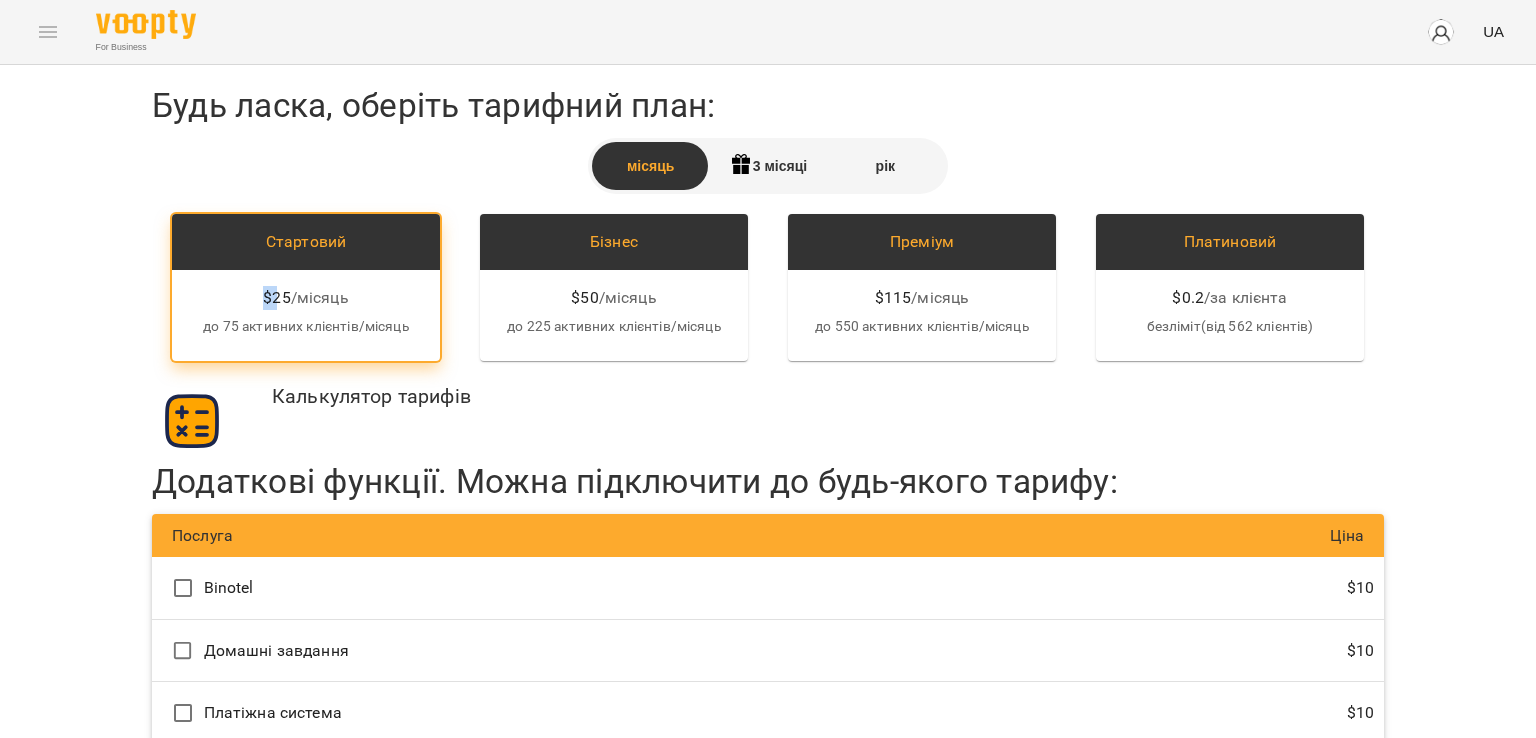 click at bounding box center (1441, 32) 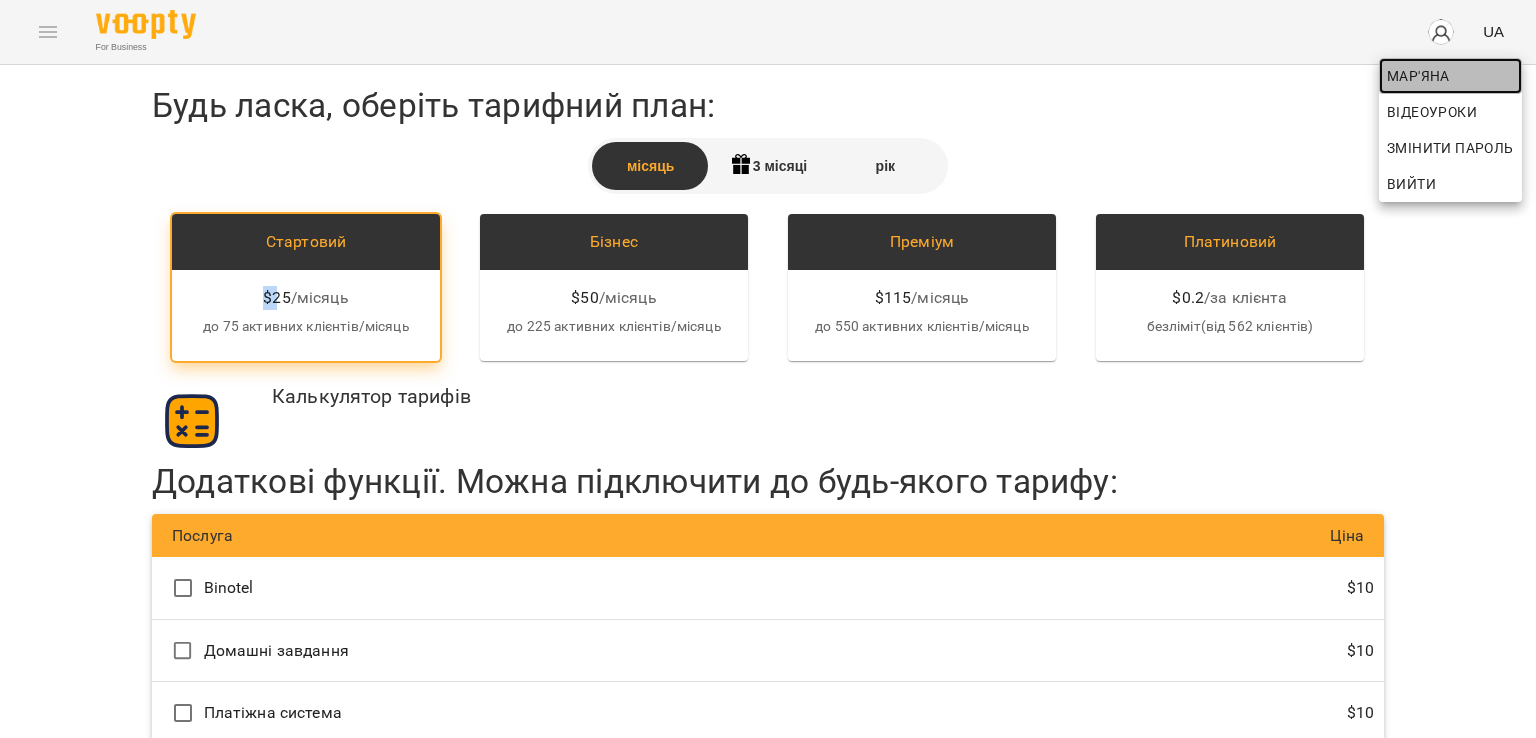 click on "Мар'яна" at bounding box center [1450, 76] 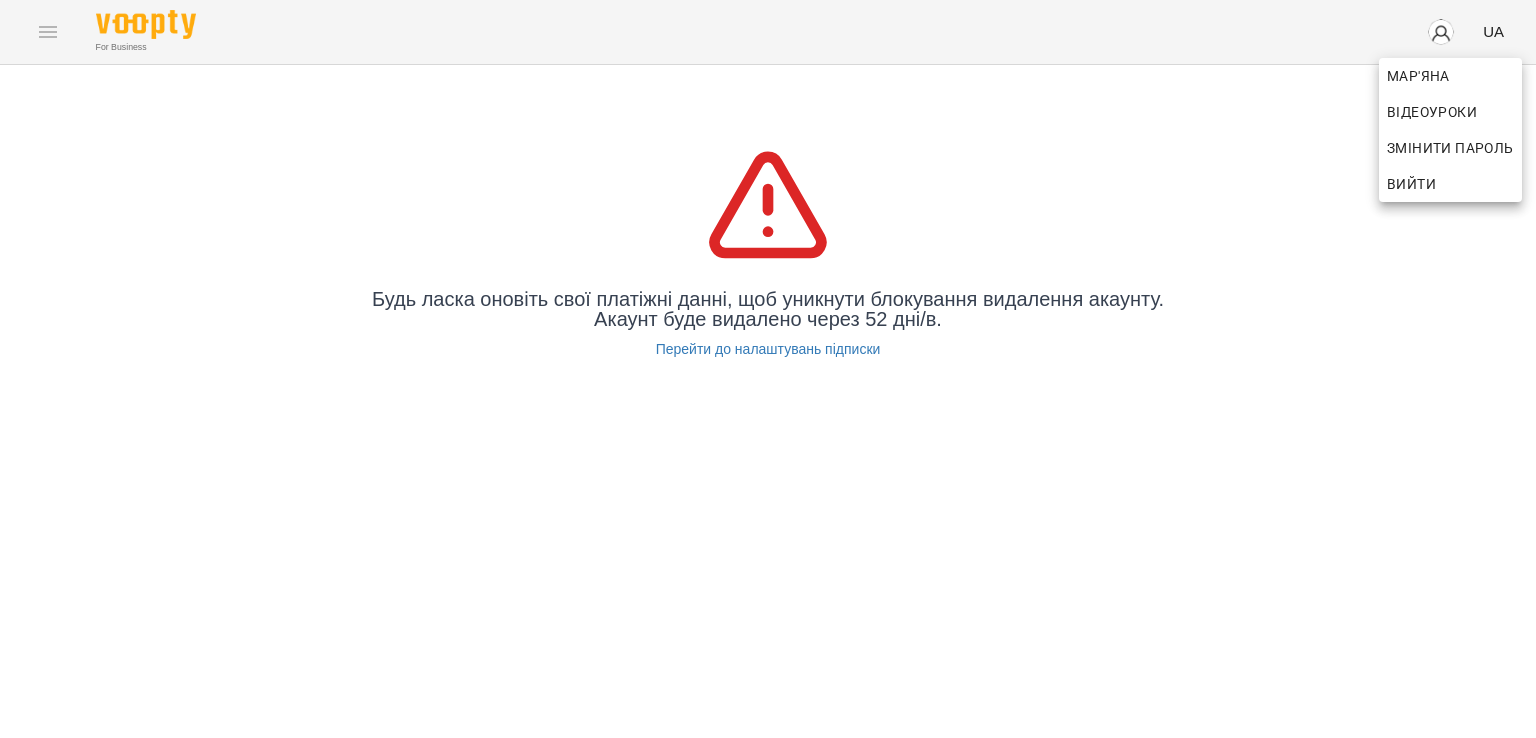 click at bounding box center (768, 369) 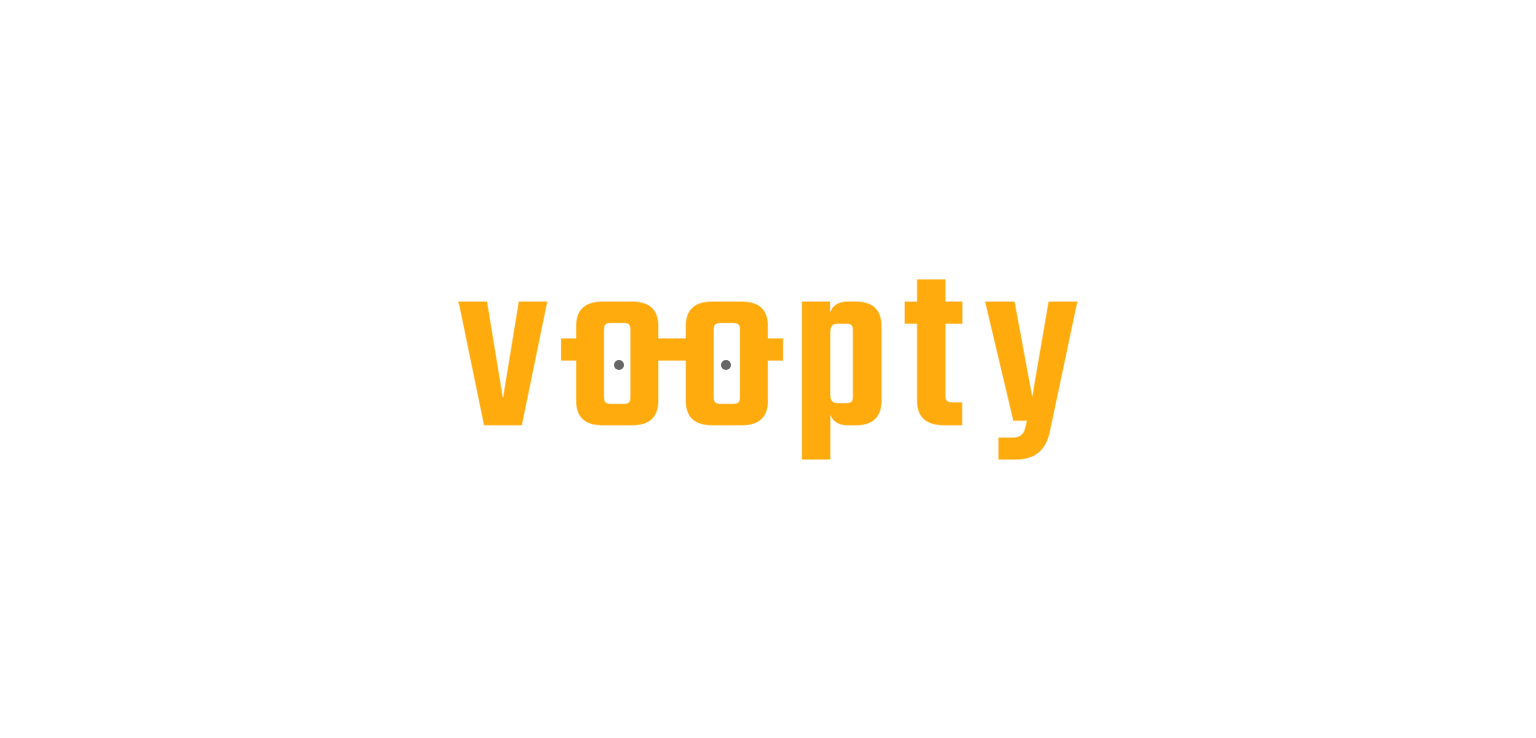 scroll, scrollTop: 0, scrollLeft: 0, axis: both 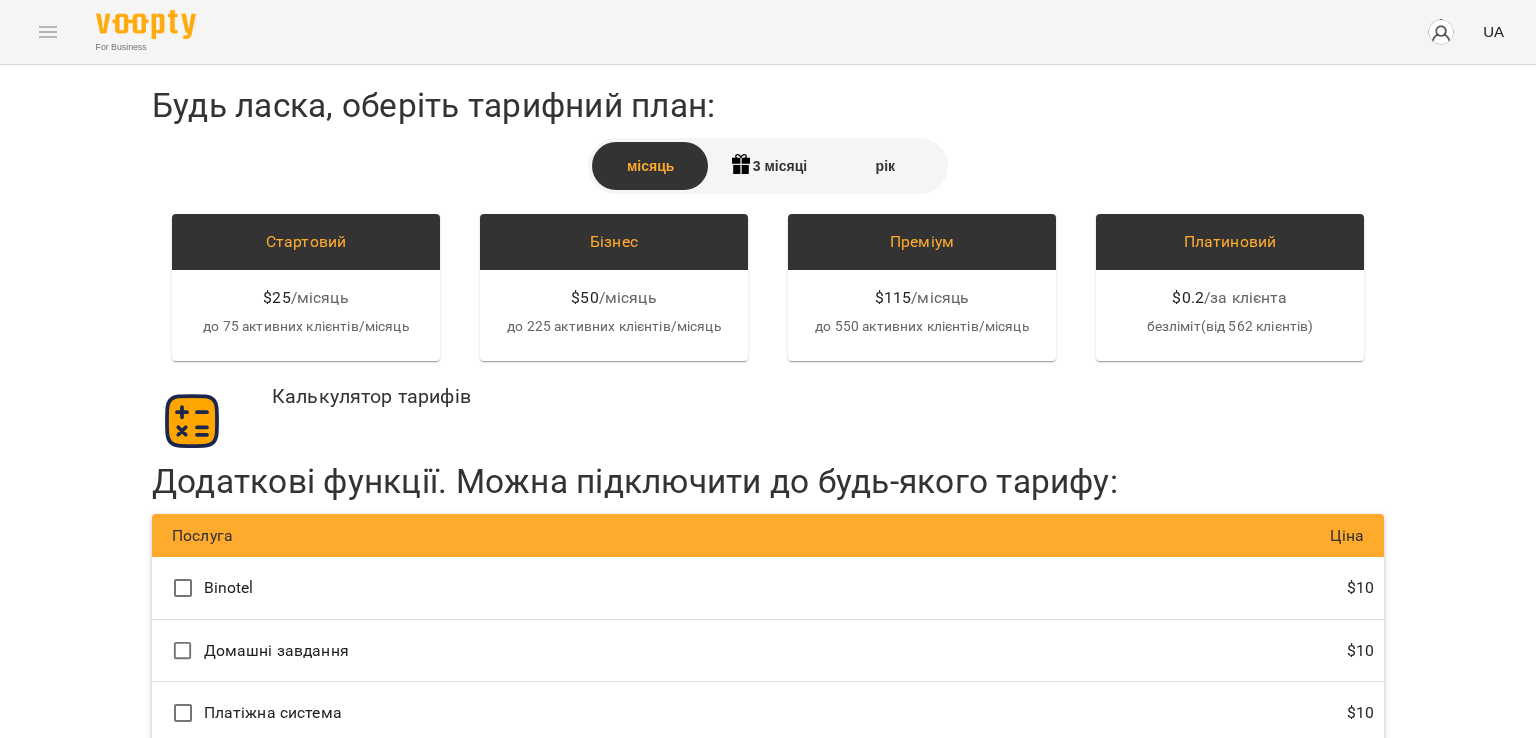 drag, startPoint x: 778, startPoint y: 721, endPoint x: 773, endPoint y: 695, distance: 26.476404 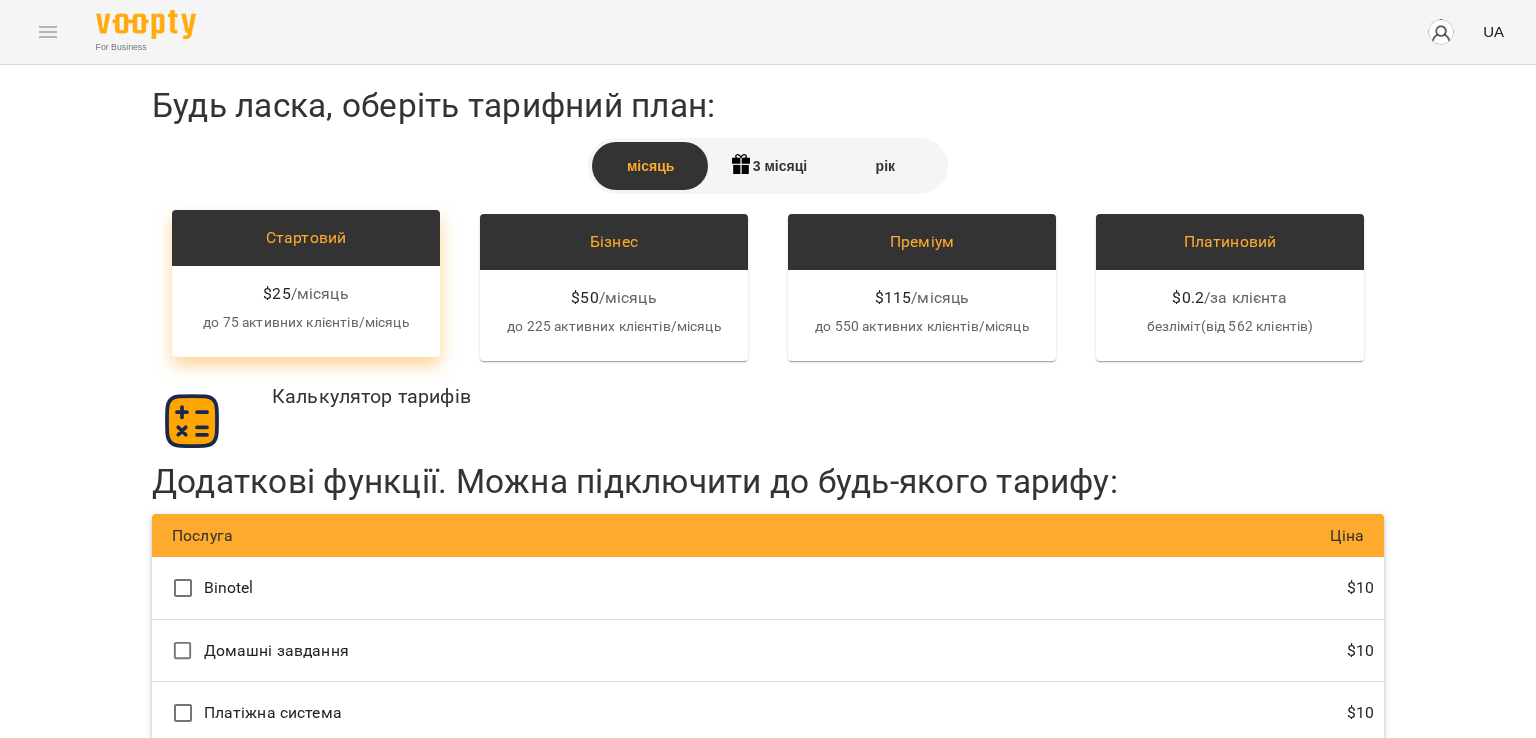 click on "$ 25 /  місяць до 75 активних клієнтів/місяць" at bounding box center [306, 311] 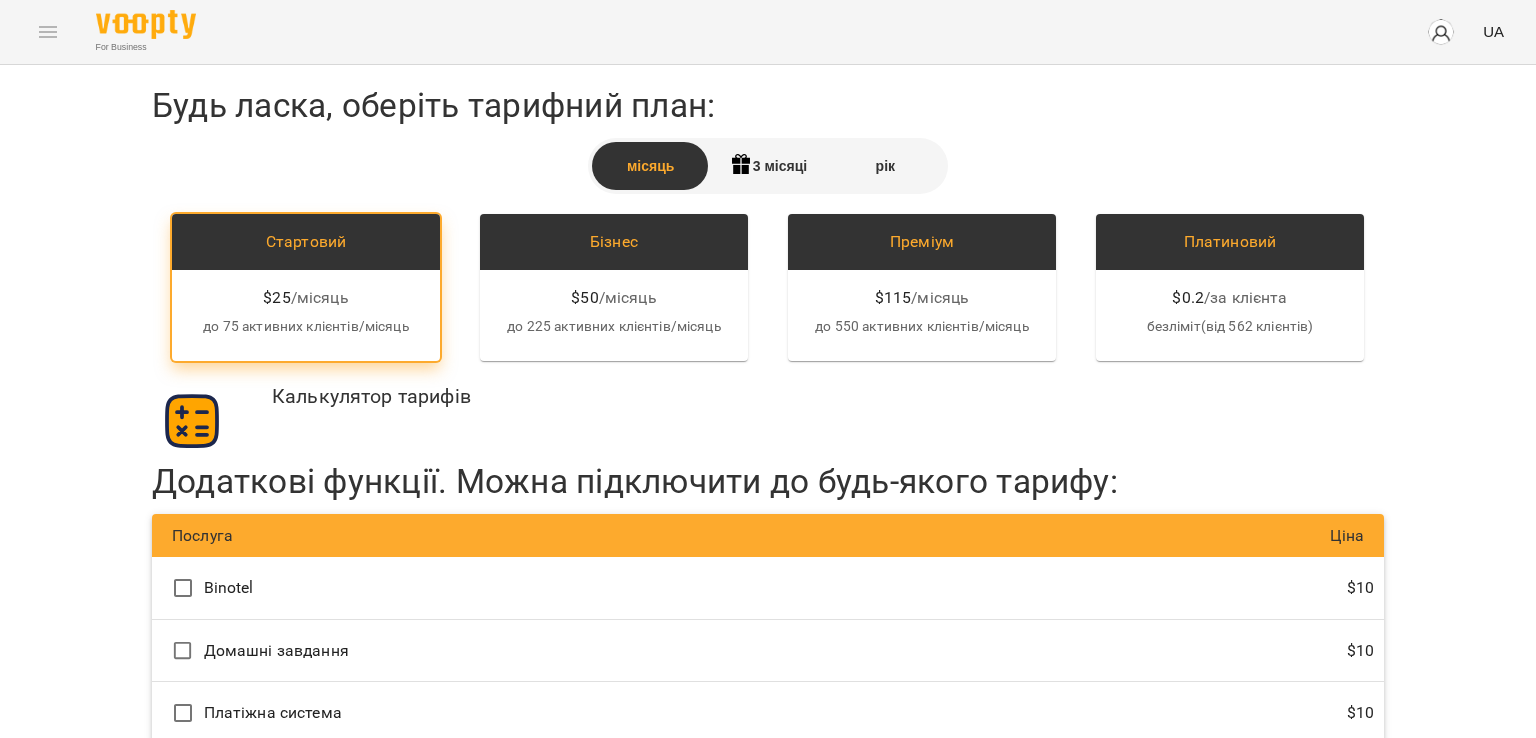 click on "Перейти до сплати" at bounding box center [768, 782] 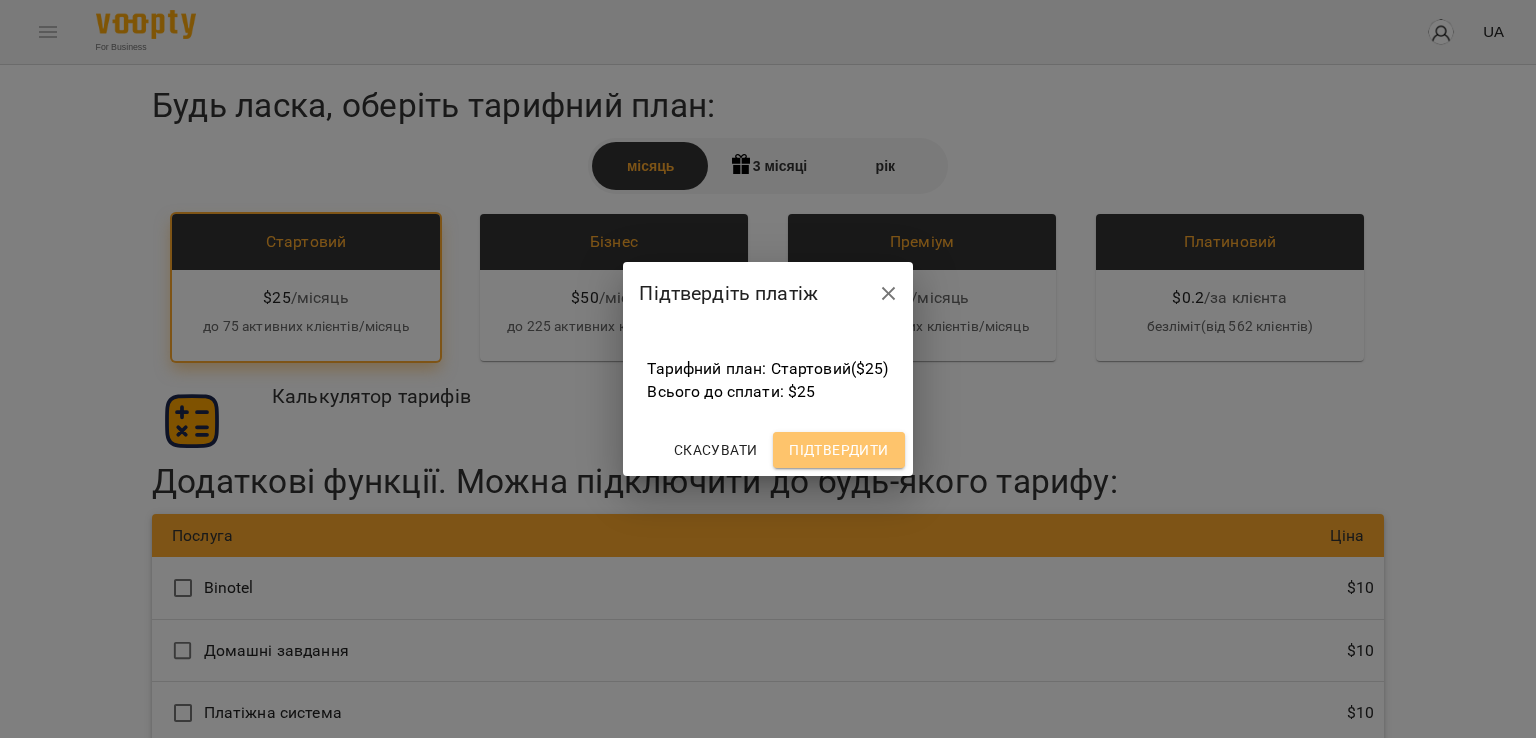 click on "Підтвердити" at bounding box center (838, 450) 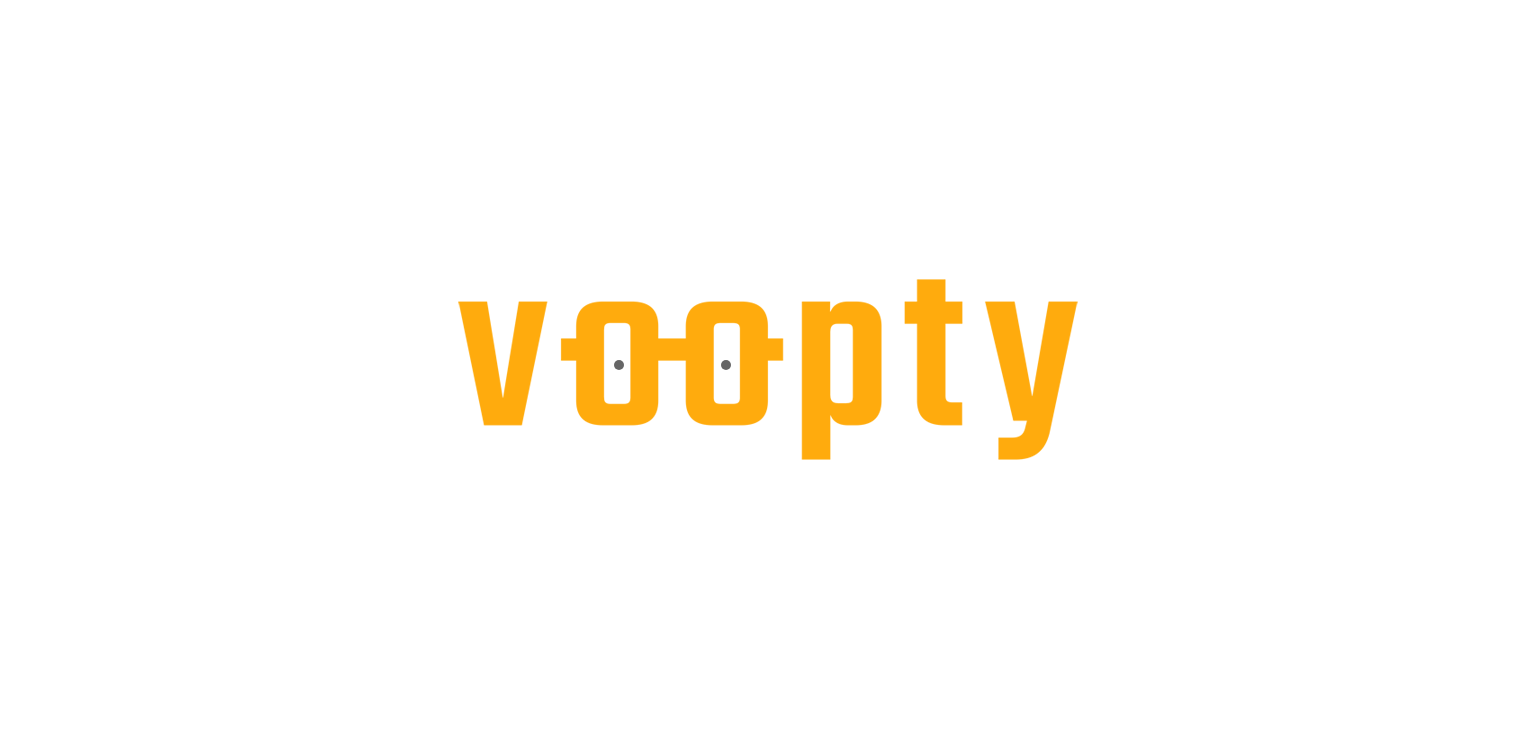 scroll, scrollTop: 0, scrollLeft: 0, axis: both 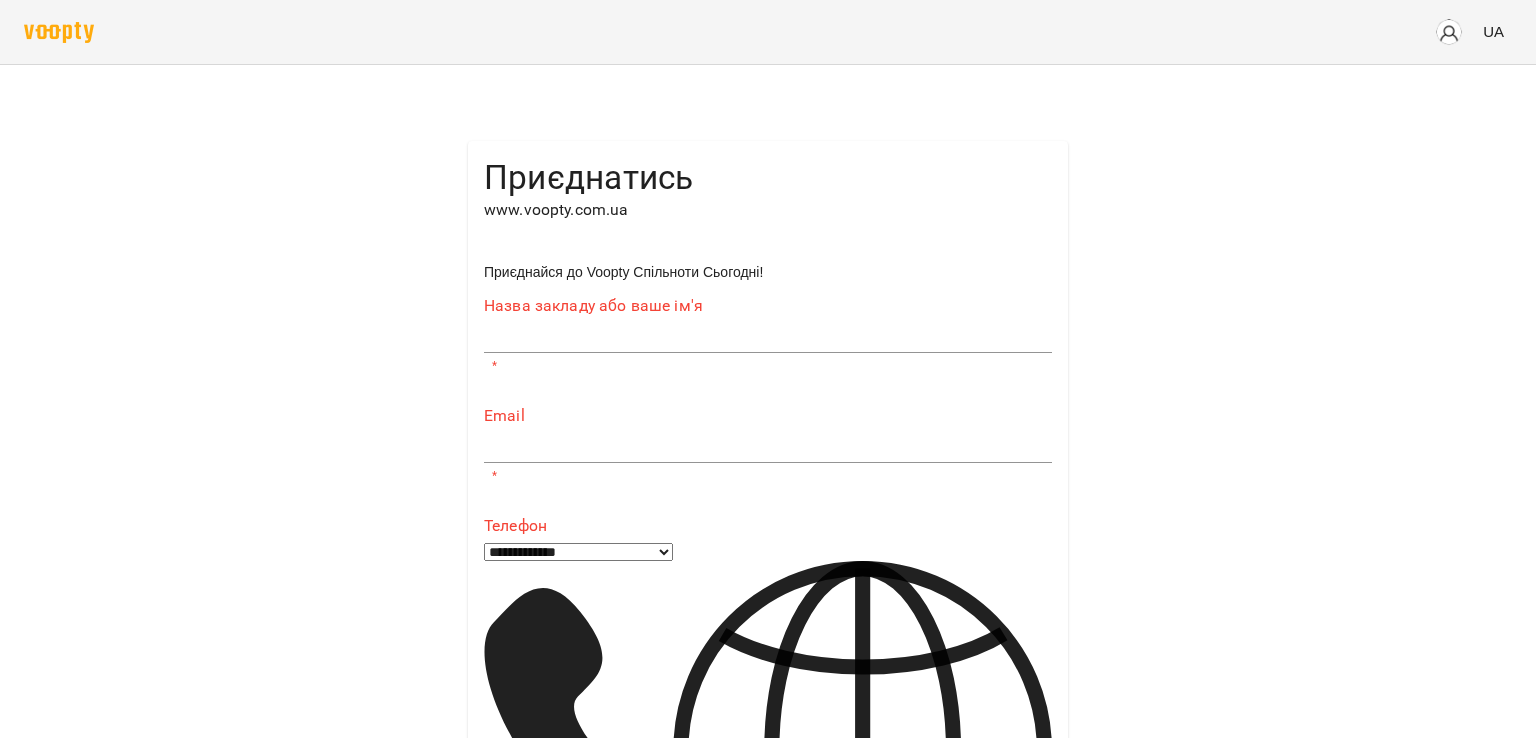type on "**********" 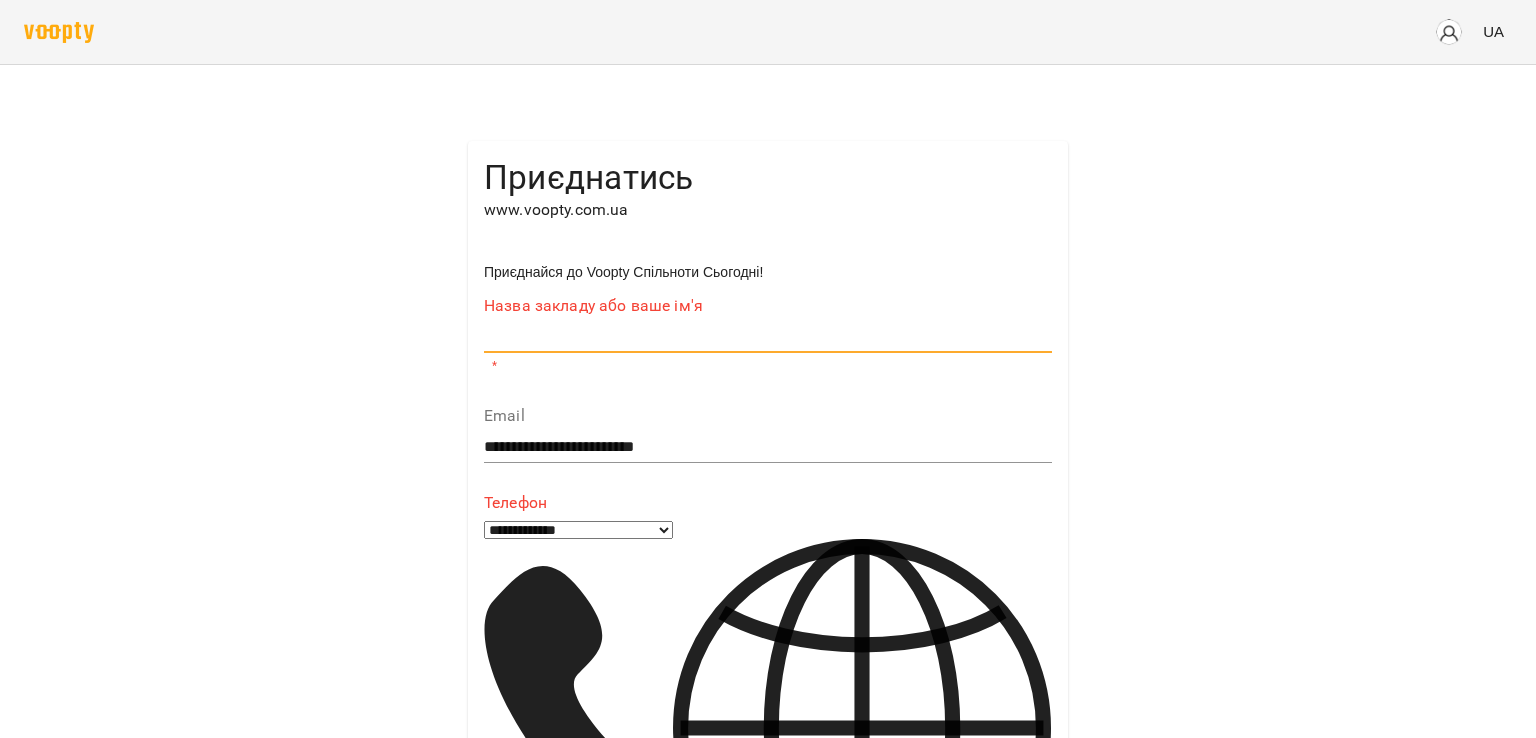 click at bounding box center (768, 338) 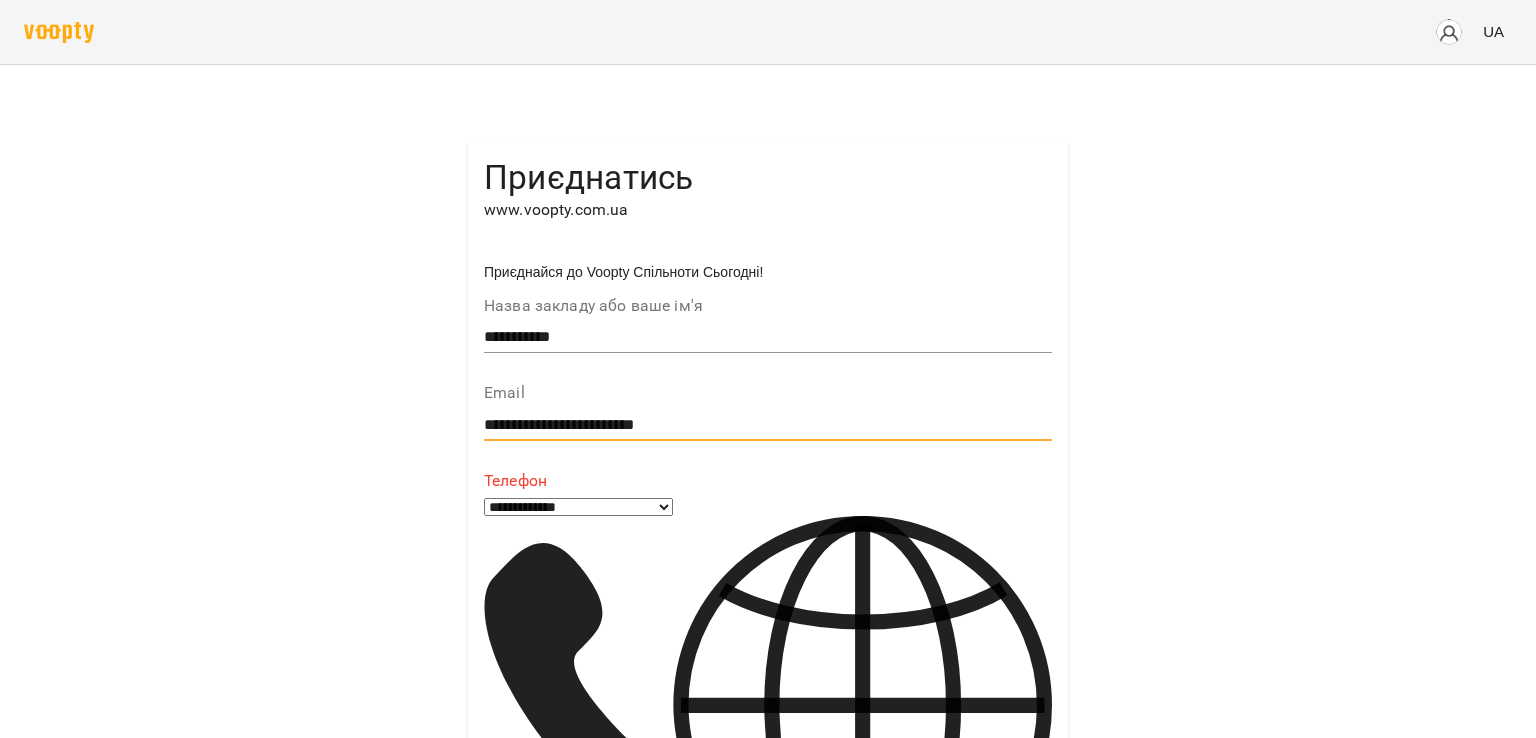 click on "**********" at bounding box center [768, 425] 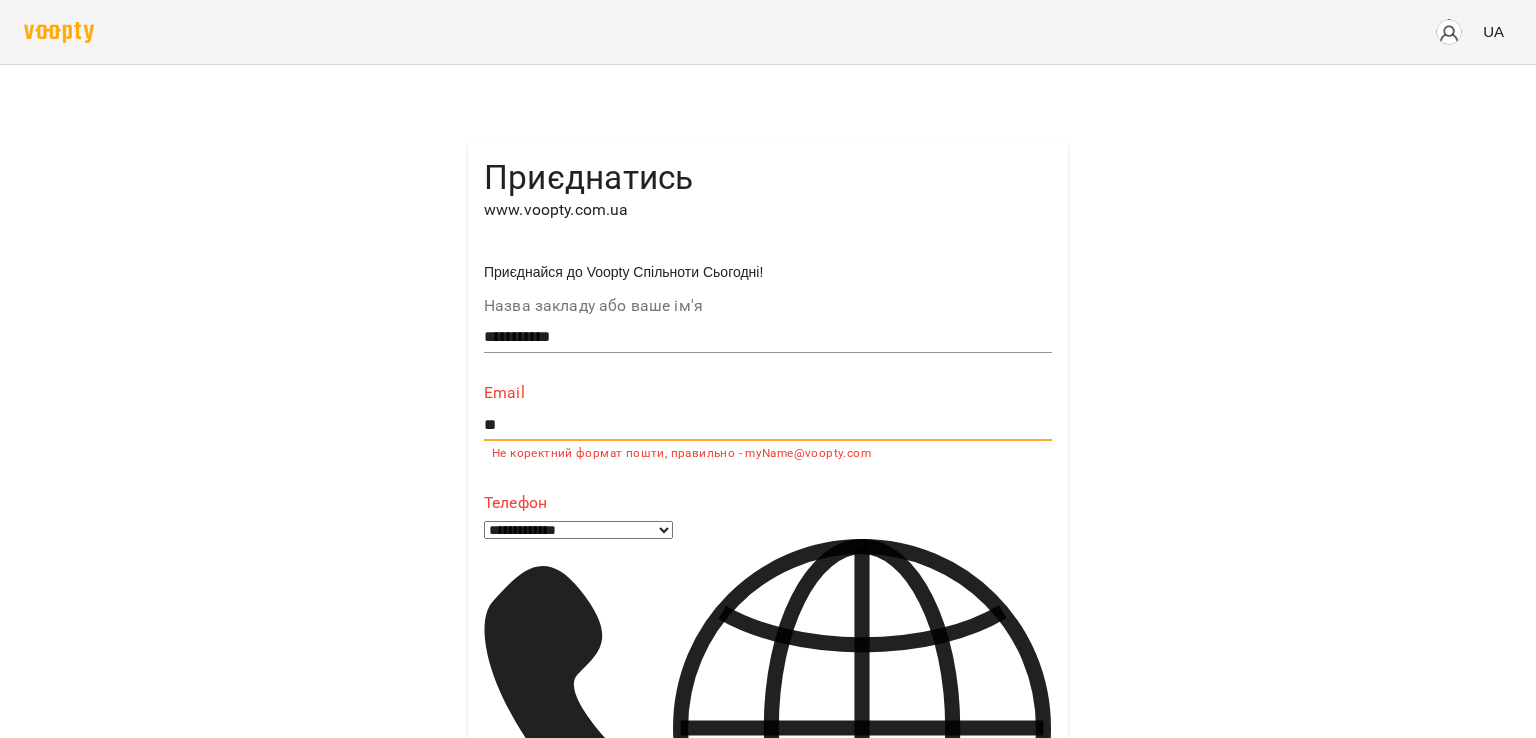 type on "*" 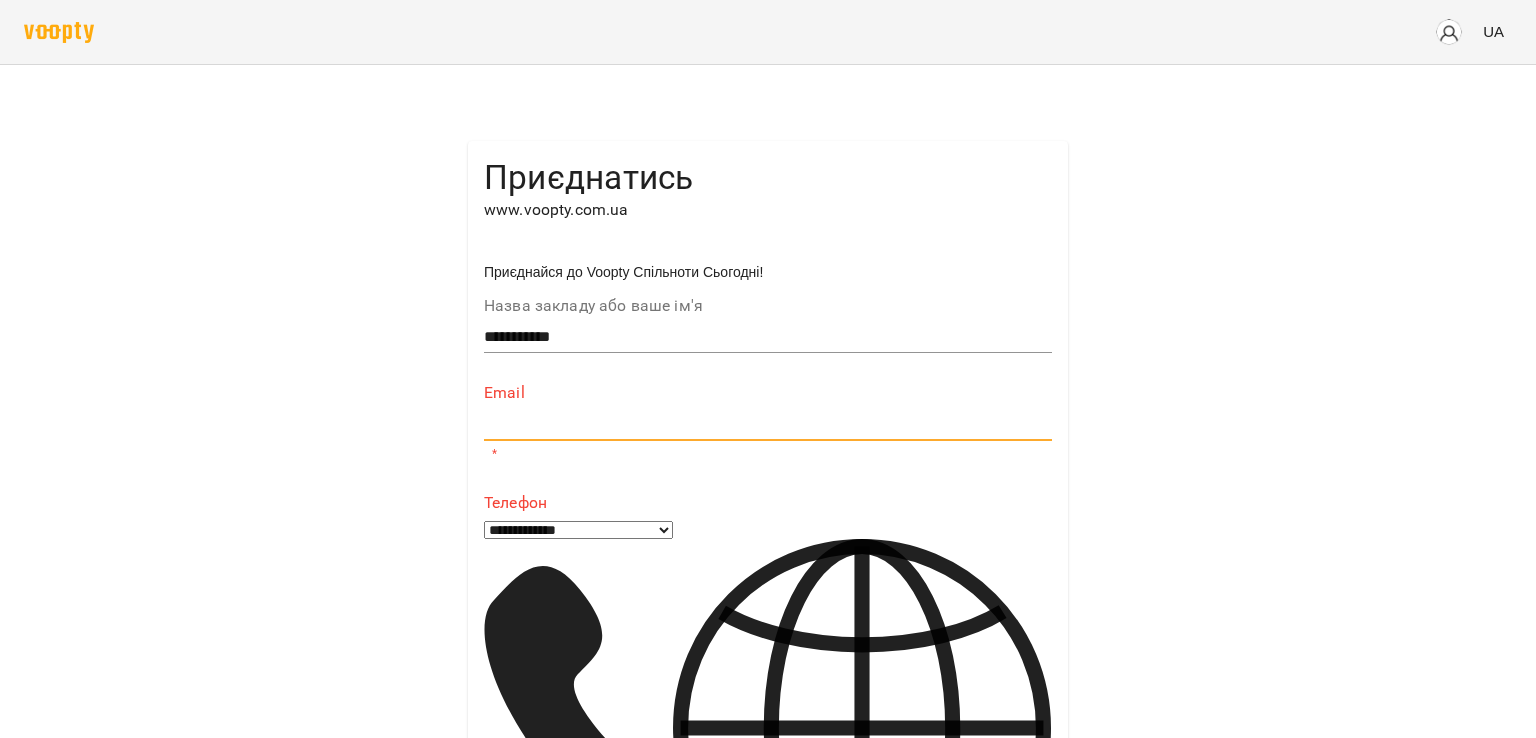 click at bounding box center [768, 425] 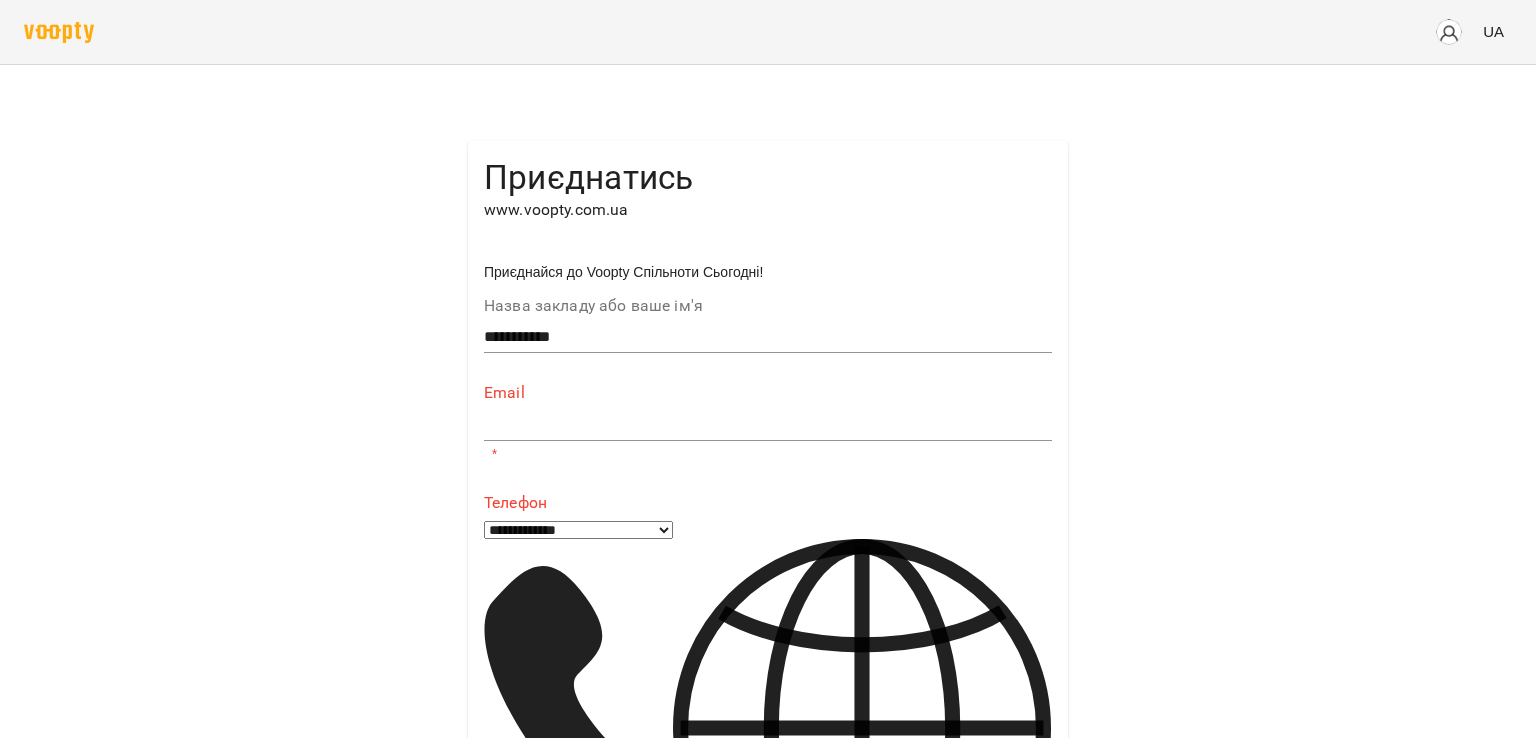 click at bounding box center [768, 62] 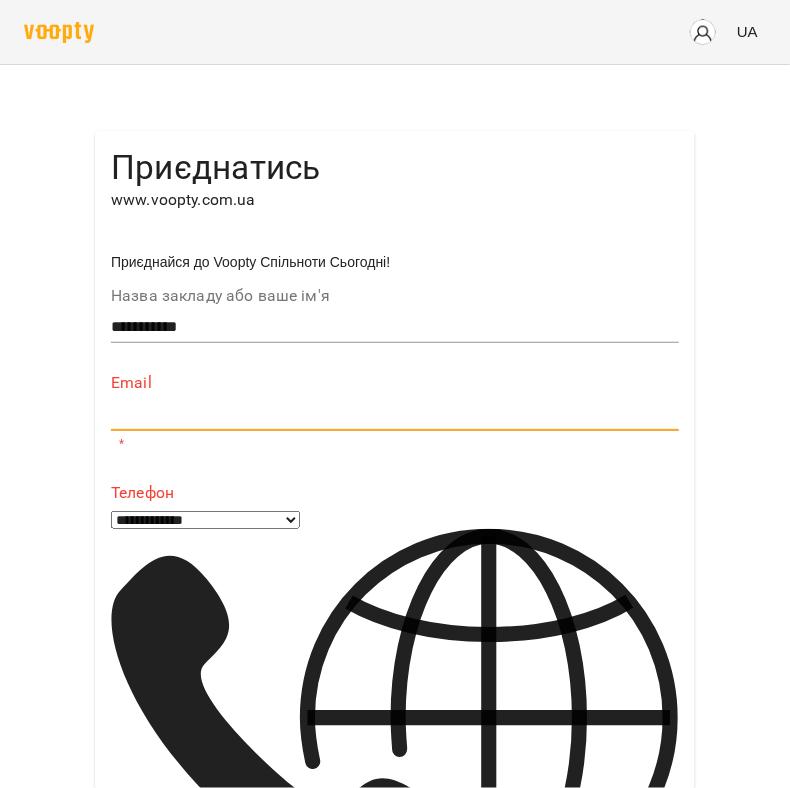 click at bounding box center [395, 415] 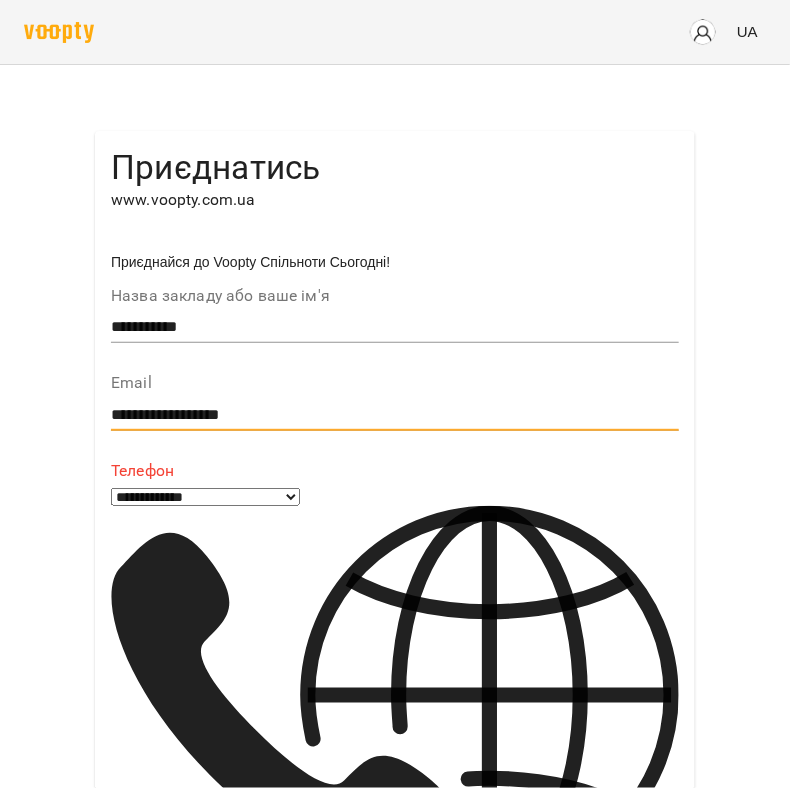 type on "**********" 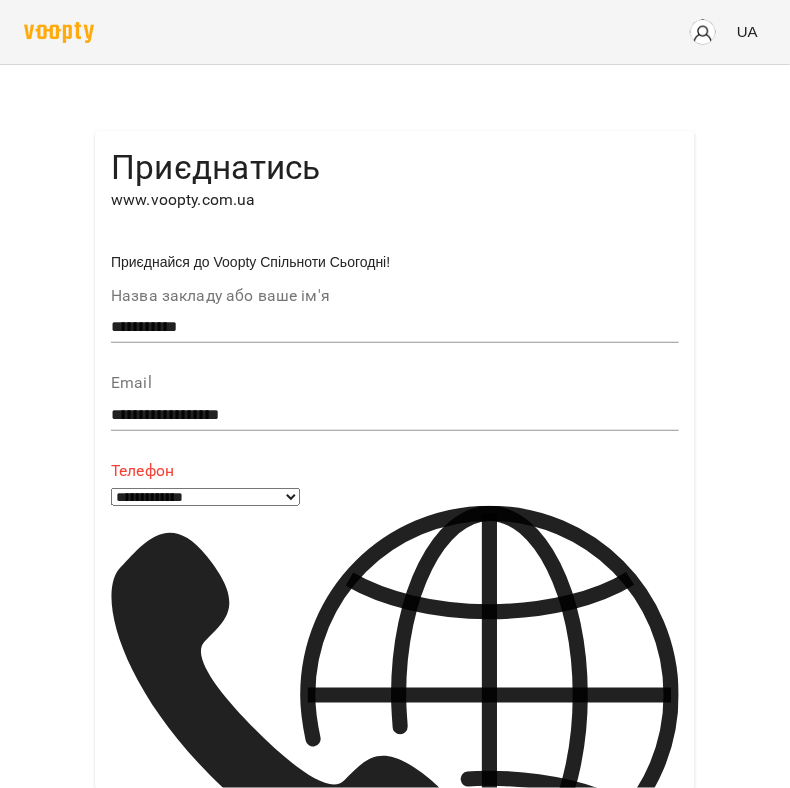 click at bounding box center (185, 903) 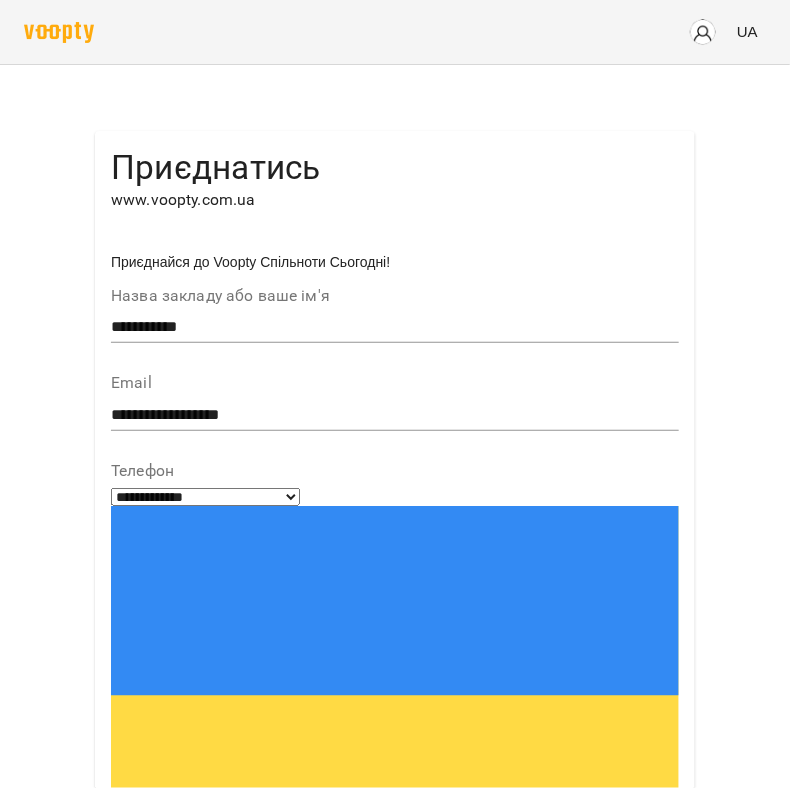 scroll, scrollTop: 304, scrollLeft: 0, axis: vertical 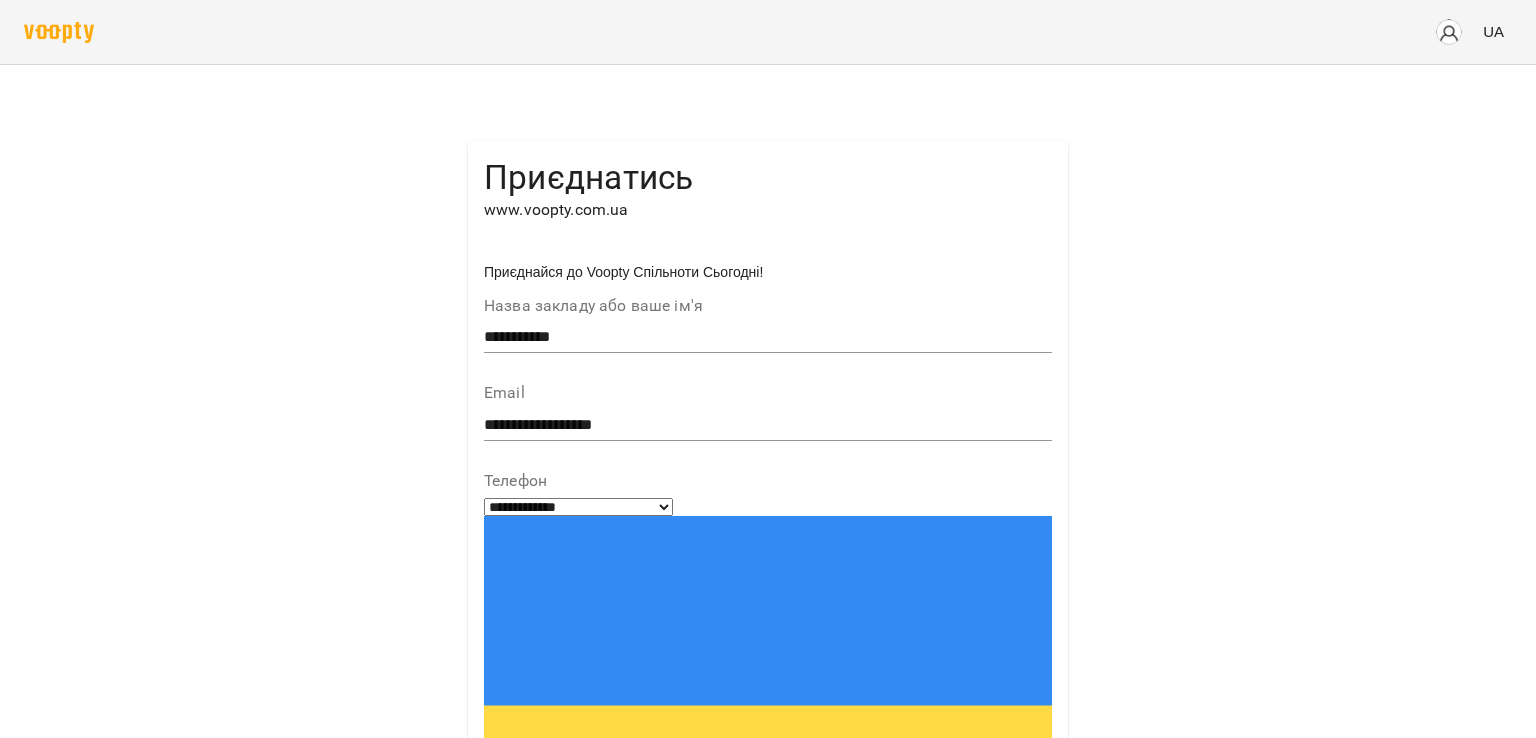 click on "Додати" at bounding box center [768, 1736] 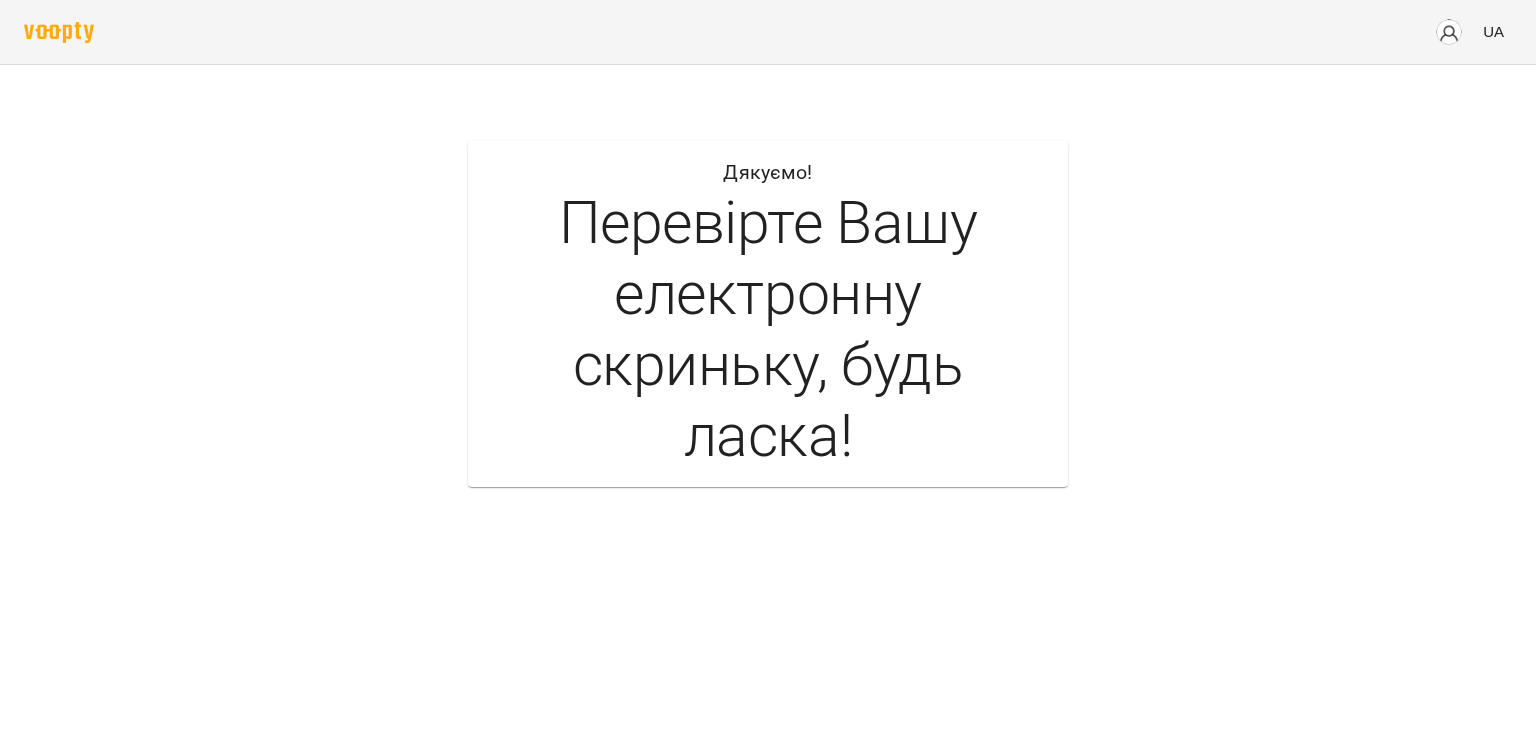 scroll, scrollTop: 0, scrollLeft: 0, axis: both 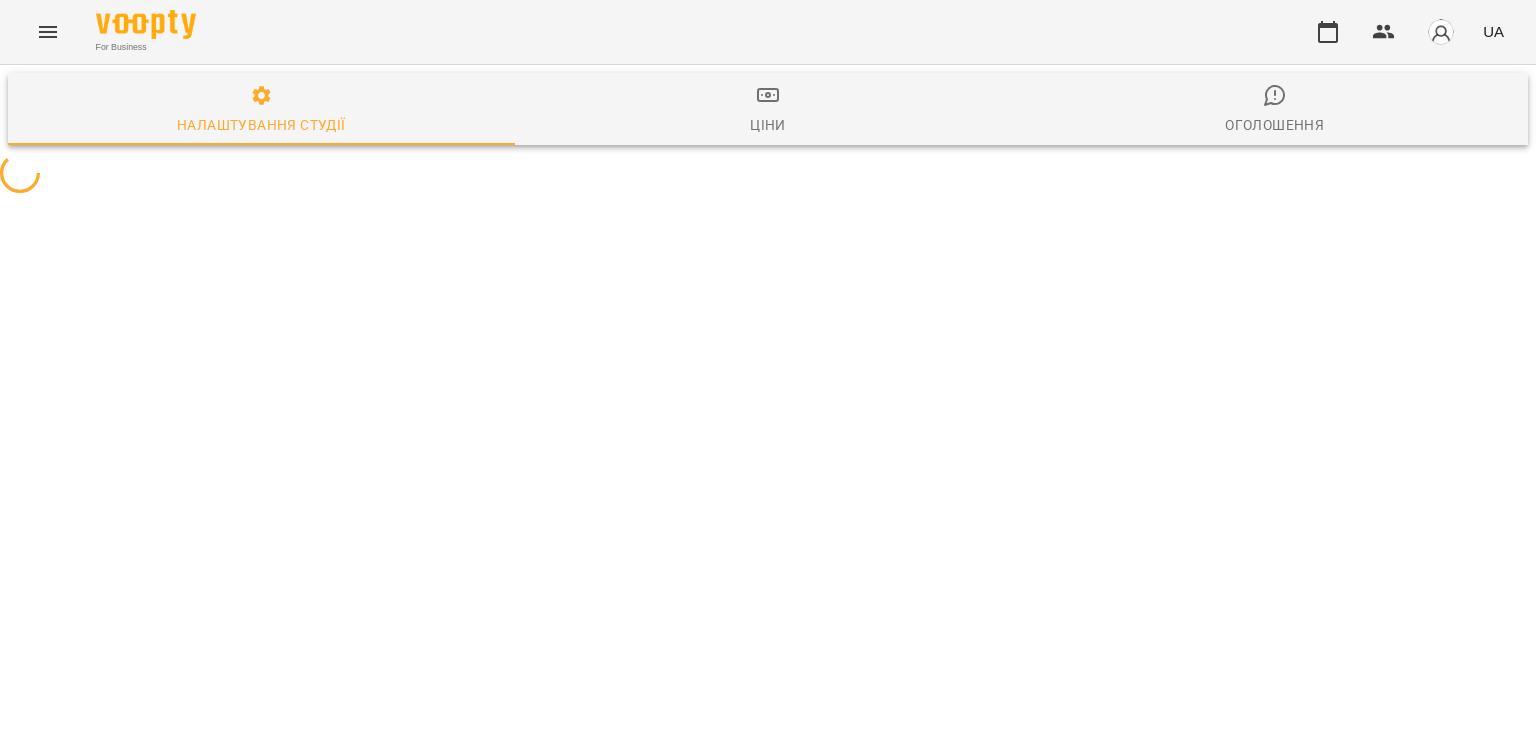 select on "**" 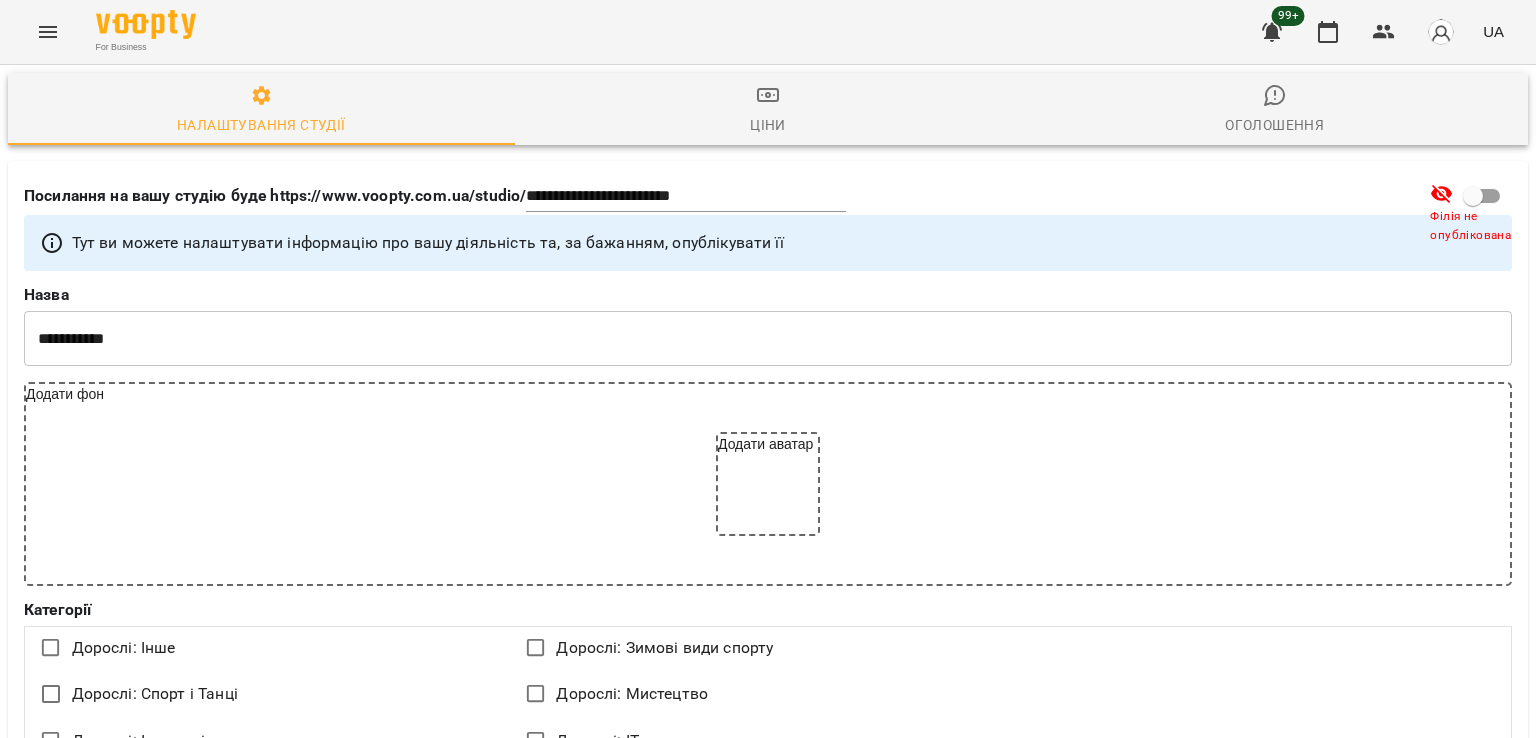 scroll, scrollTop: 0, scrollLeft: 0, axis: both 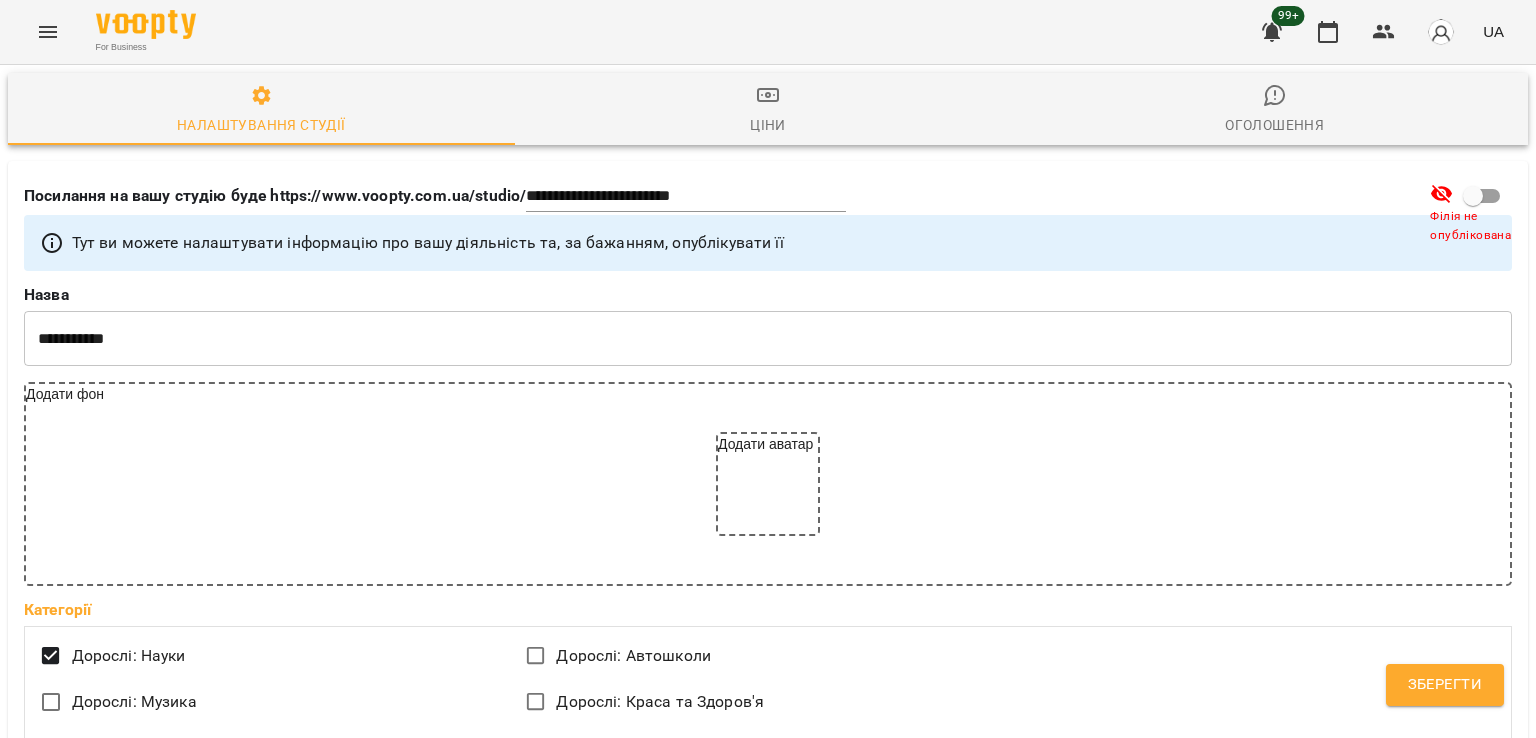 click on "**********" at bounding box center (768, 625) 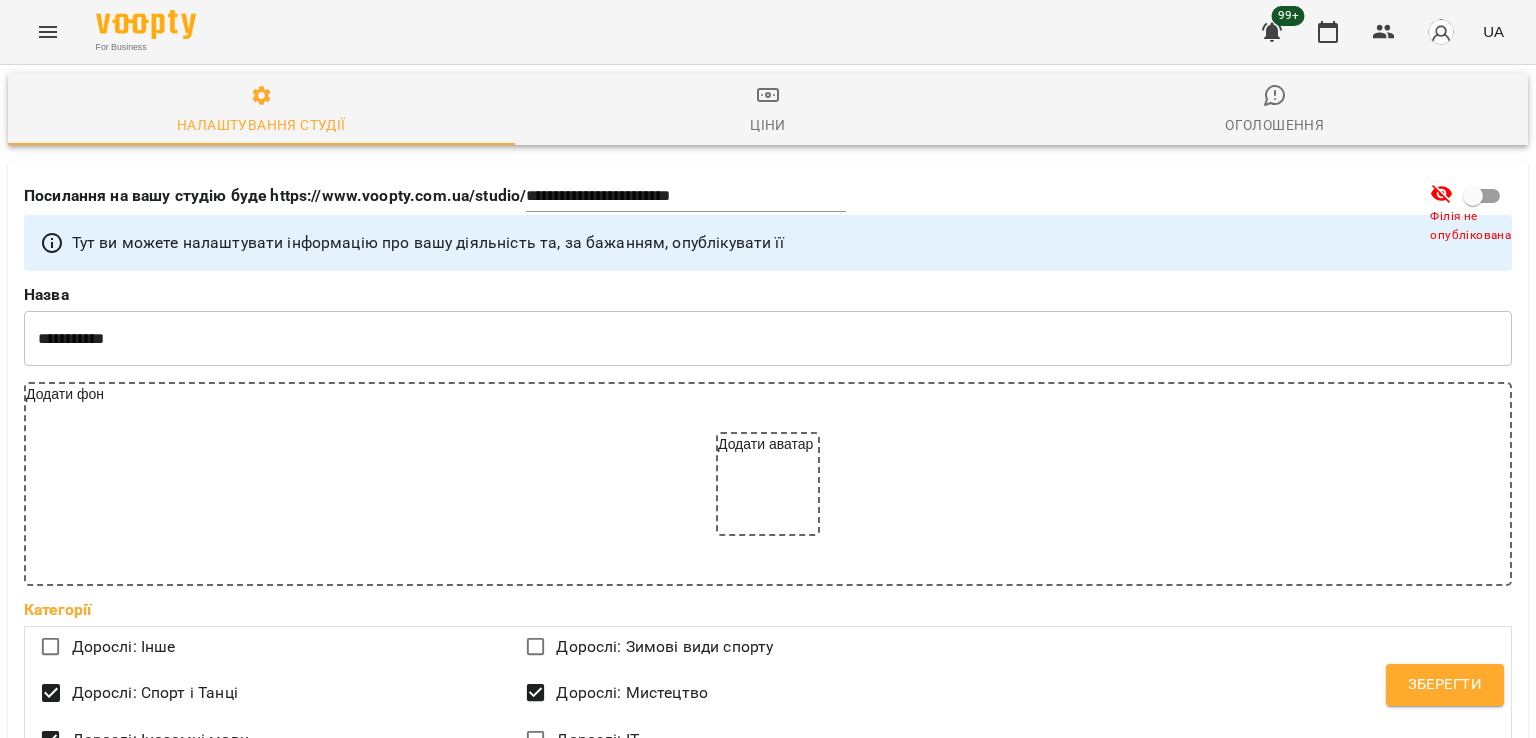 scroll, scrollTop: 0, scrollLeft: 0, axis: both 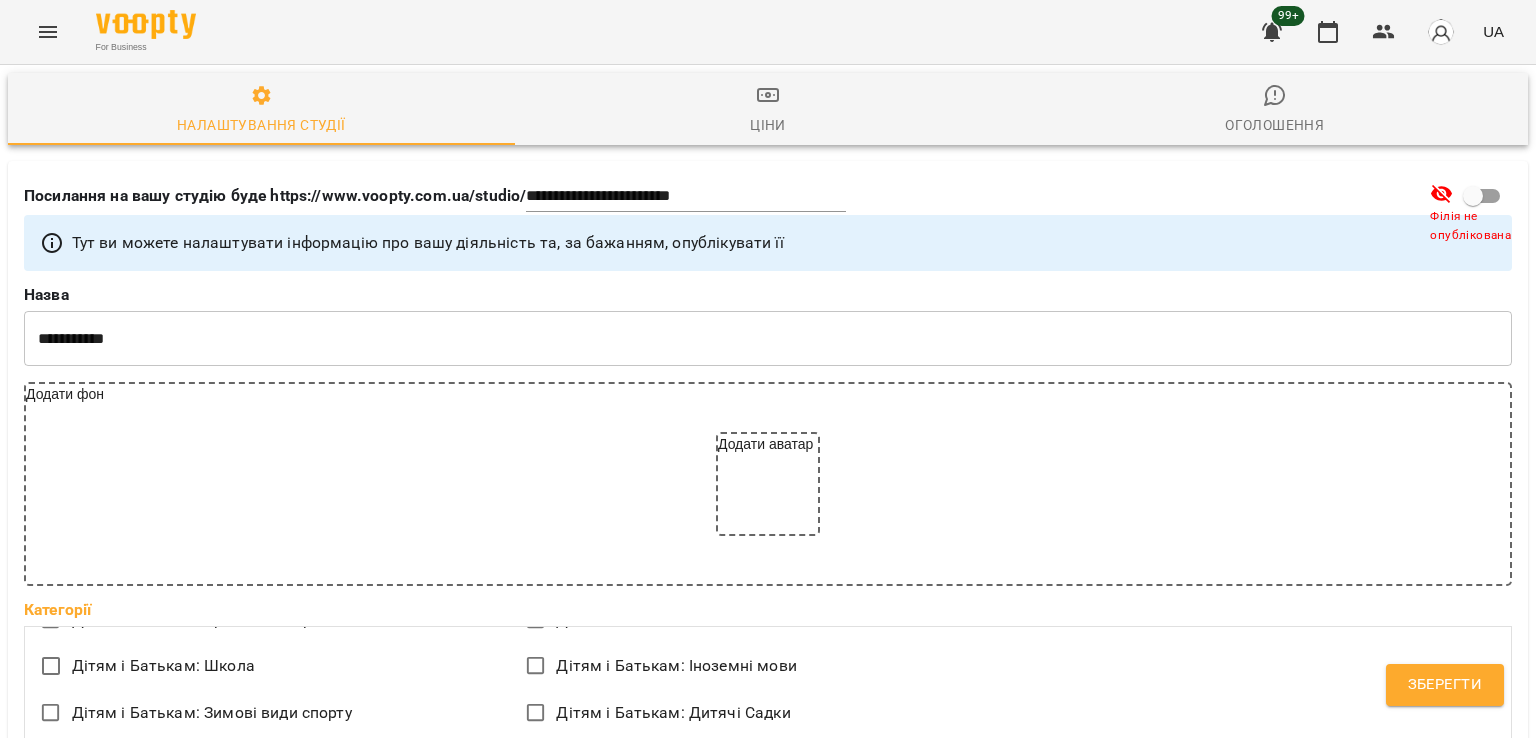 click on "Фізвих" at bounding box center [57, 1002] 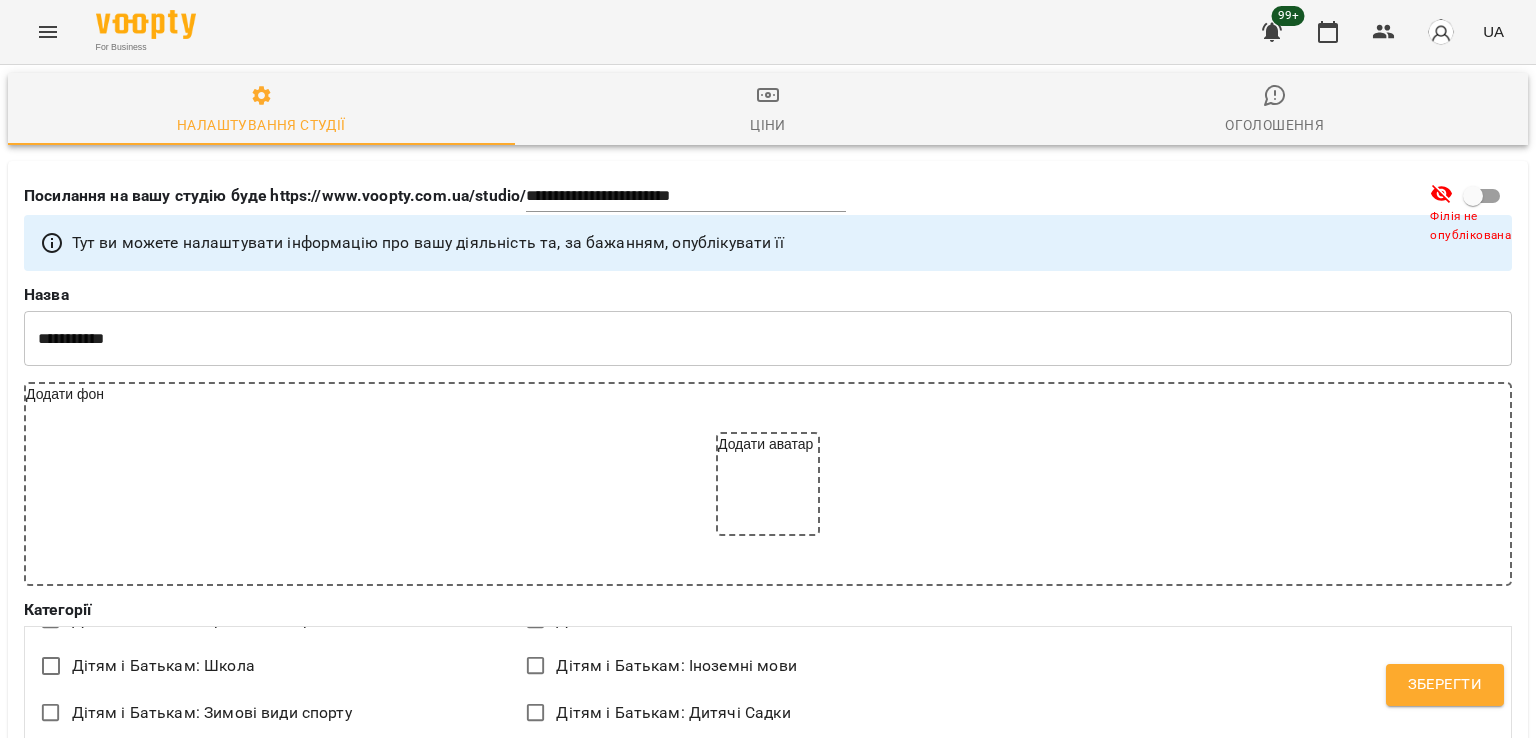 click on "Фізвих" at bounding box center (57, 1002) 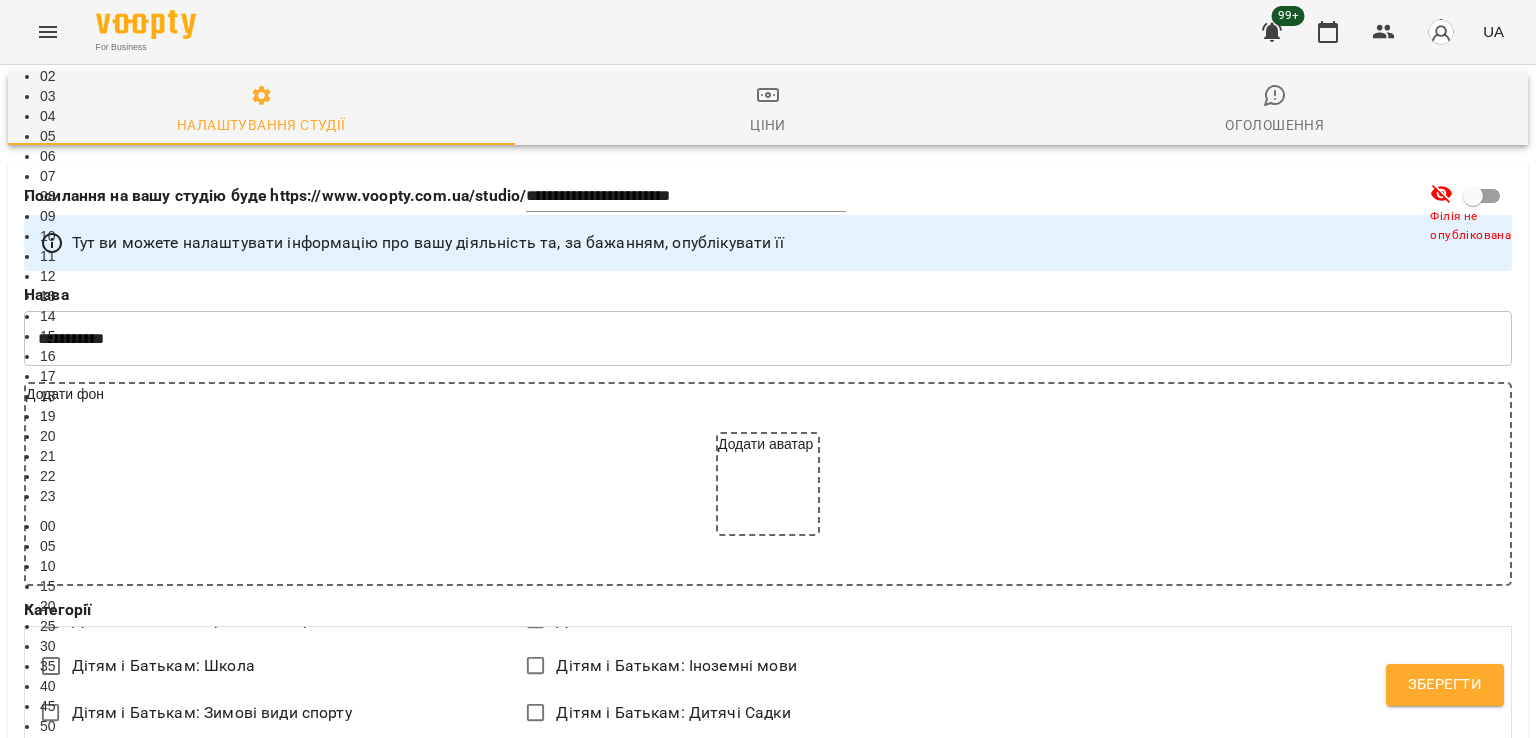 scroll, scrollTop: 192, scrollLeft: 0, axis: vertical 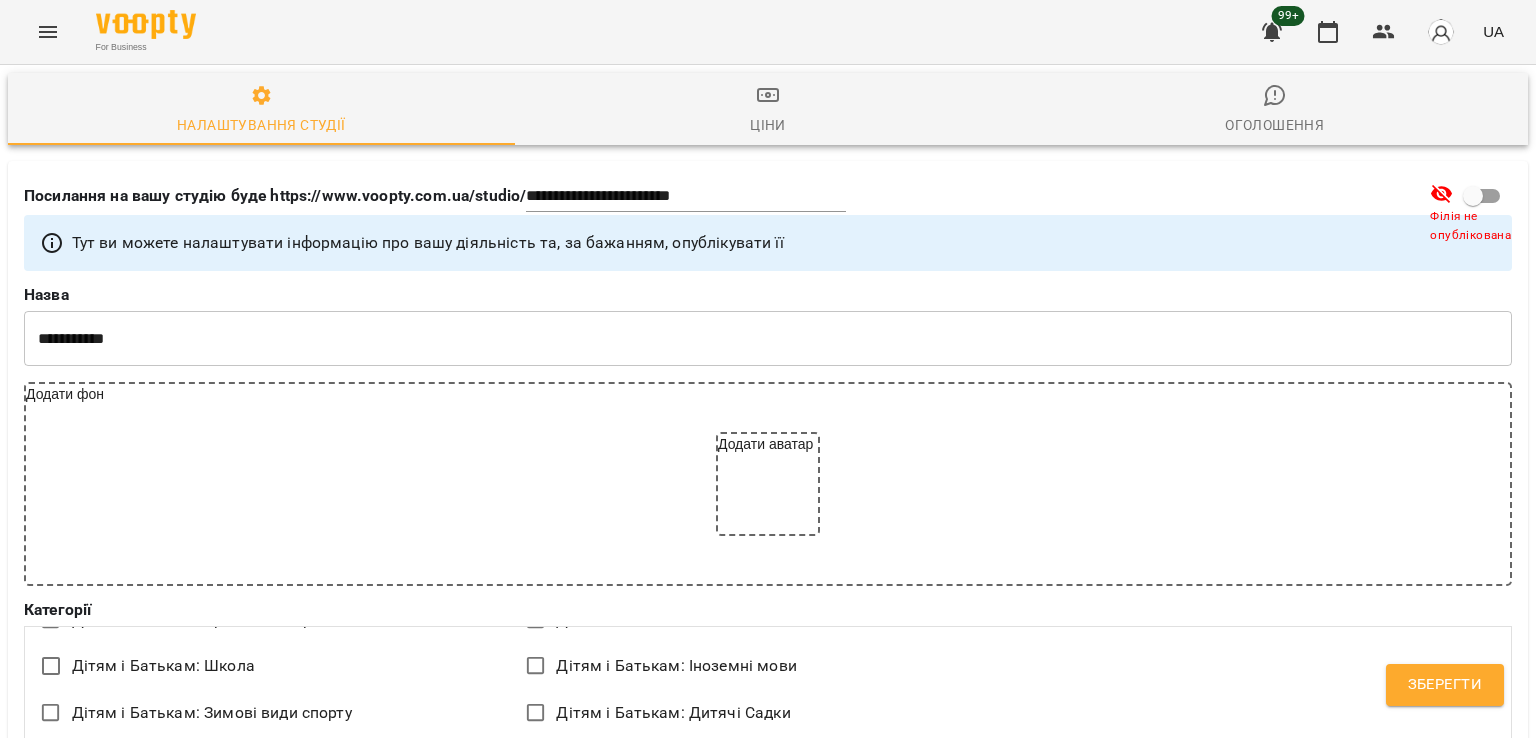 click on "*****" at bounding box center [506, 3424] 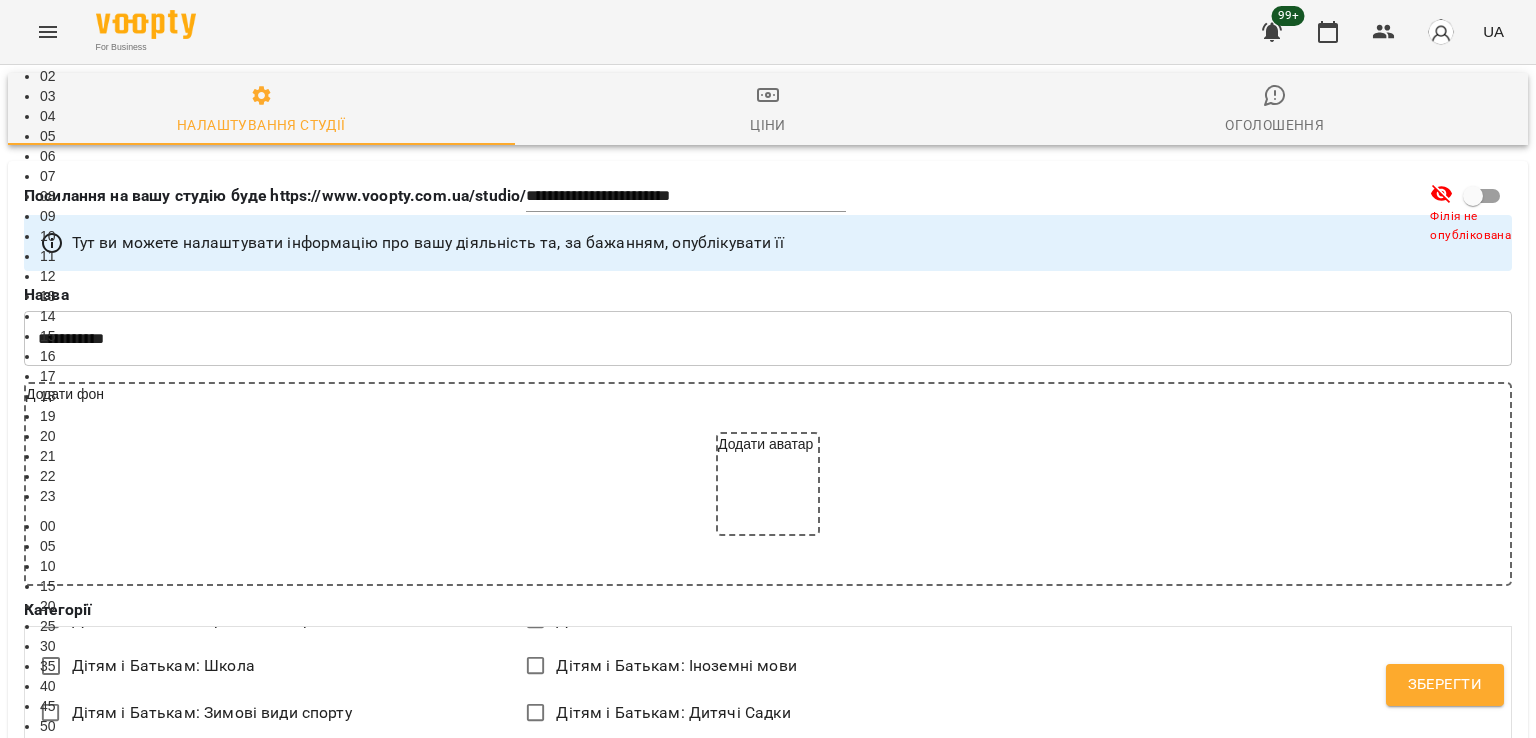 scroll, scrollTop: 432, scrollLeft: 0, axis: vertical 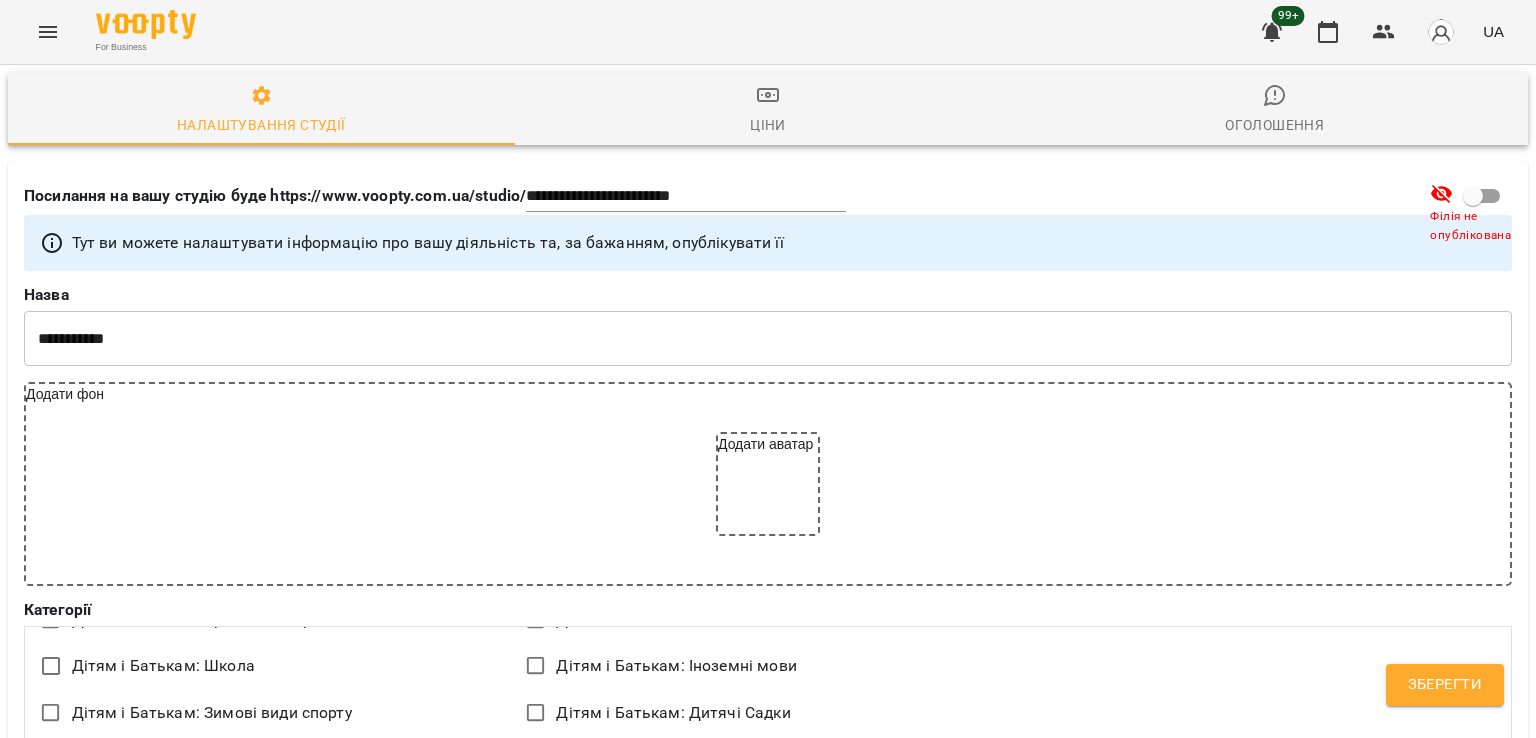 click on "Онлайн бронь доступна не пізніше ніж(в годинах)" at bounding box center (768, 3484) 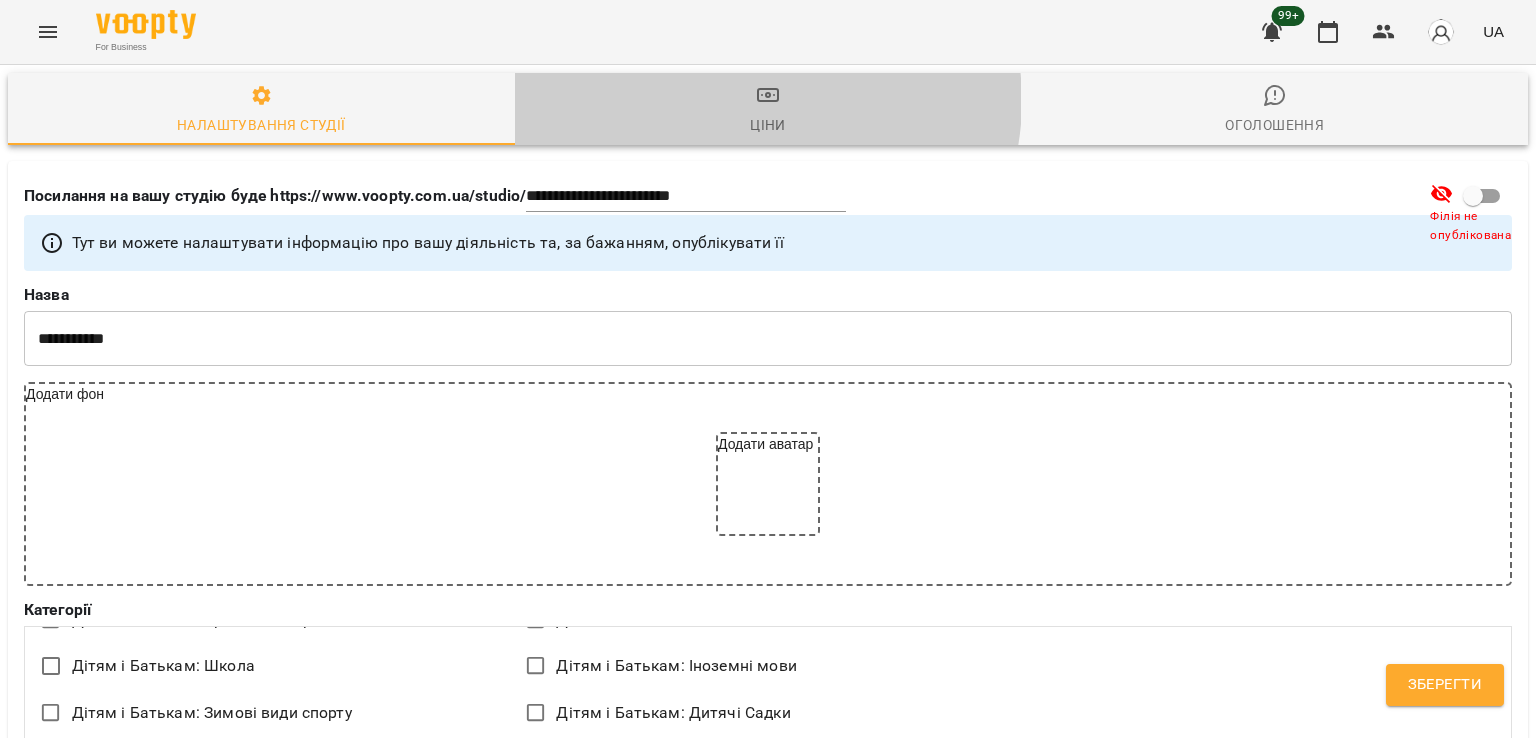 click 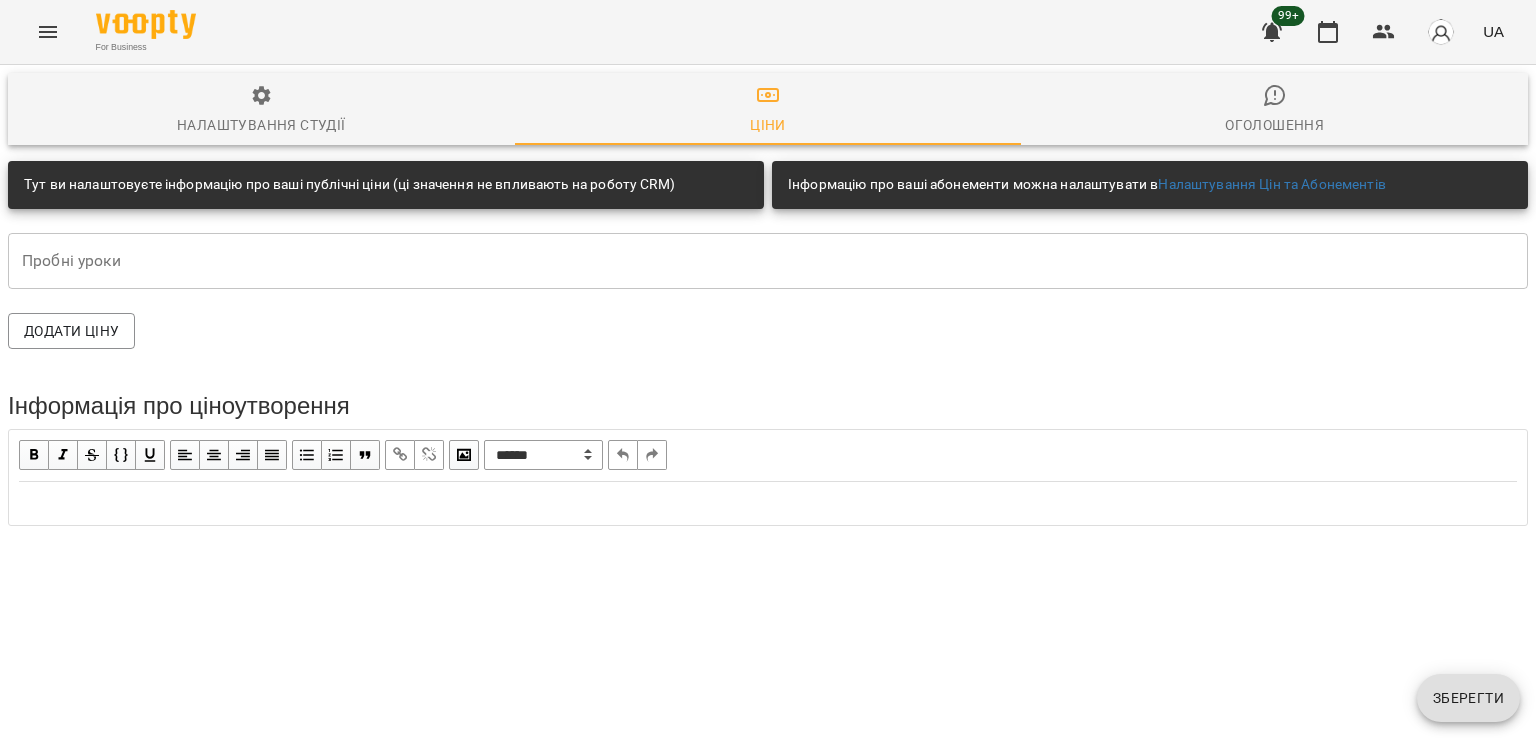 click on "Оголошення" at bounding box center (1274, 125) 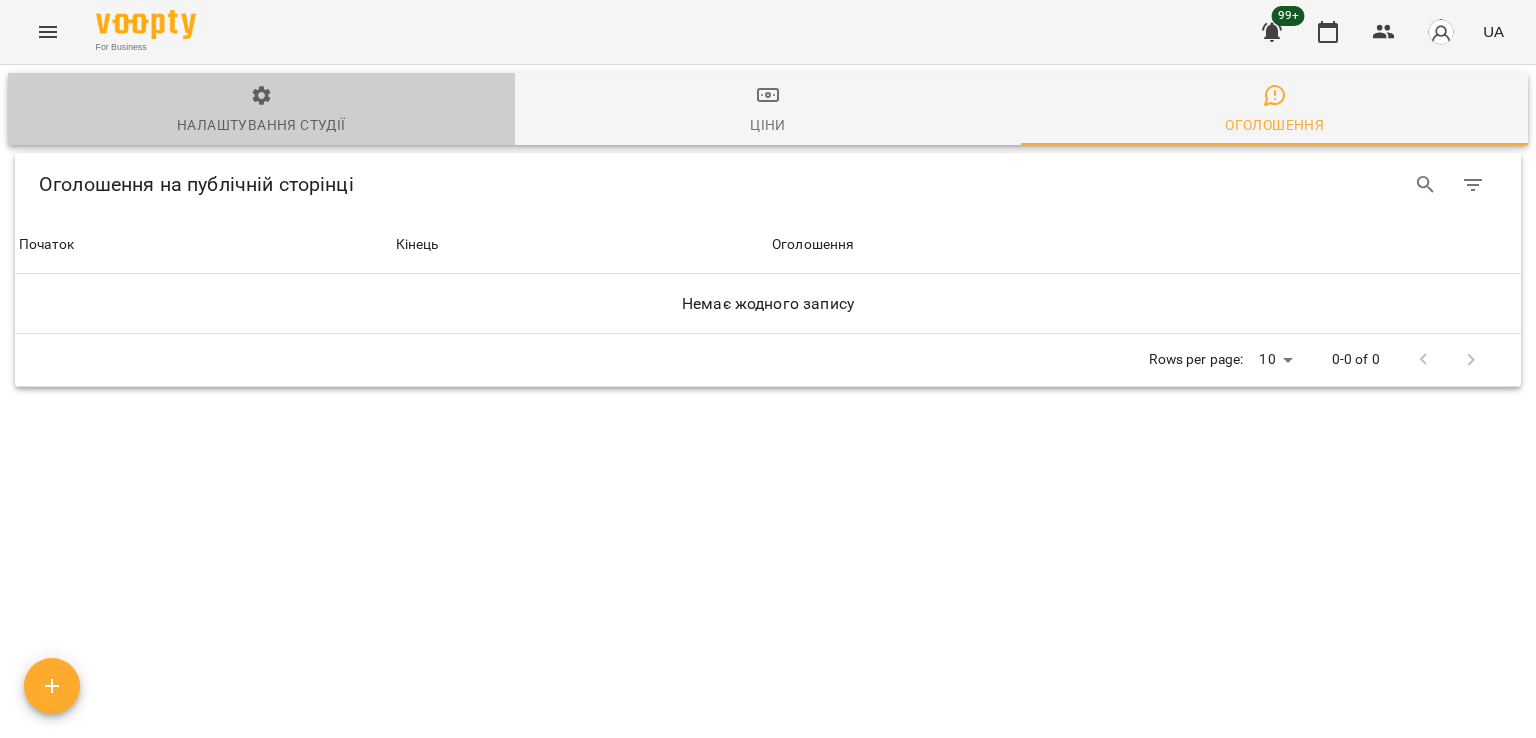 click on "Налаштування студії" at bounding box center [261, 111] 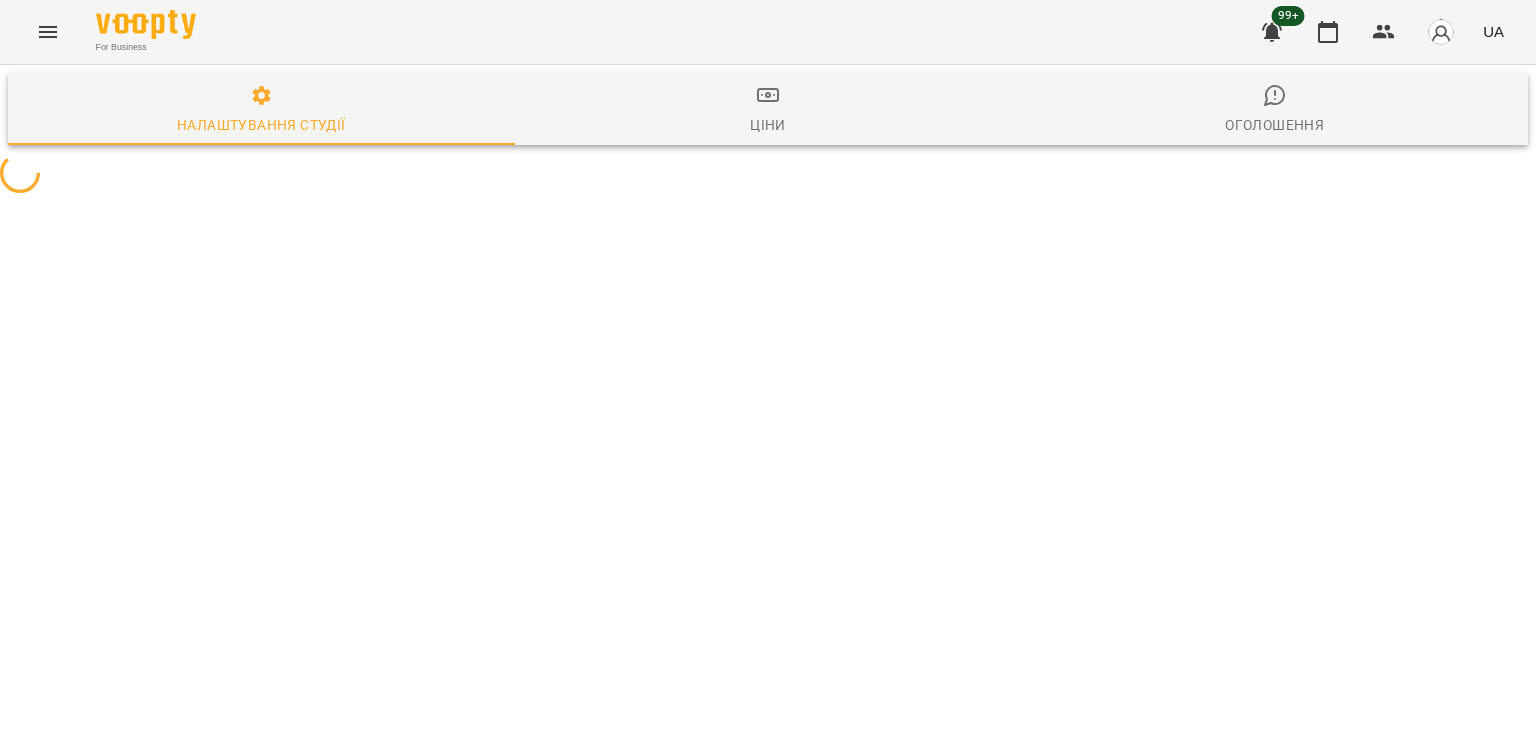 select on "**" 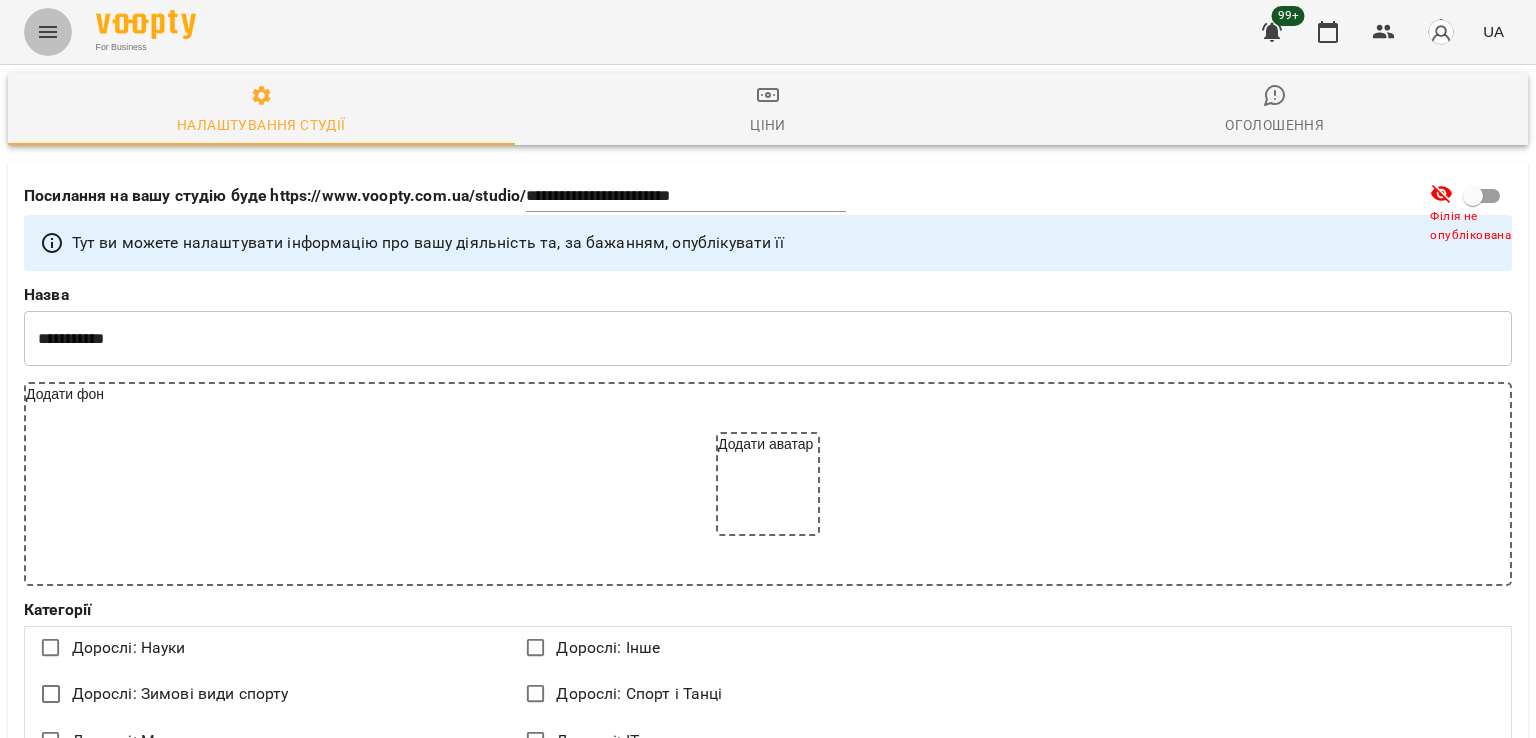 click 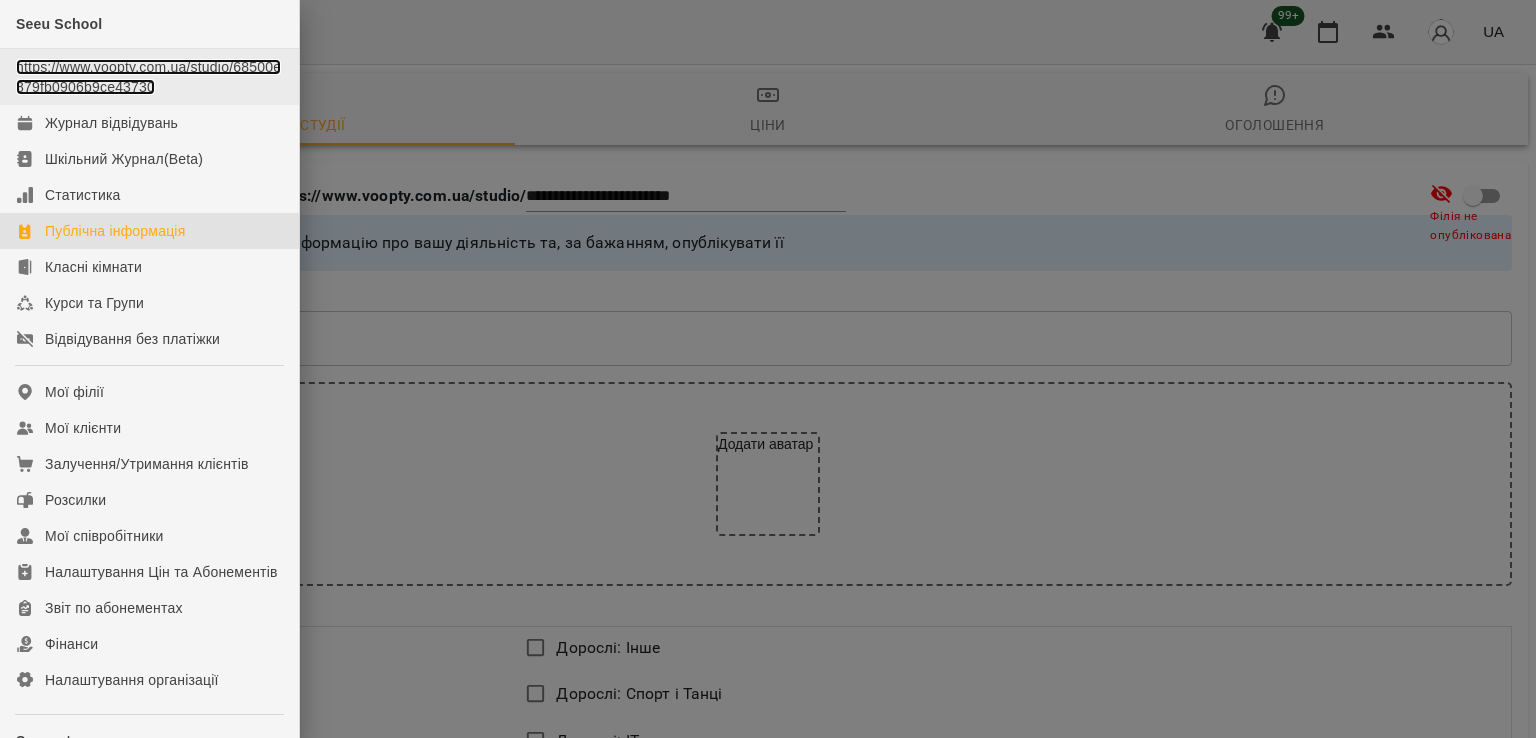 click on "https://www.voopty.com.ua/studio/68500e879fb0906b9ce43730" at bounding box center (148, 77) 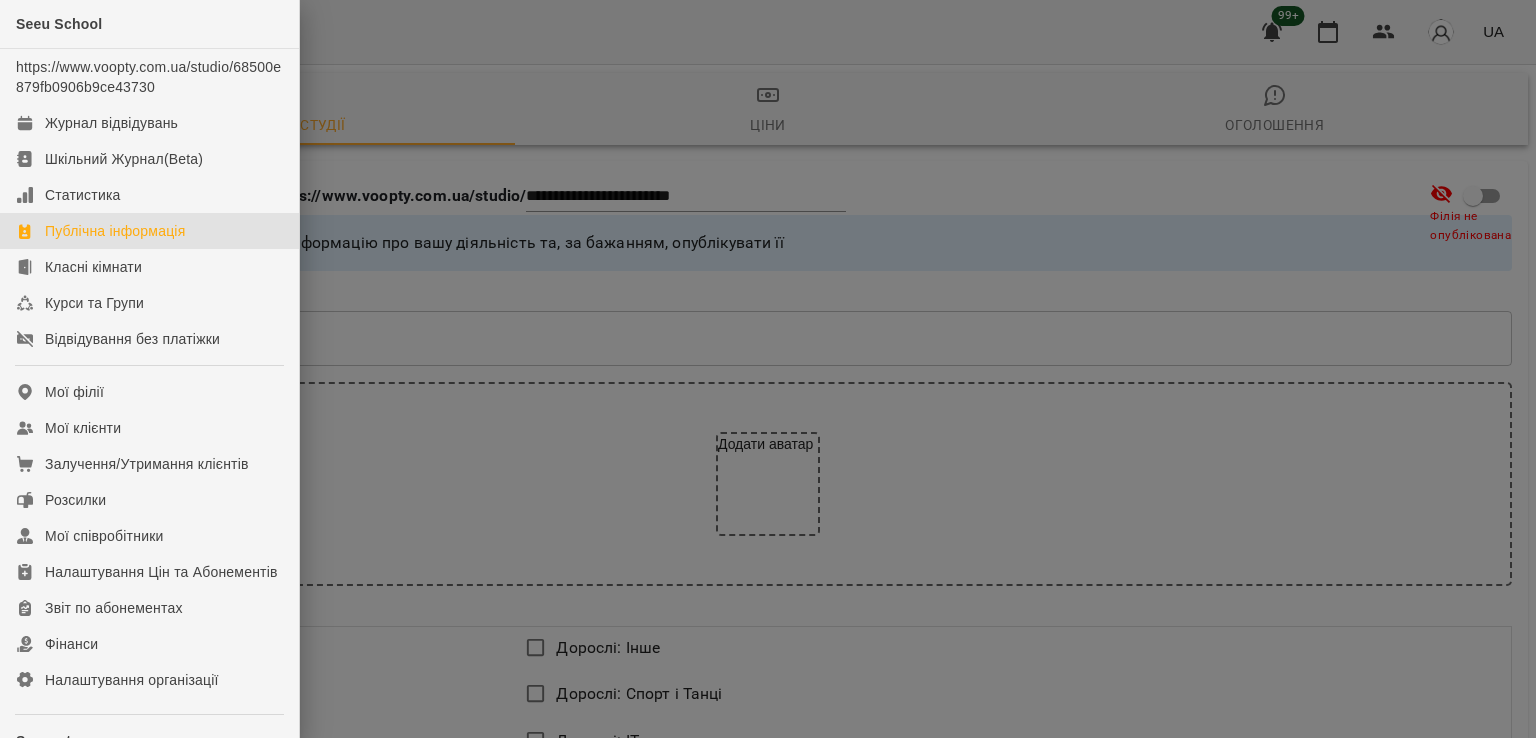 click at bounding box center [768, 369] 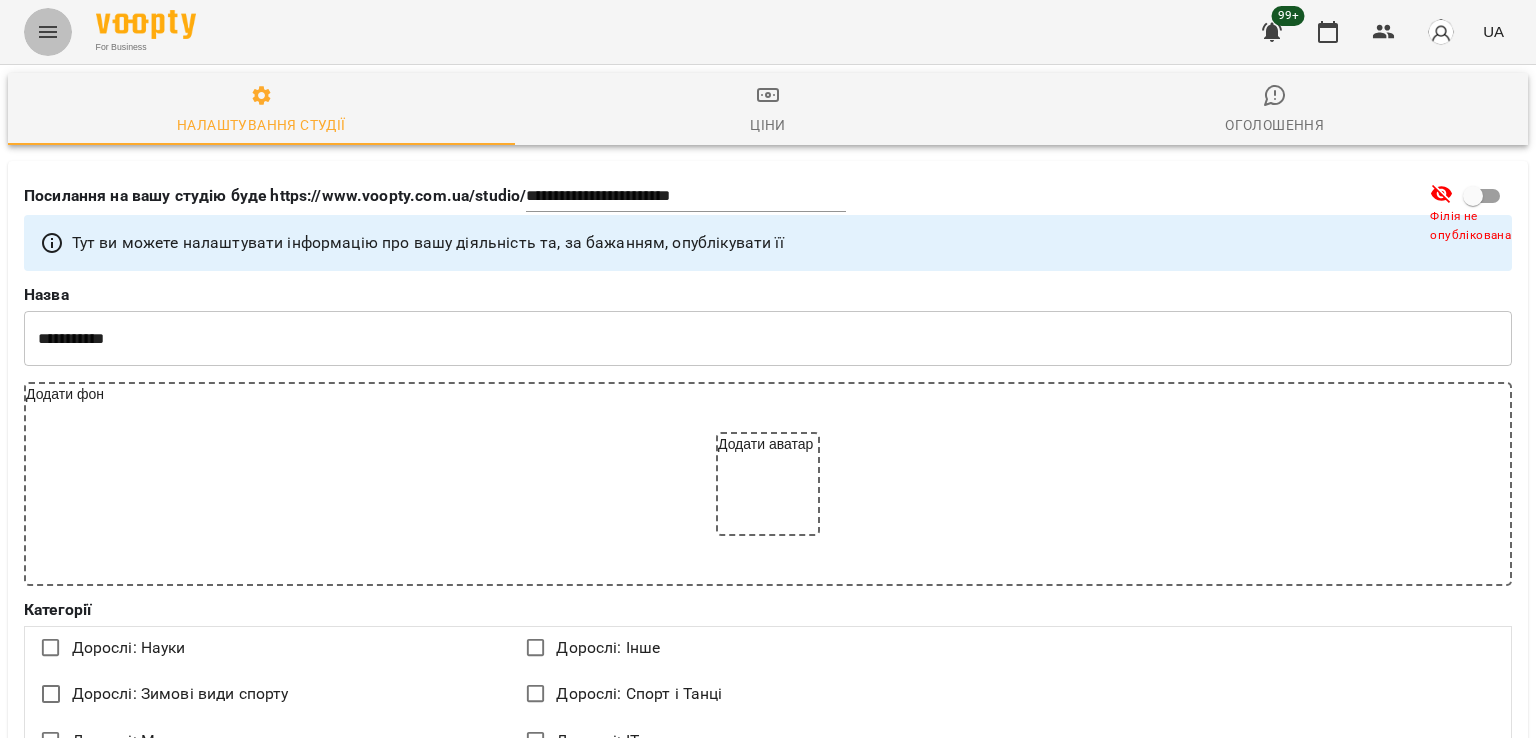 click 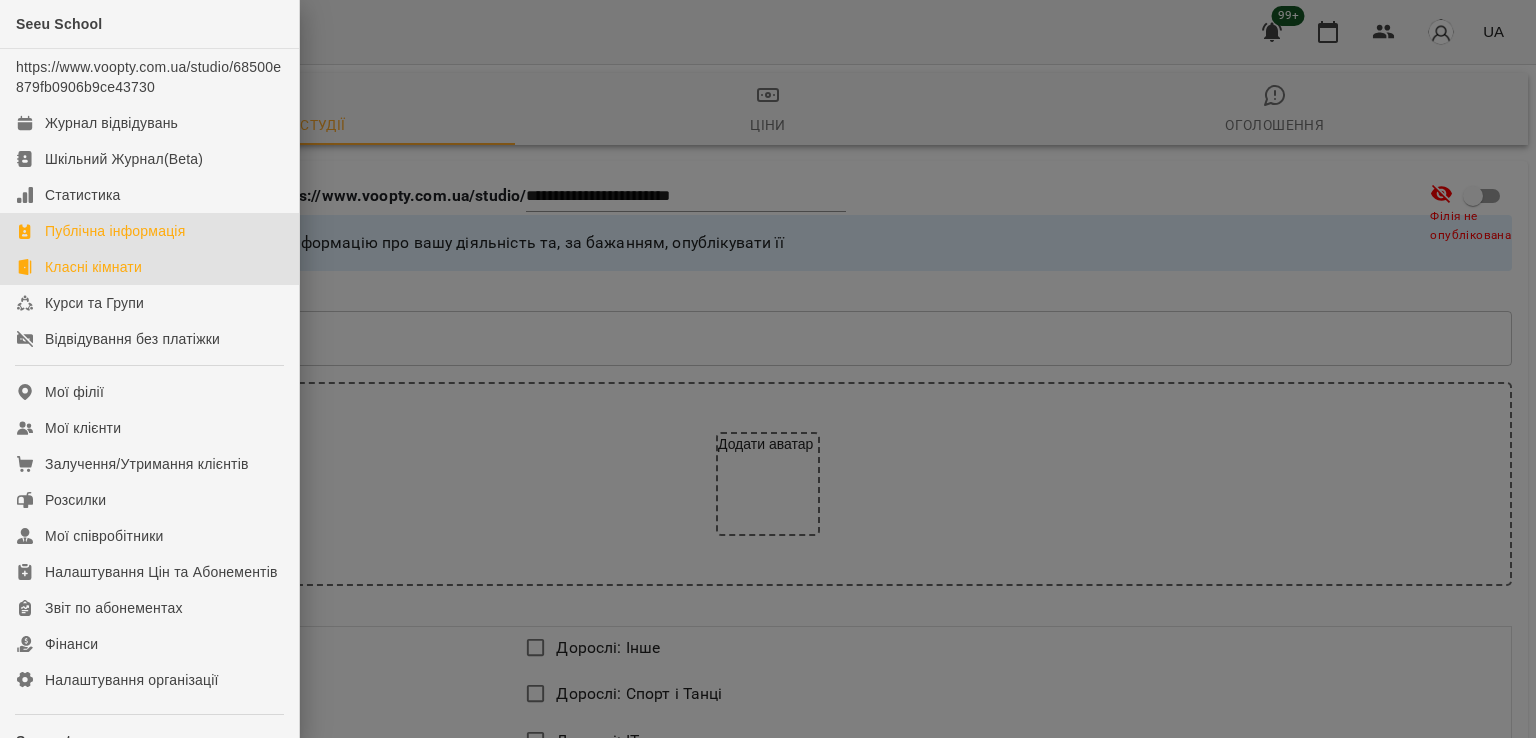 click on "Класні кімнати" at bounding box center (93, 267) 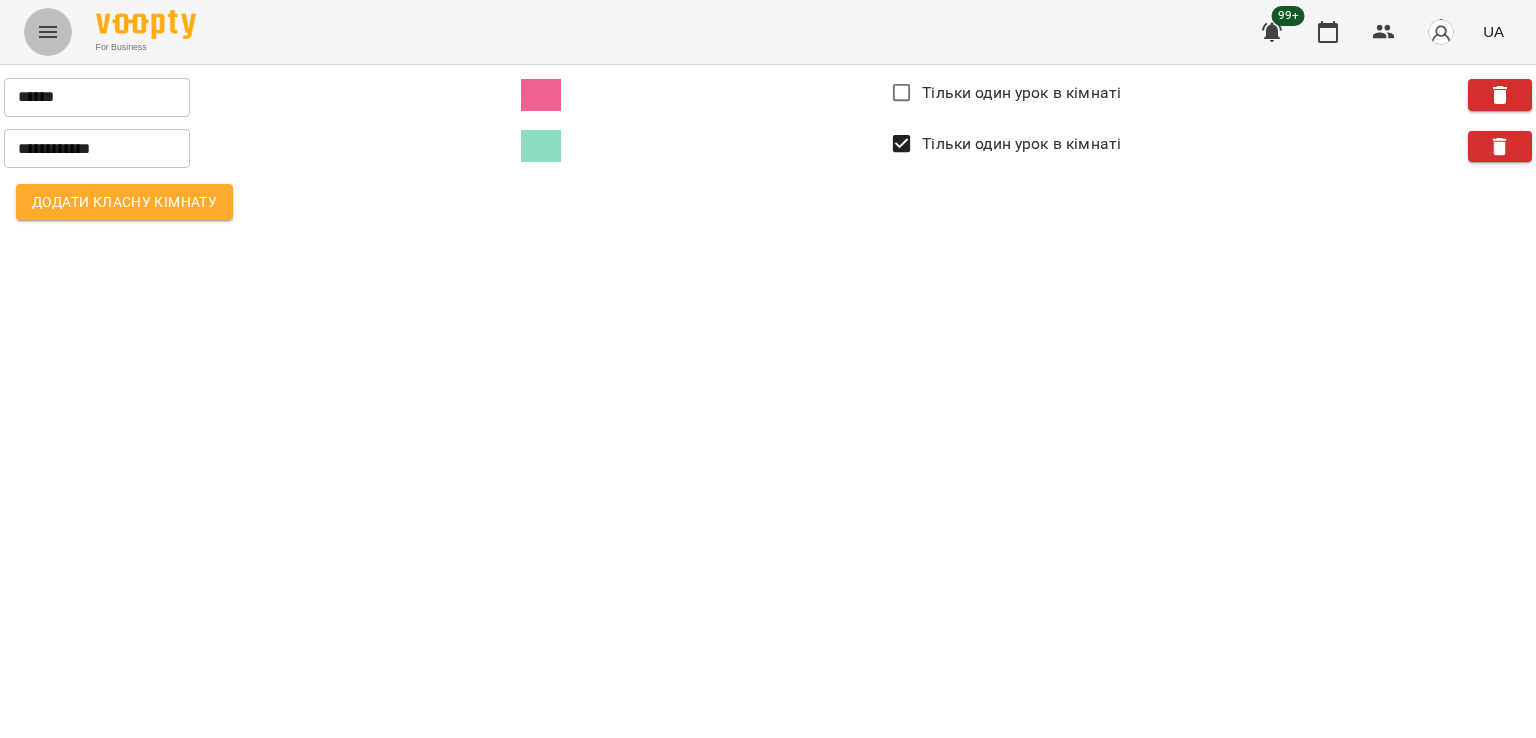click 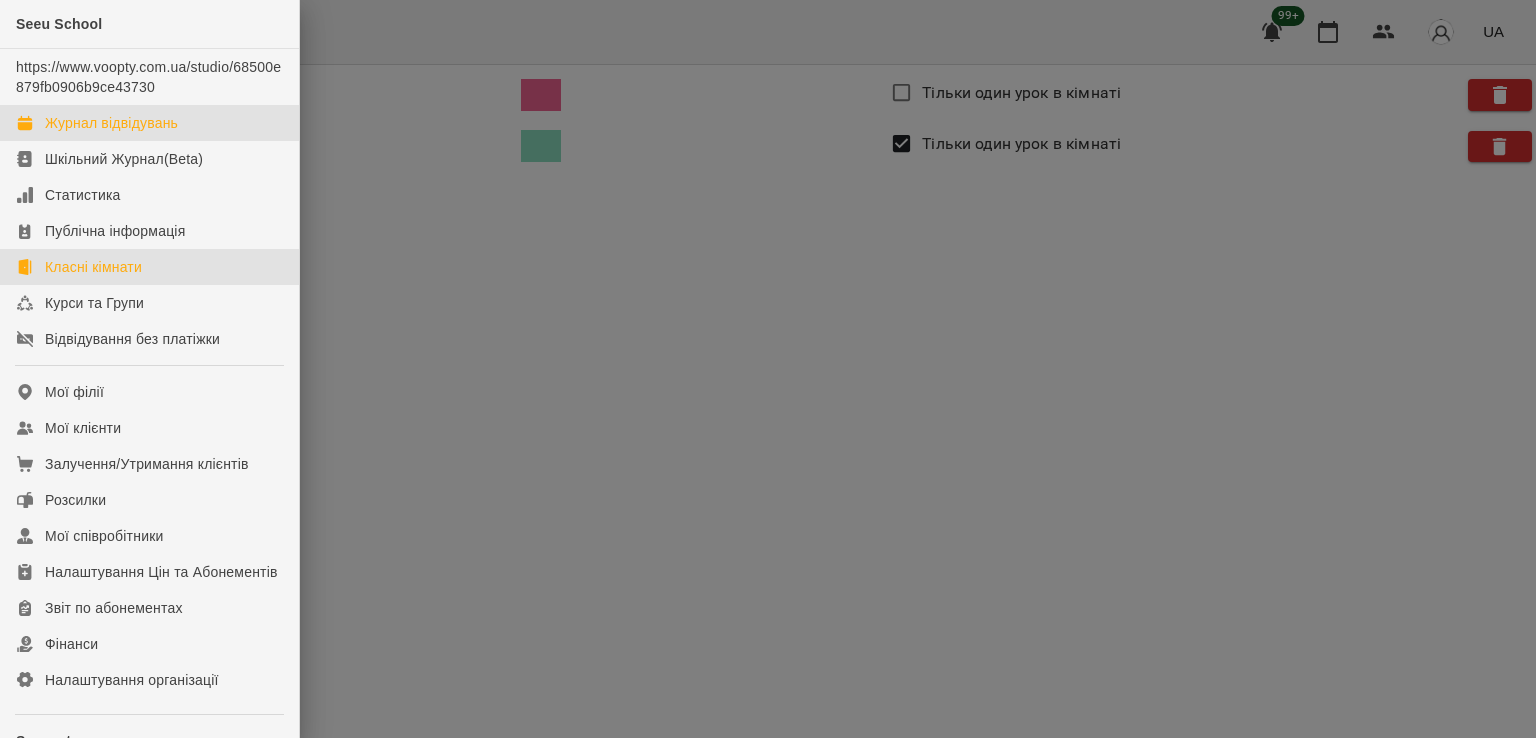 click on "Журнал відвідувань" at bounding box center (111, 123) 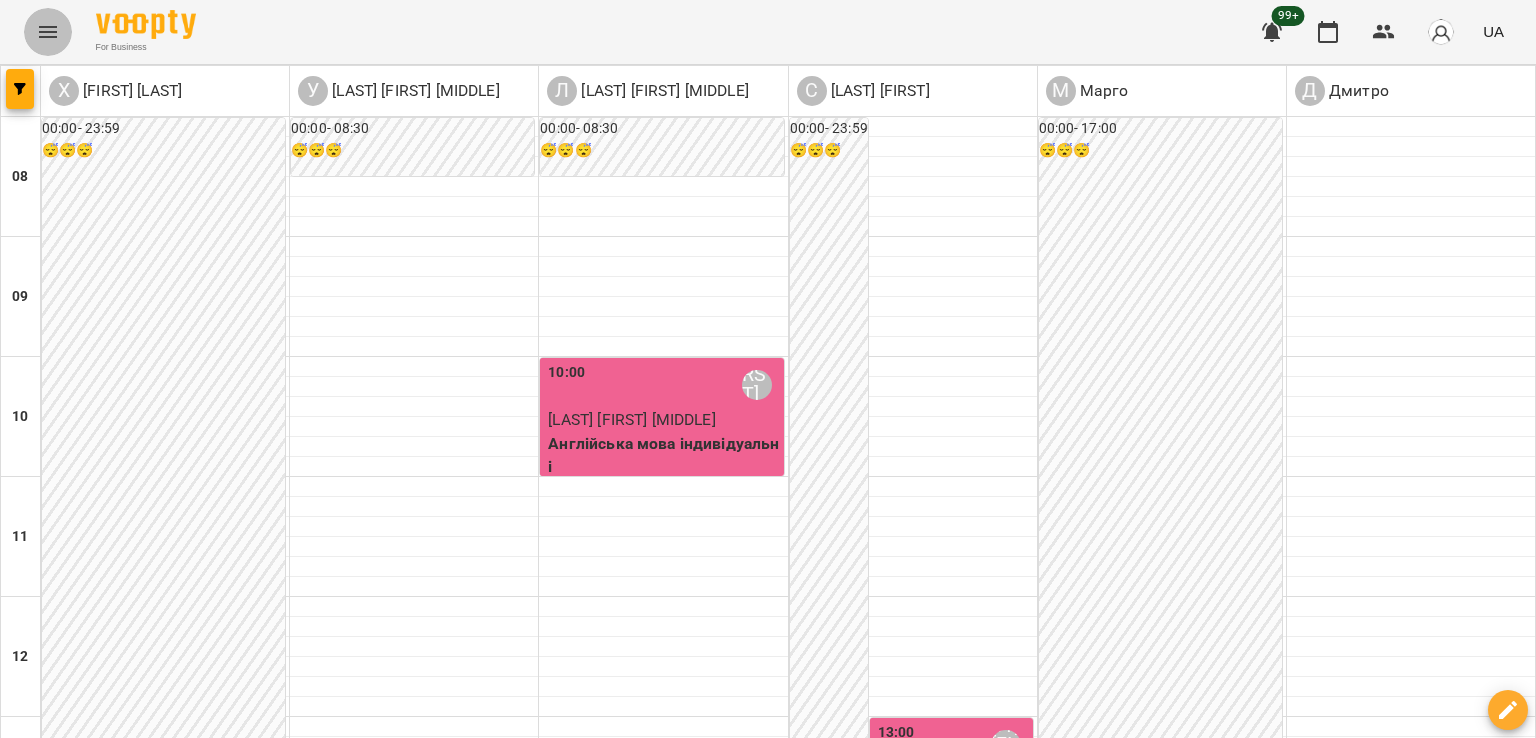click 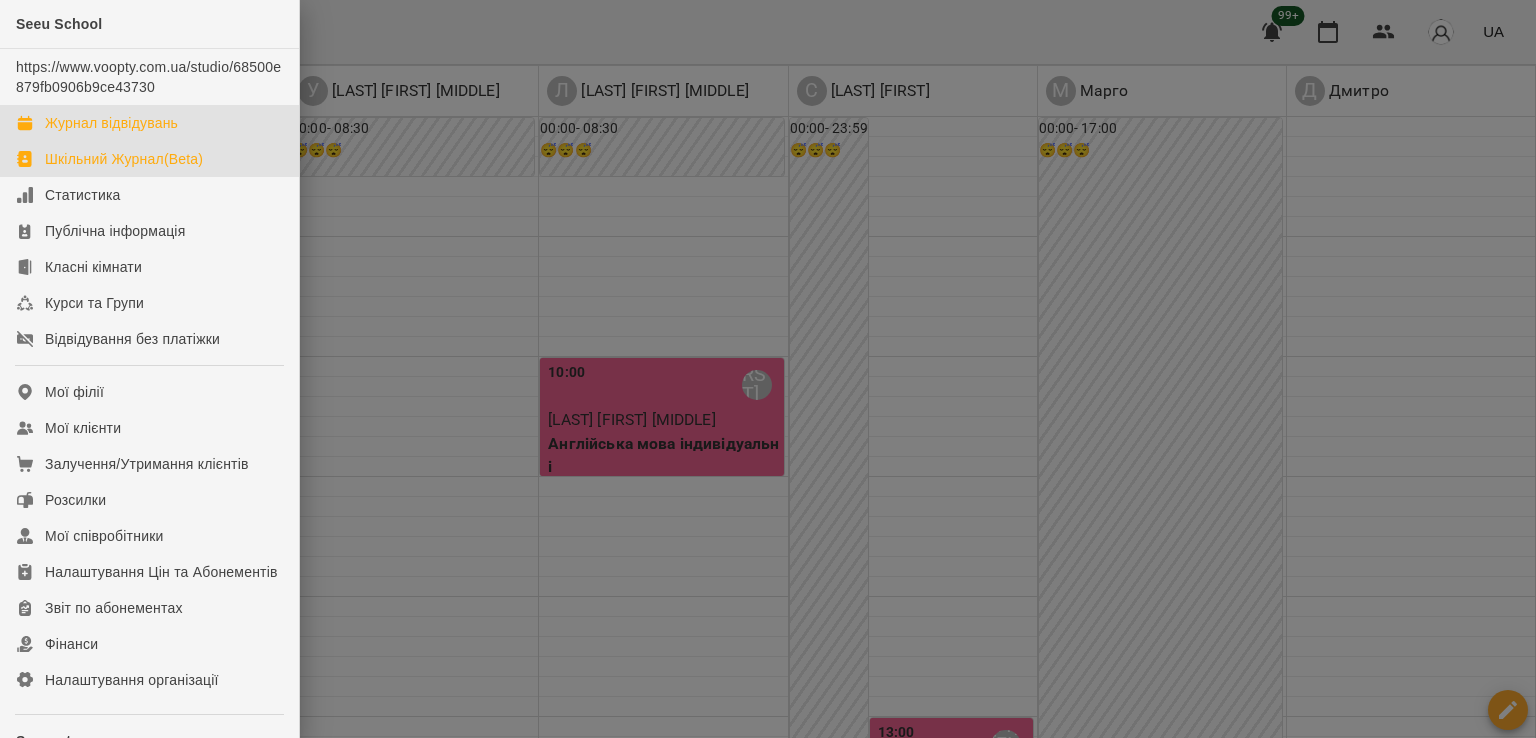 click on "Шкільний Журнал(Beta)" at bounding box center (124, 159) 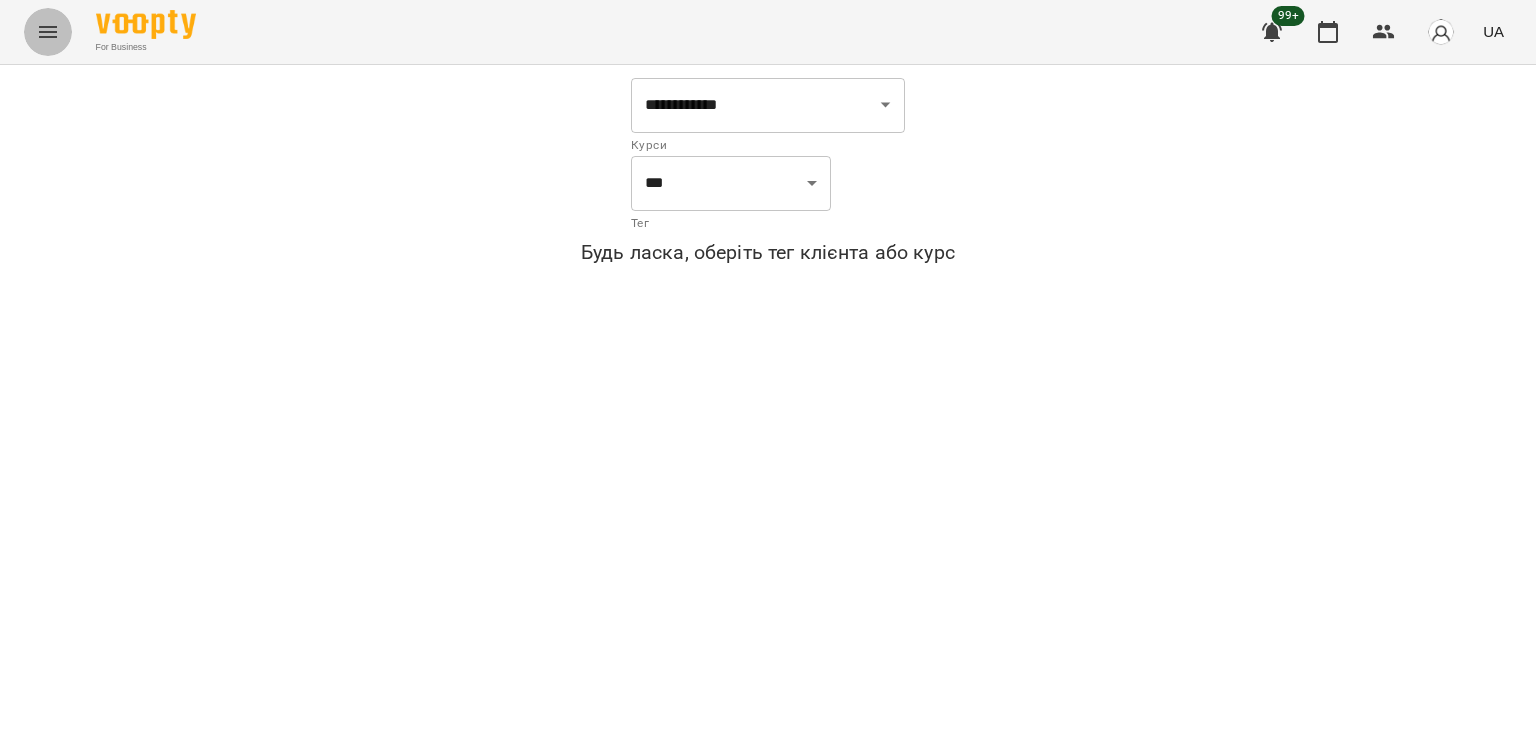 click 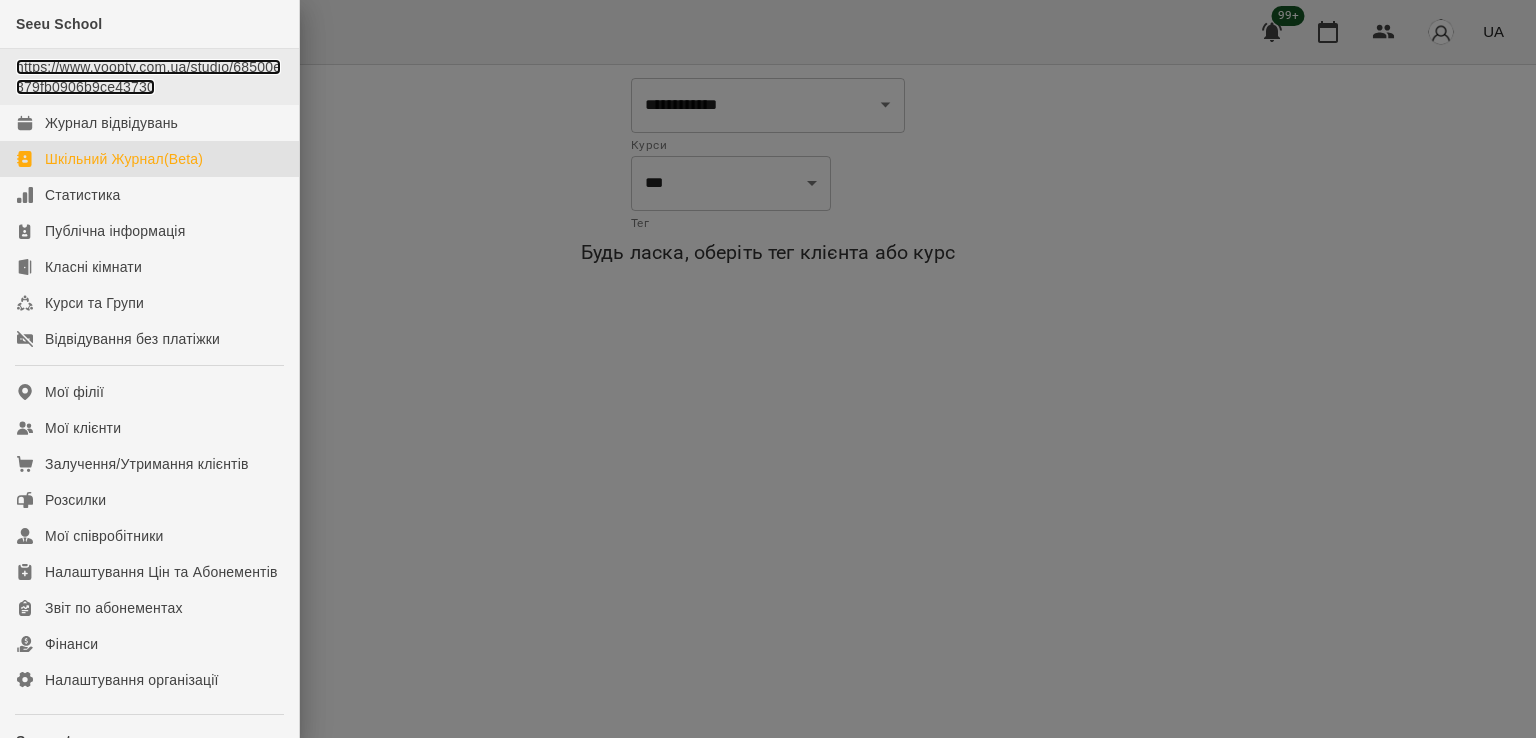 click on "https://www.voopty.com.ua/studio/68500e879fb0906b9ce43730" at bounding box center [148, 77] 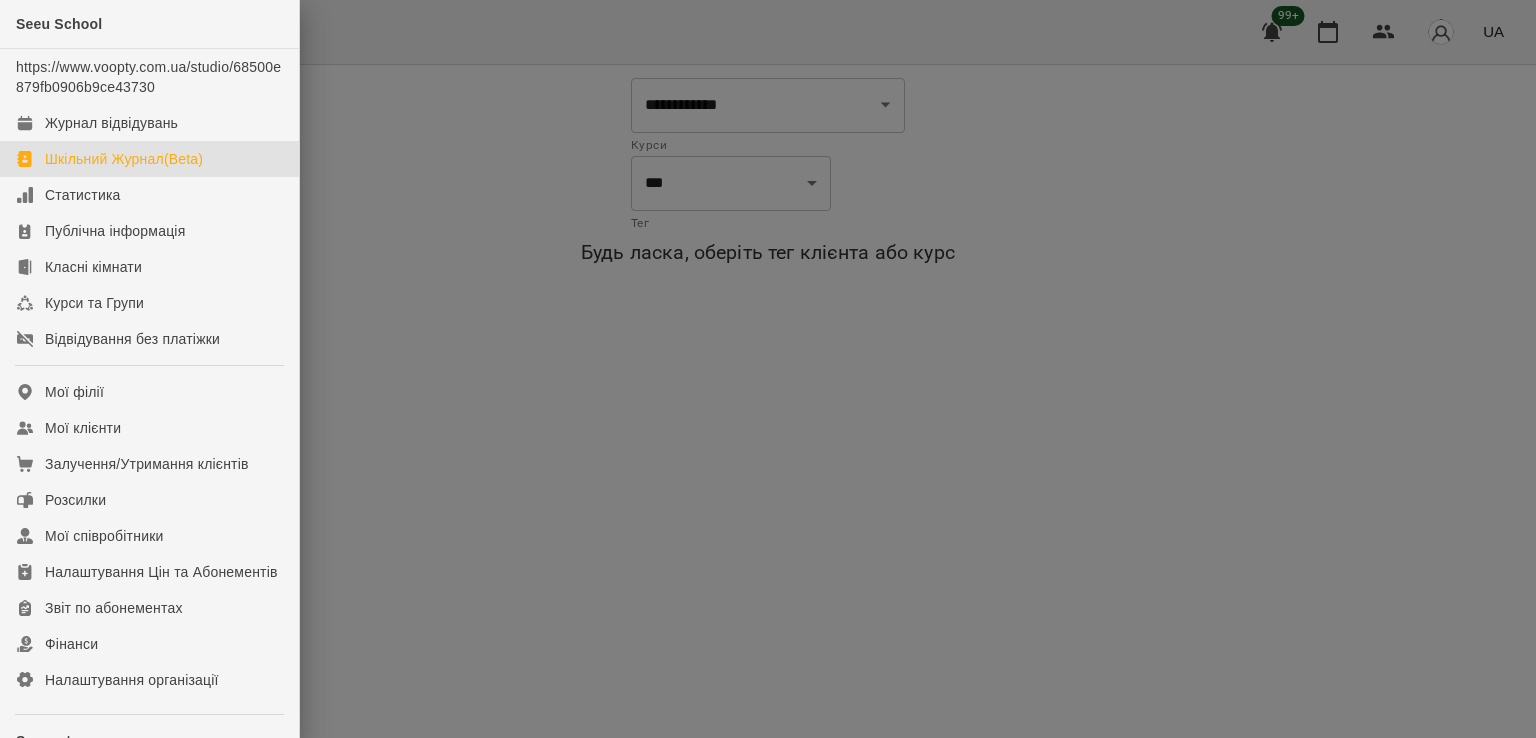 click at bounding box center (768, 369) 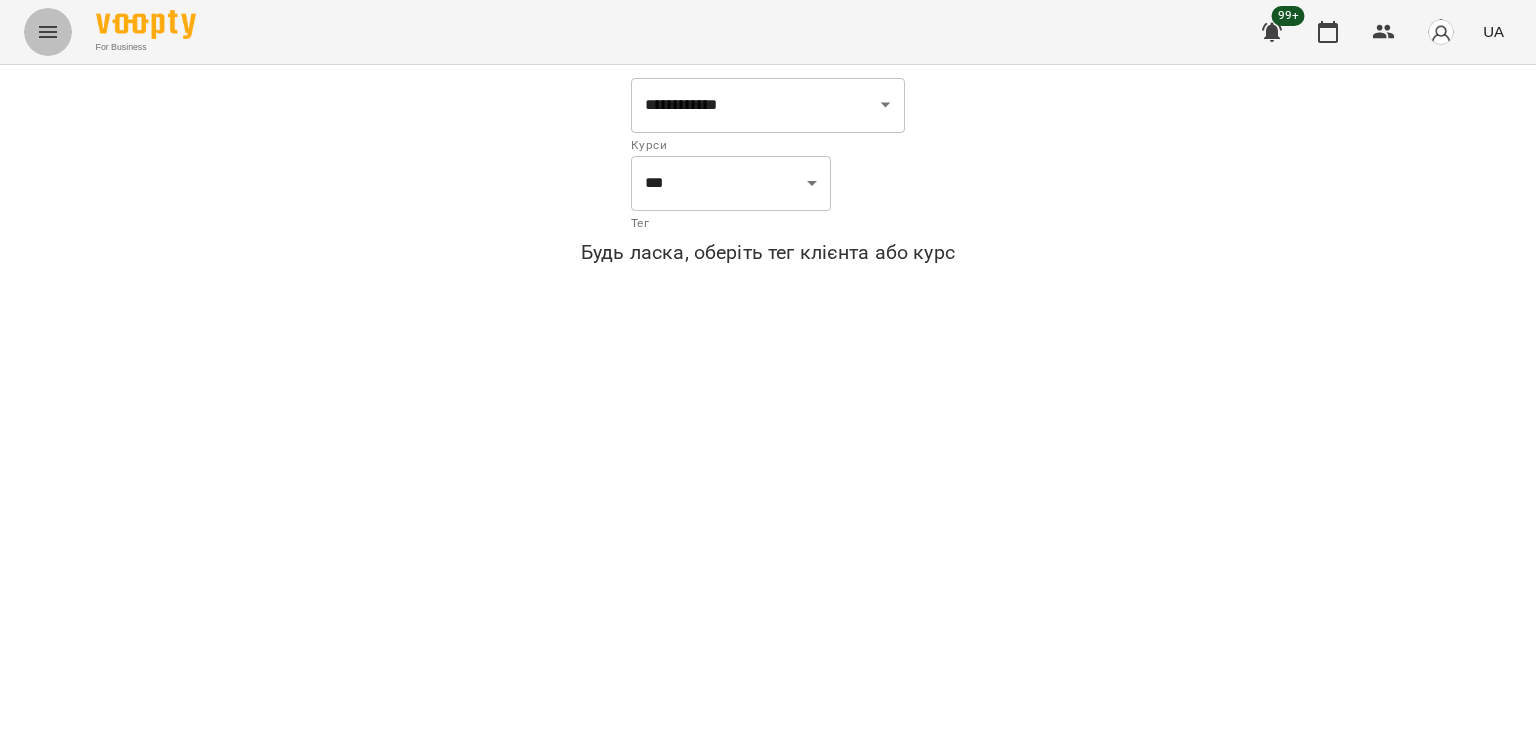 click 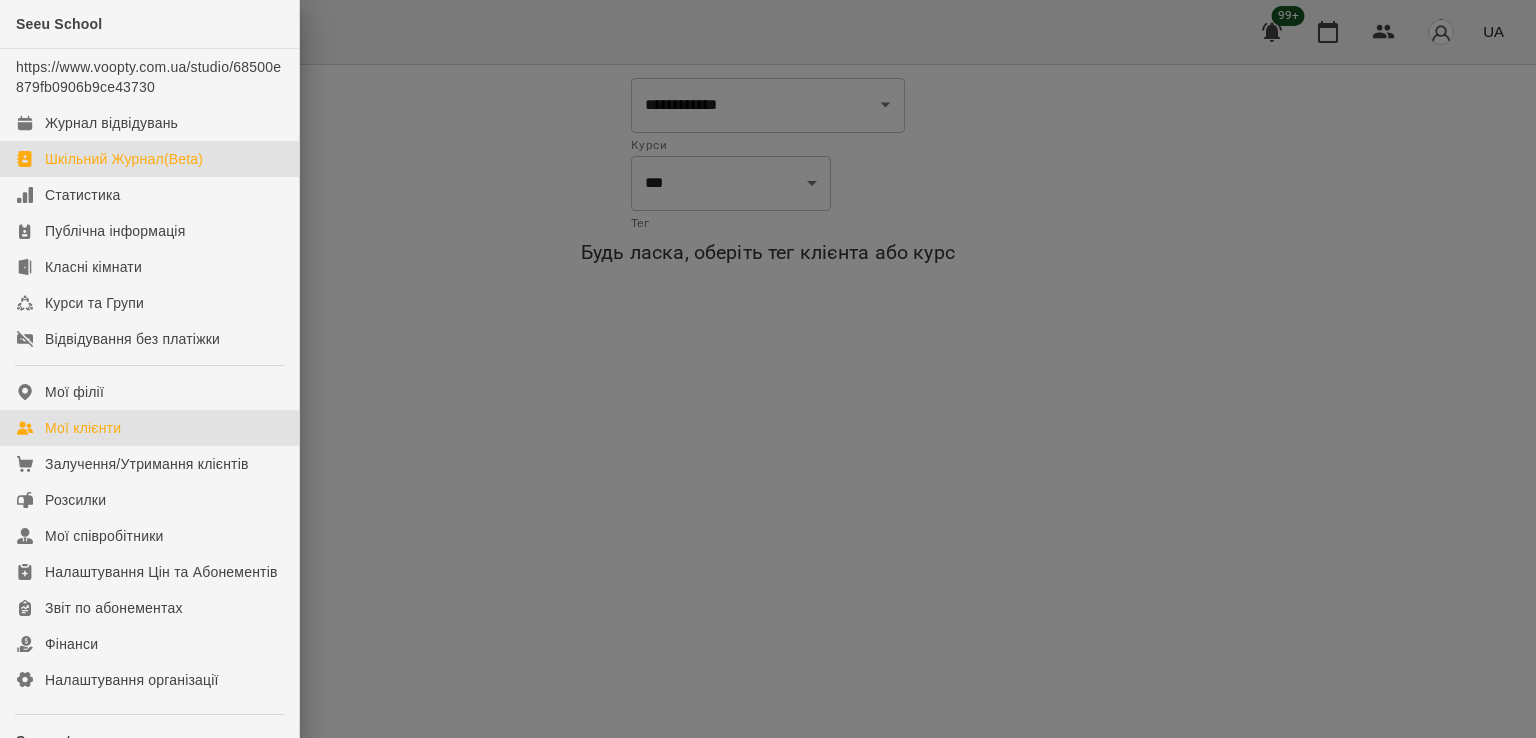 click on "Мої клієнти" at bounding box center [83, 428] 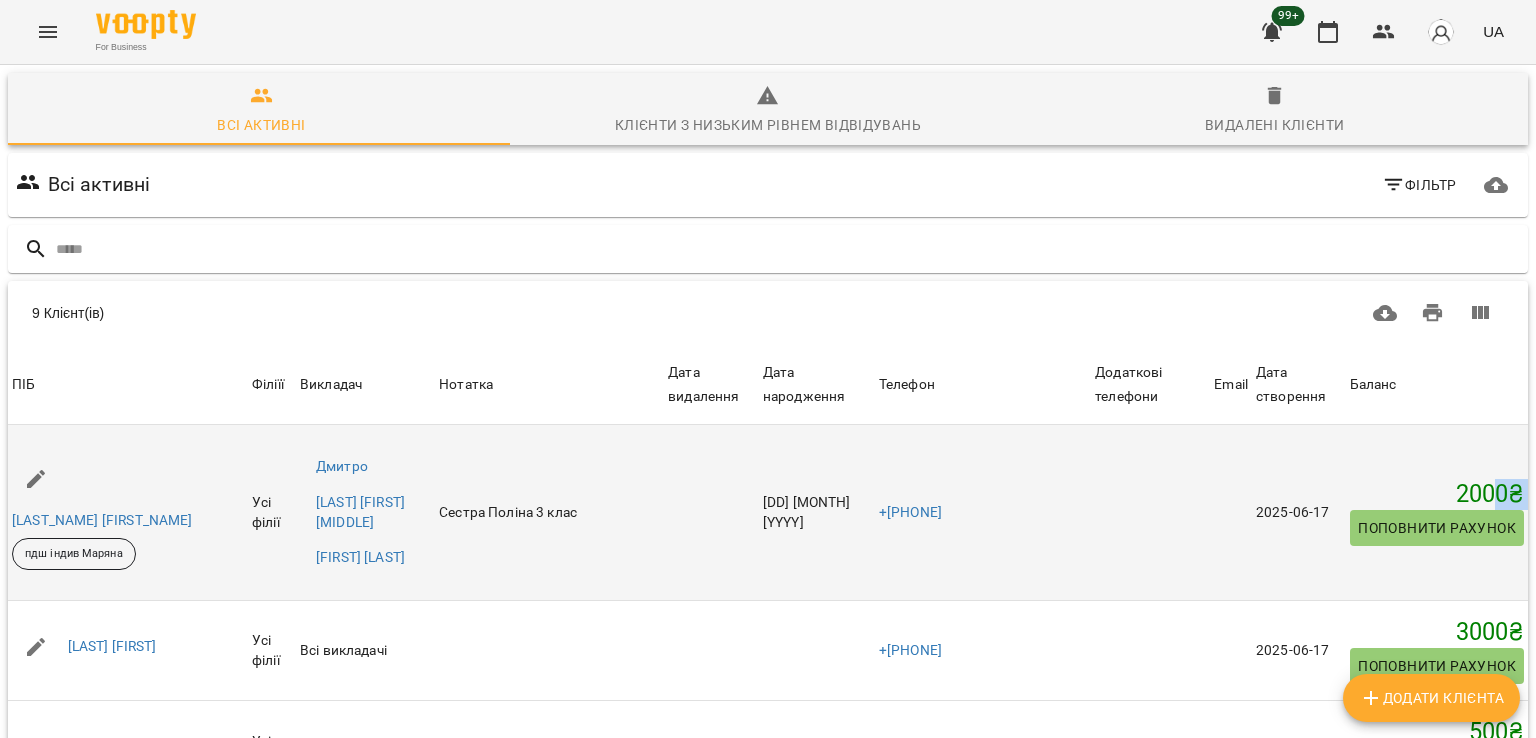 drag, startPoint x: 1446, startPoint y: 527, endPoint x: 1465, endPoint y: 471, distance: 59.135437 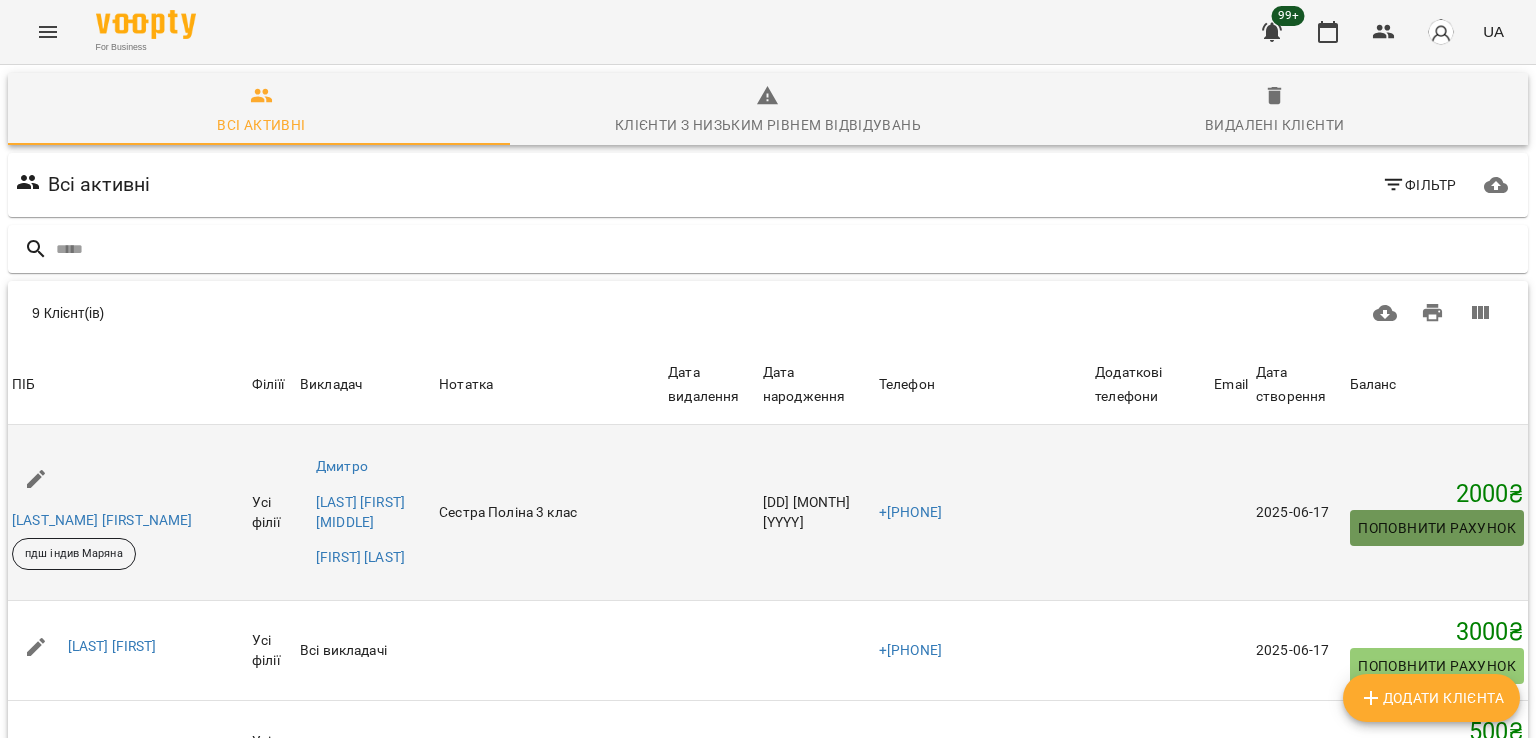 click on "Поповнити рахунок" at bounding box center (1437, 528) 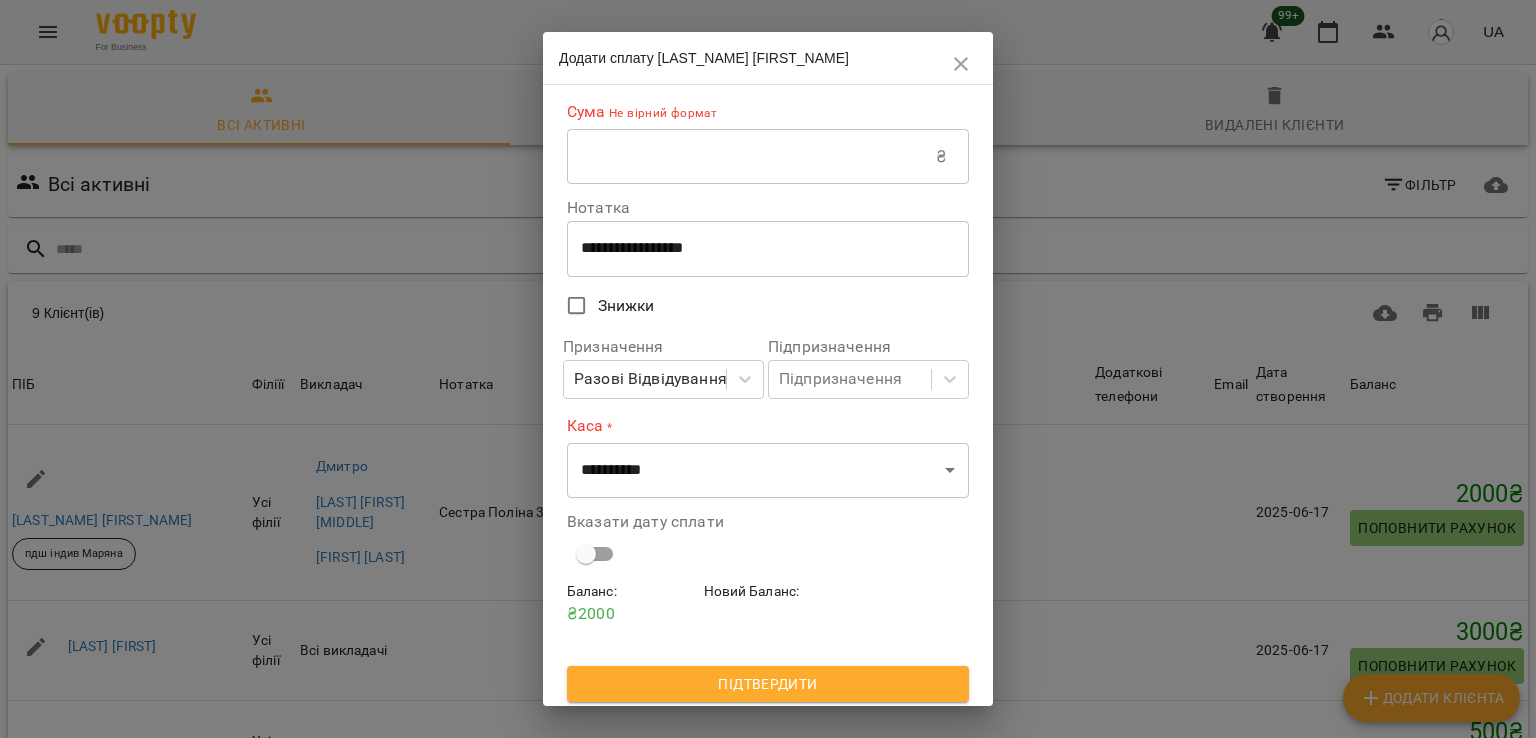 click on "₴ 2000" at bounding box center [631, 614] 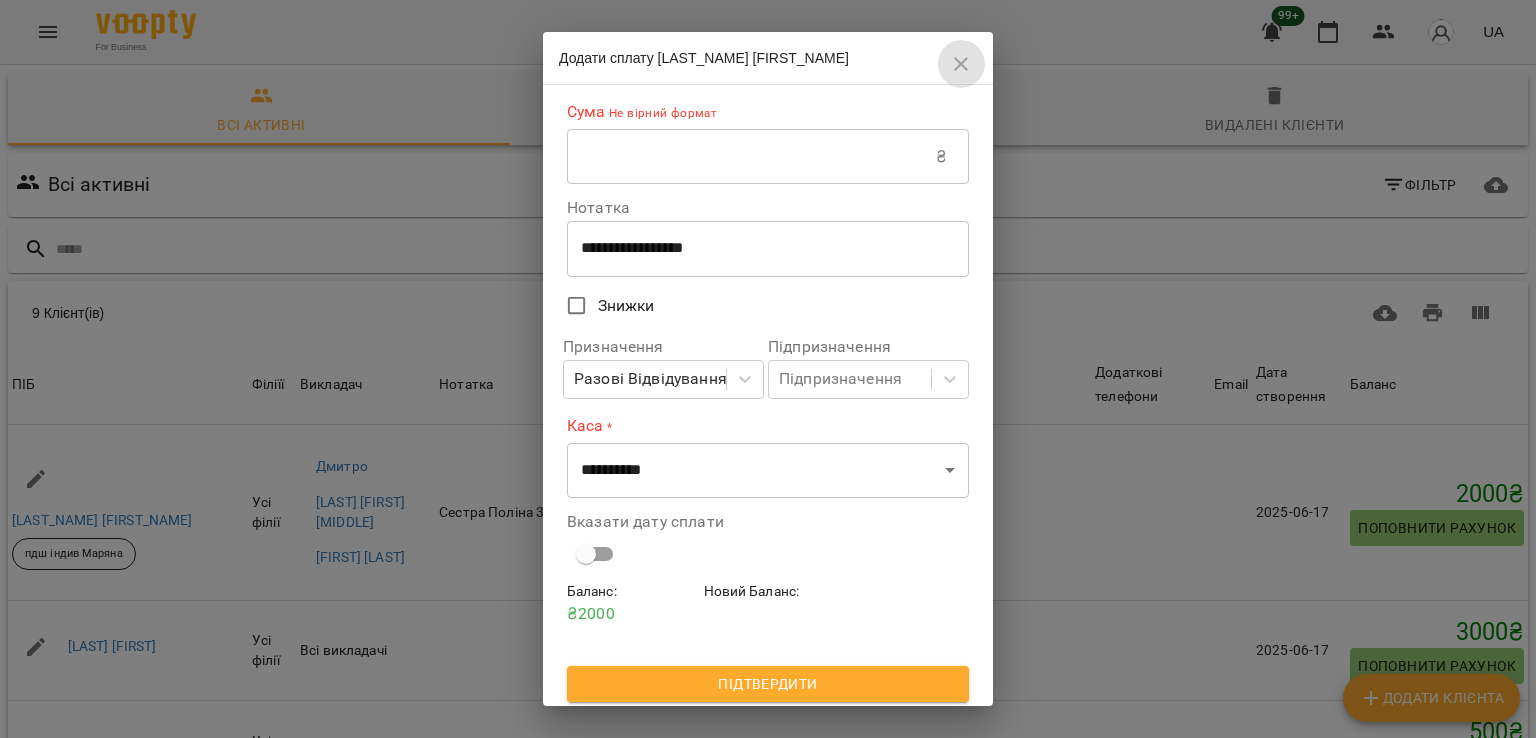 click 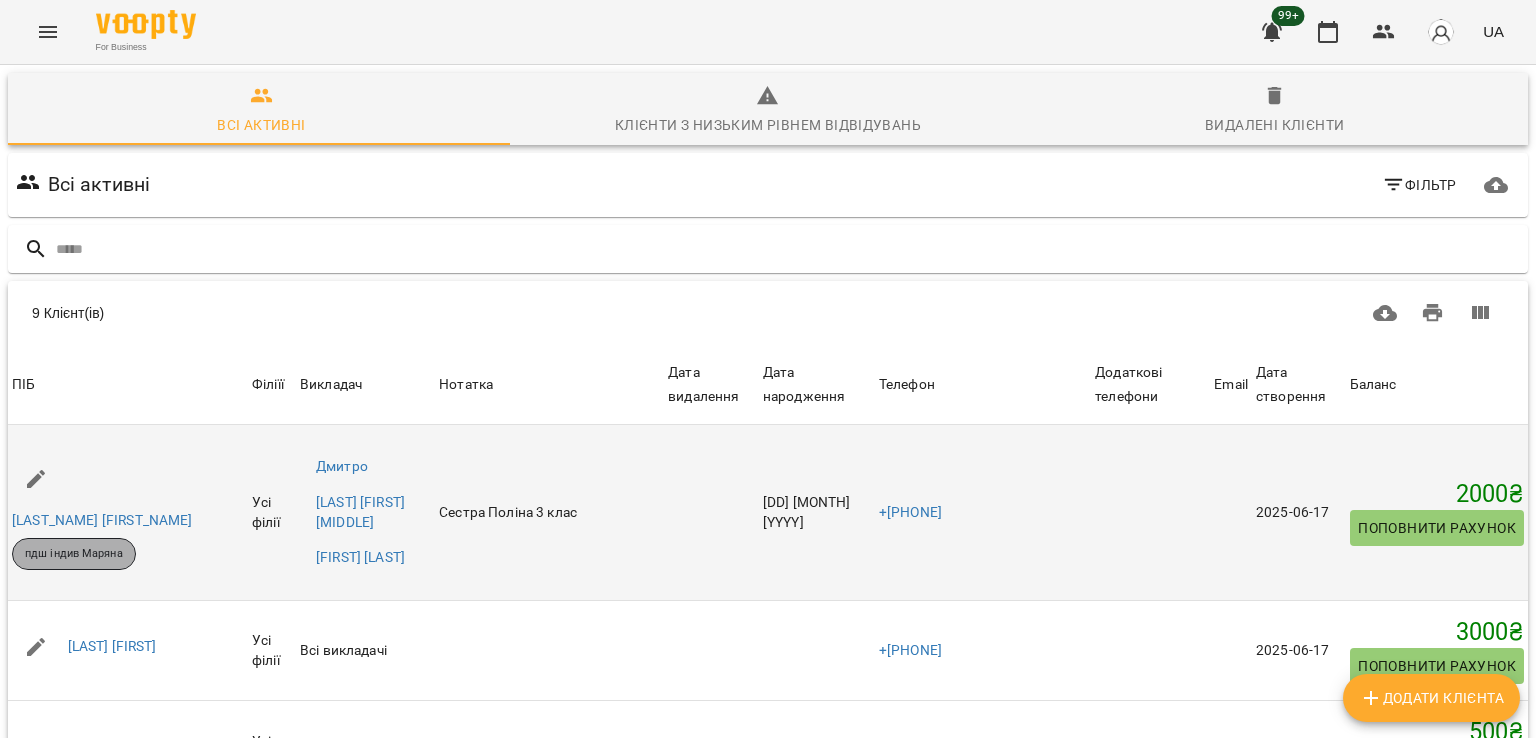 click on "пдш індив Маряна" at bounding box center [74, 554] 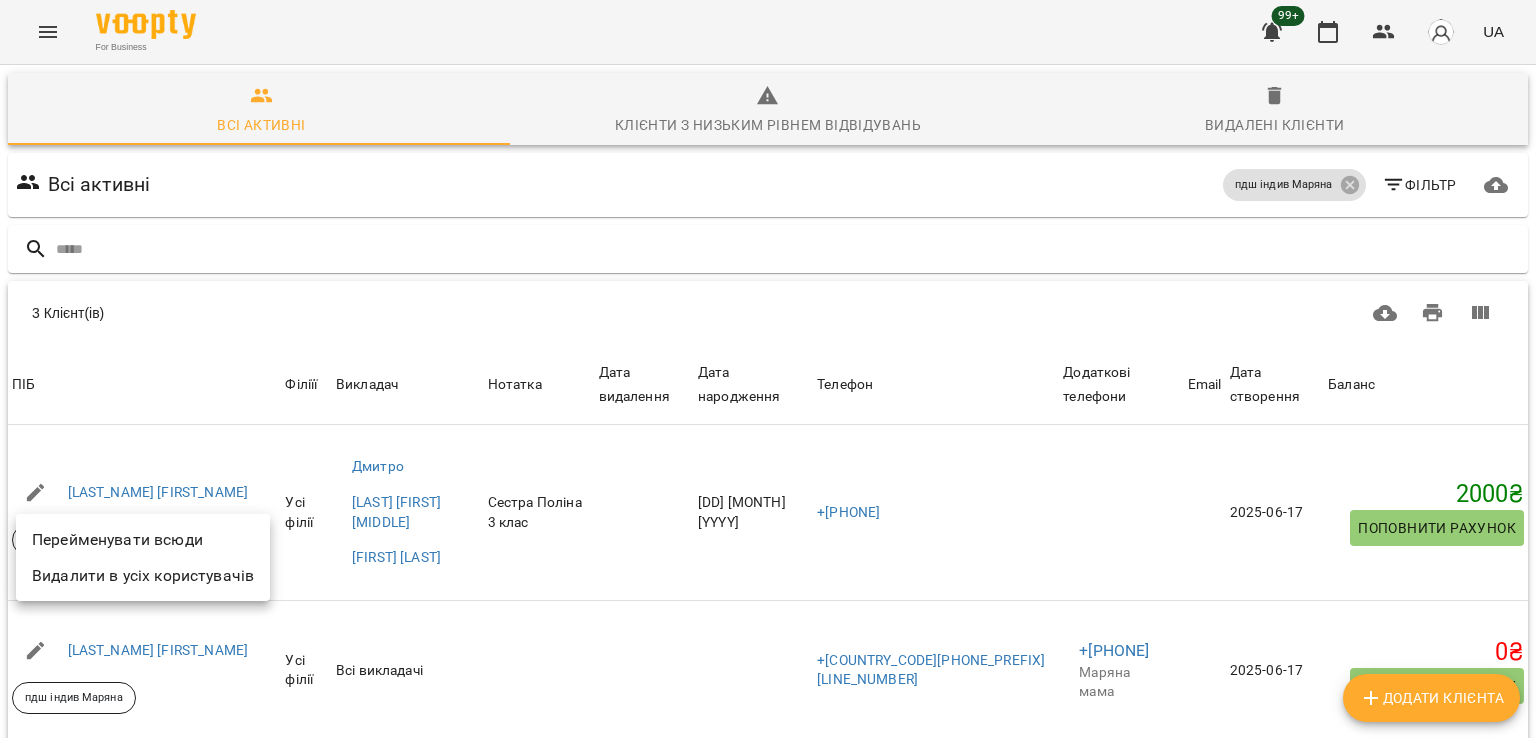 click at bounding box center (768, 369) 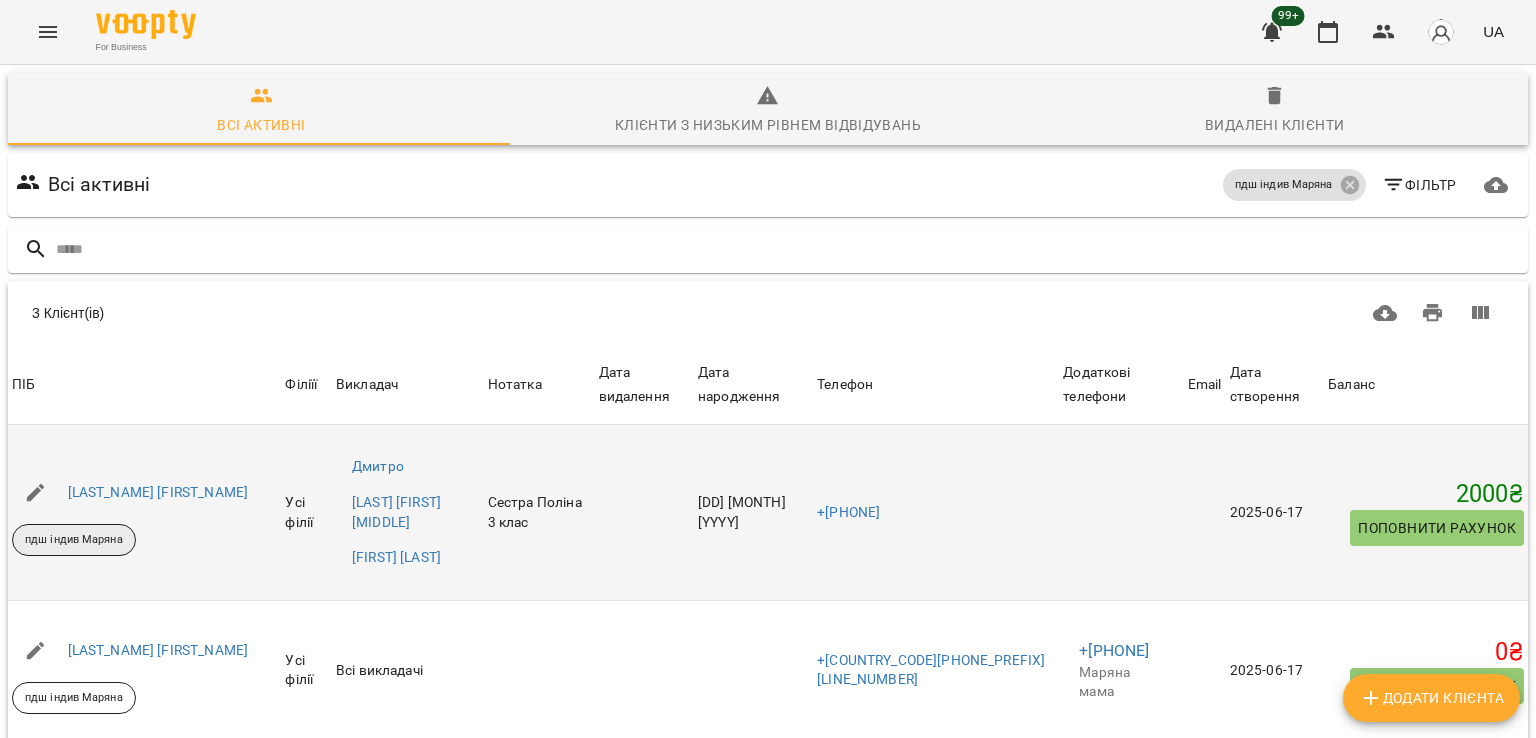 scroll, scrollTop: 0, scrollLeft: 0, axis: both 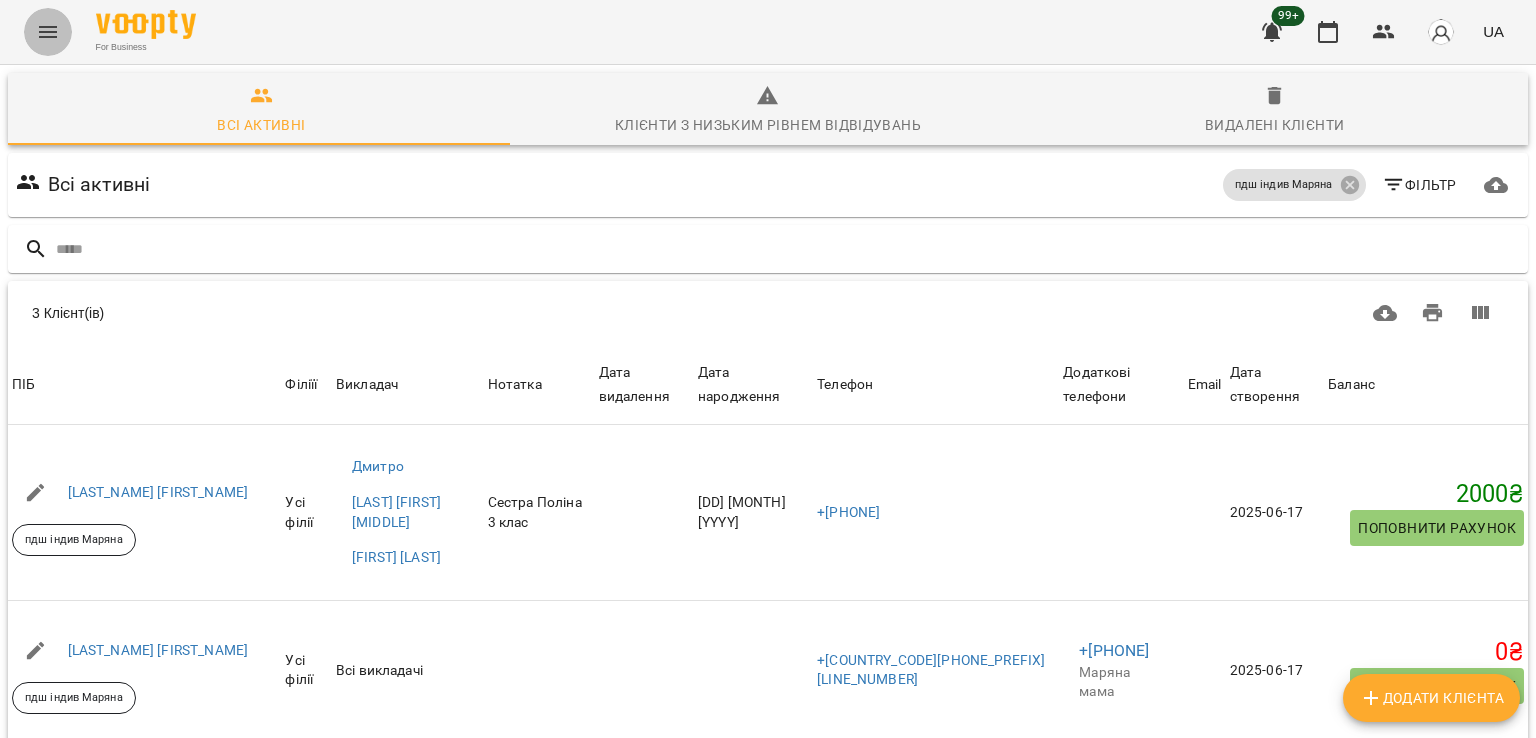 click at bounding box center [48, 32] 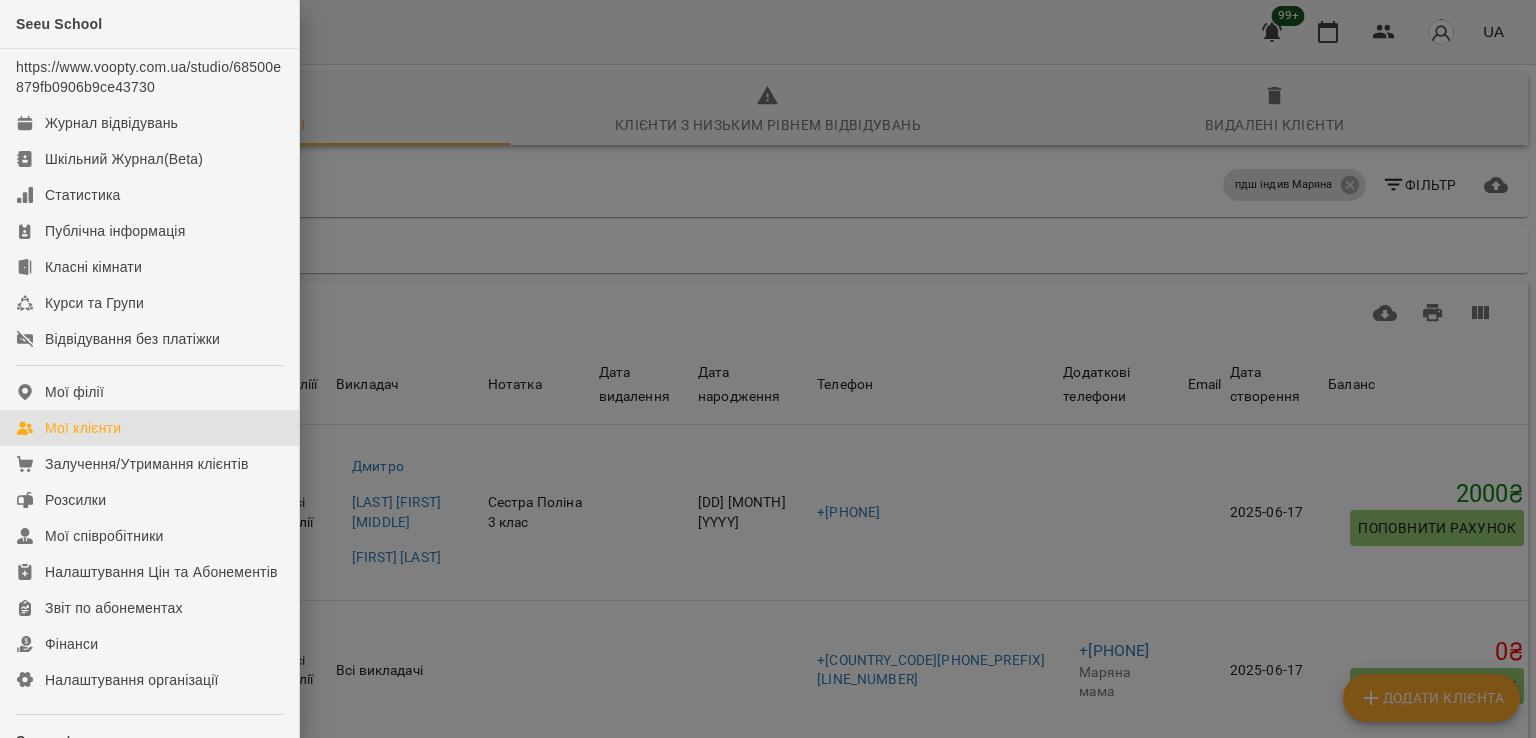 click on "Мої клієнти" at bounding box center (83, 428) 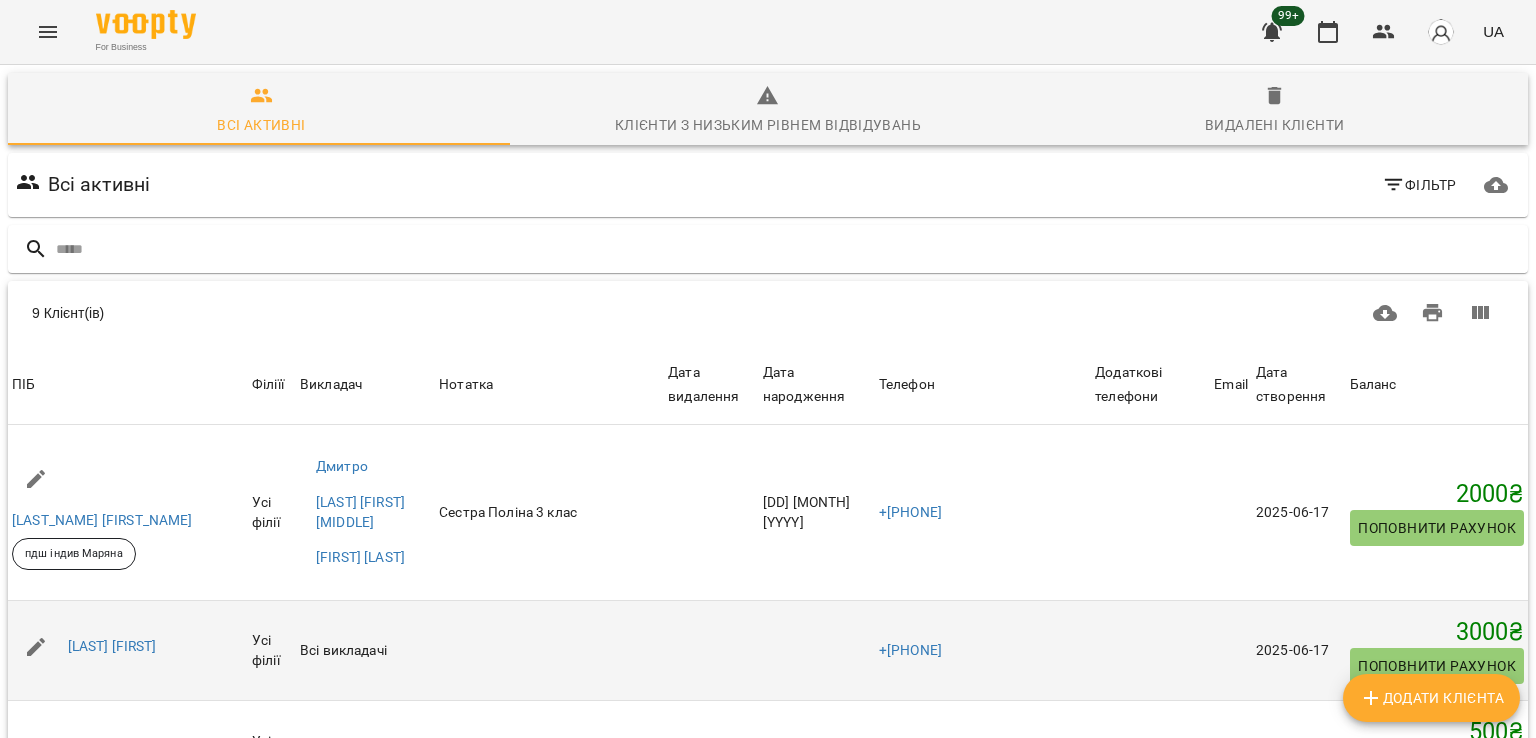 click at bounding box center (549, 650) 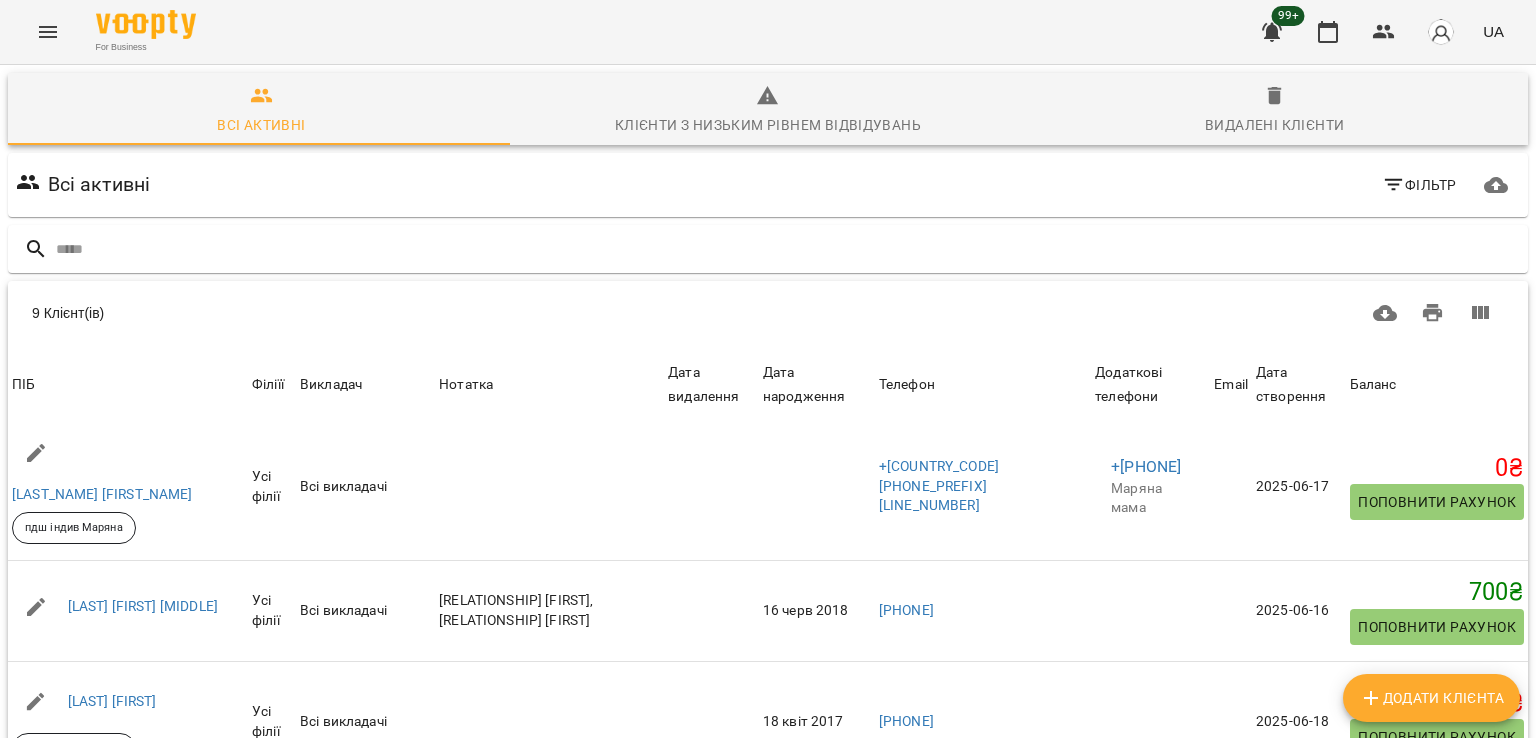 scroll, scrollTop: 598, scrollLeft: 0, axis: vertical 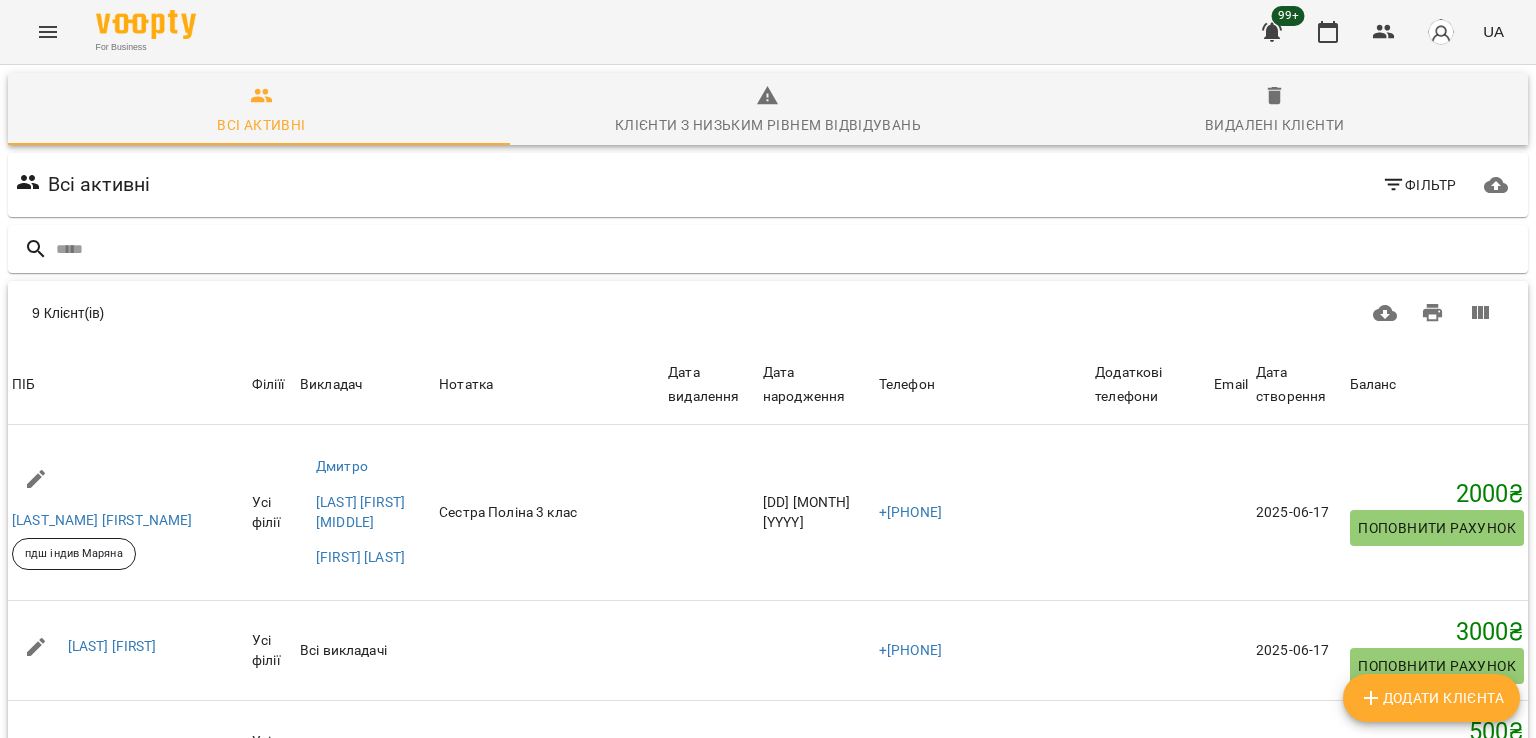 click 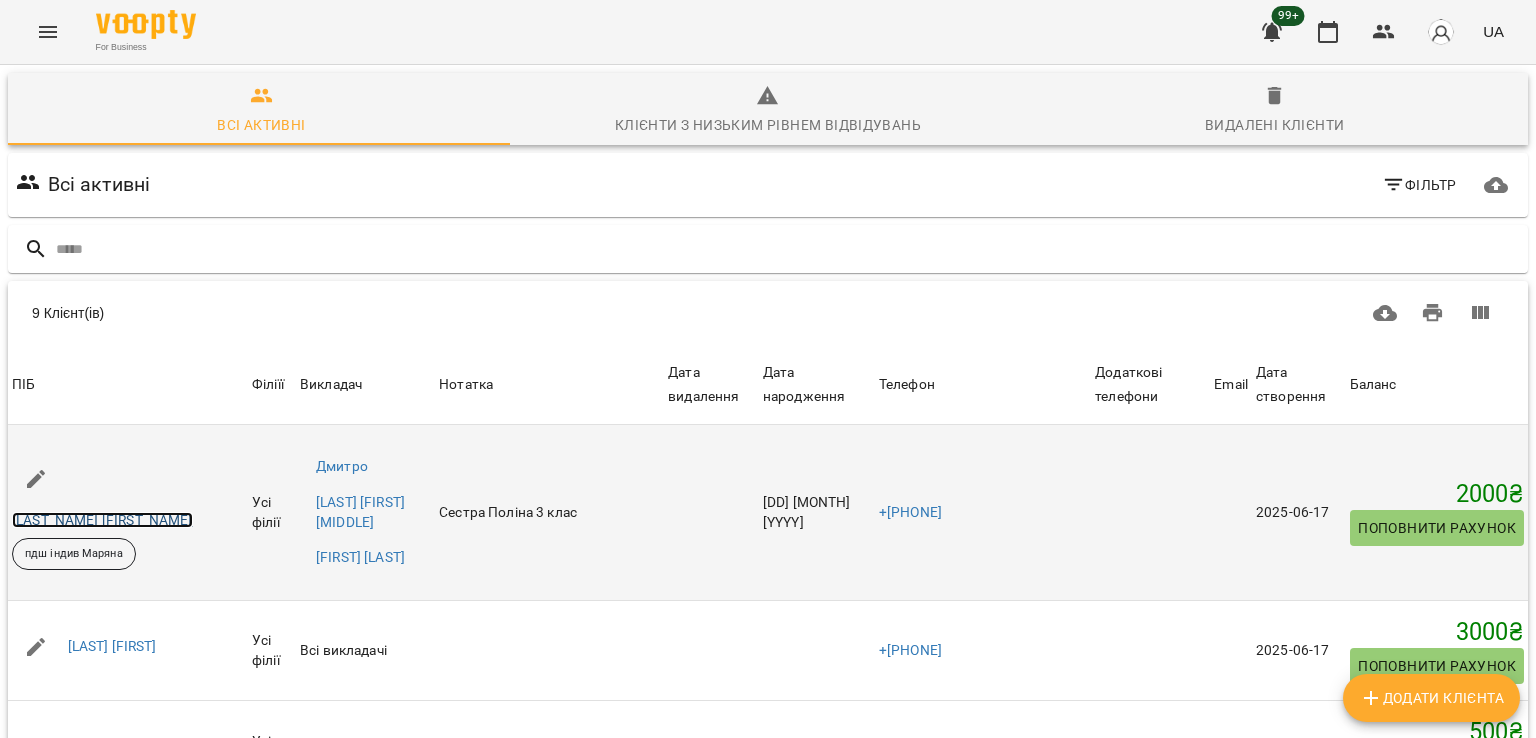 click on "Ковбас [FIRST]" at bounding box center (102, 520) 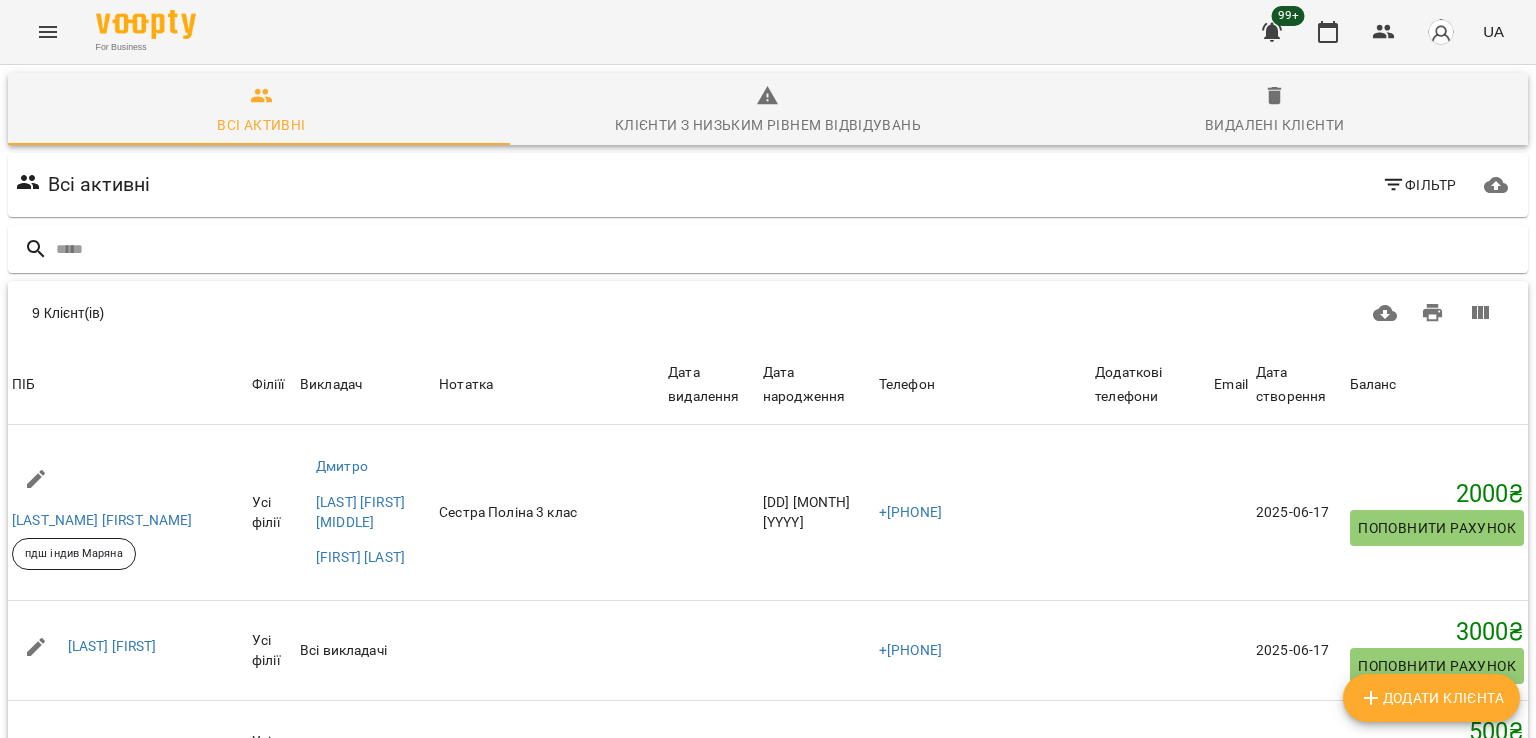 drag, startPoint x: 62, startPoint y: 337, endPoint x: 31, endPoint y: 330, distance: 31.780497 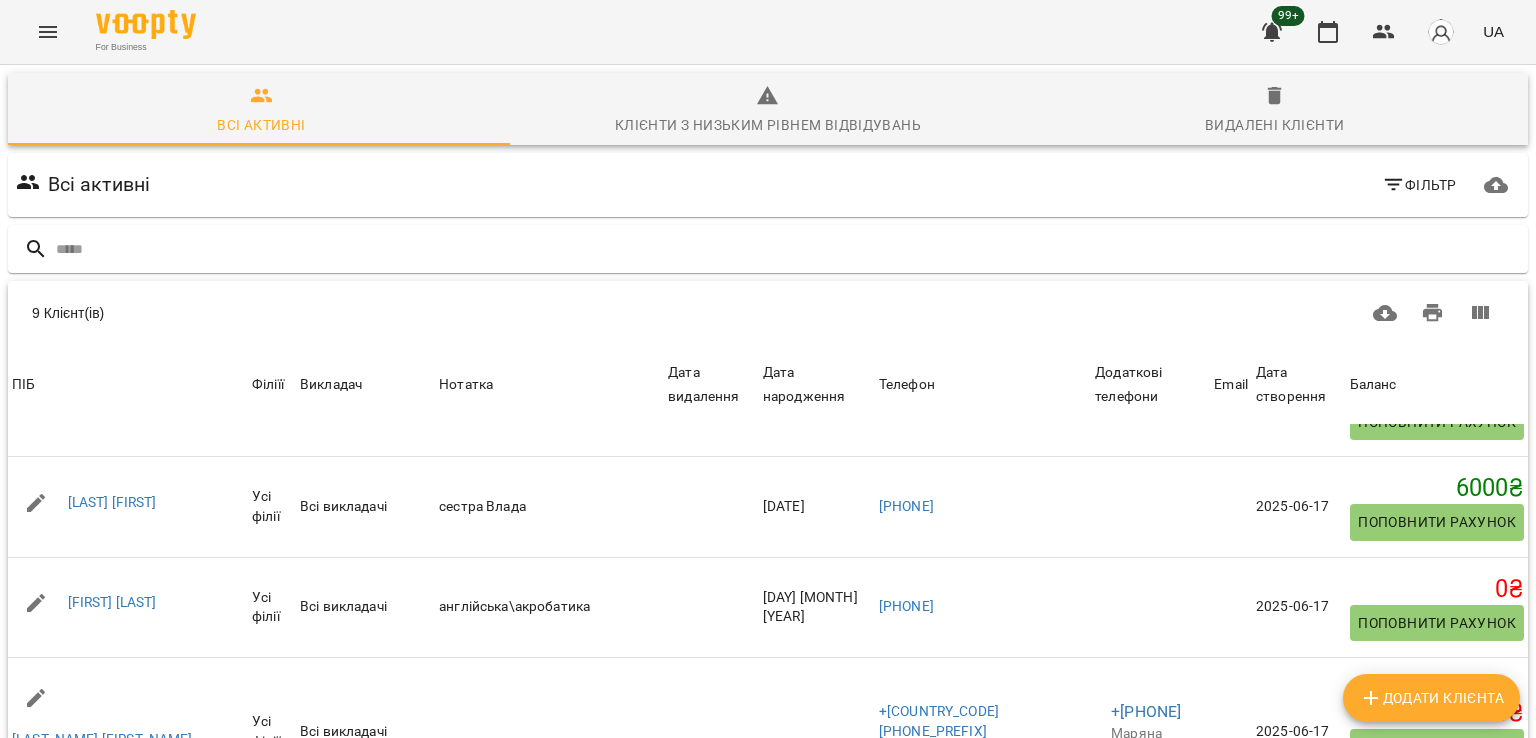 scroll, scrollTop: 598, scrollLeft: 0, axis: vertical 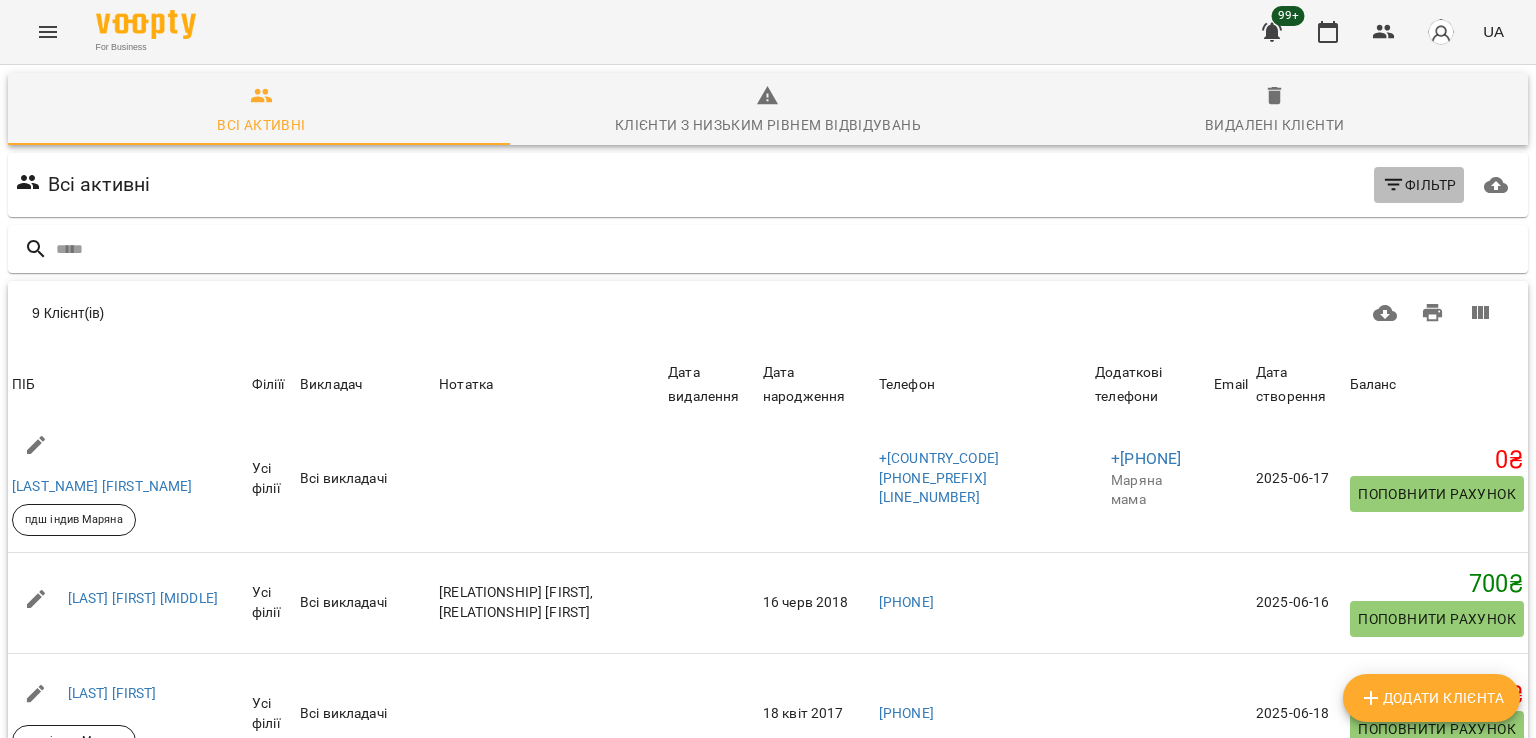 click on "Фільтр" at bounding box center (1419, 185) 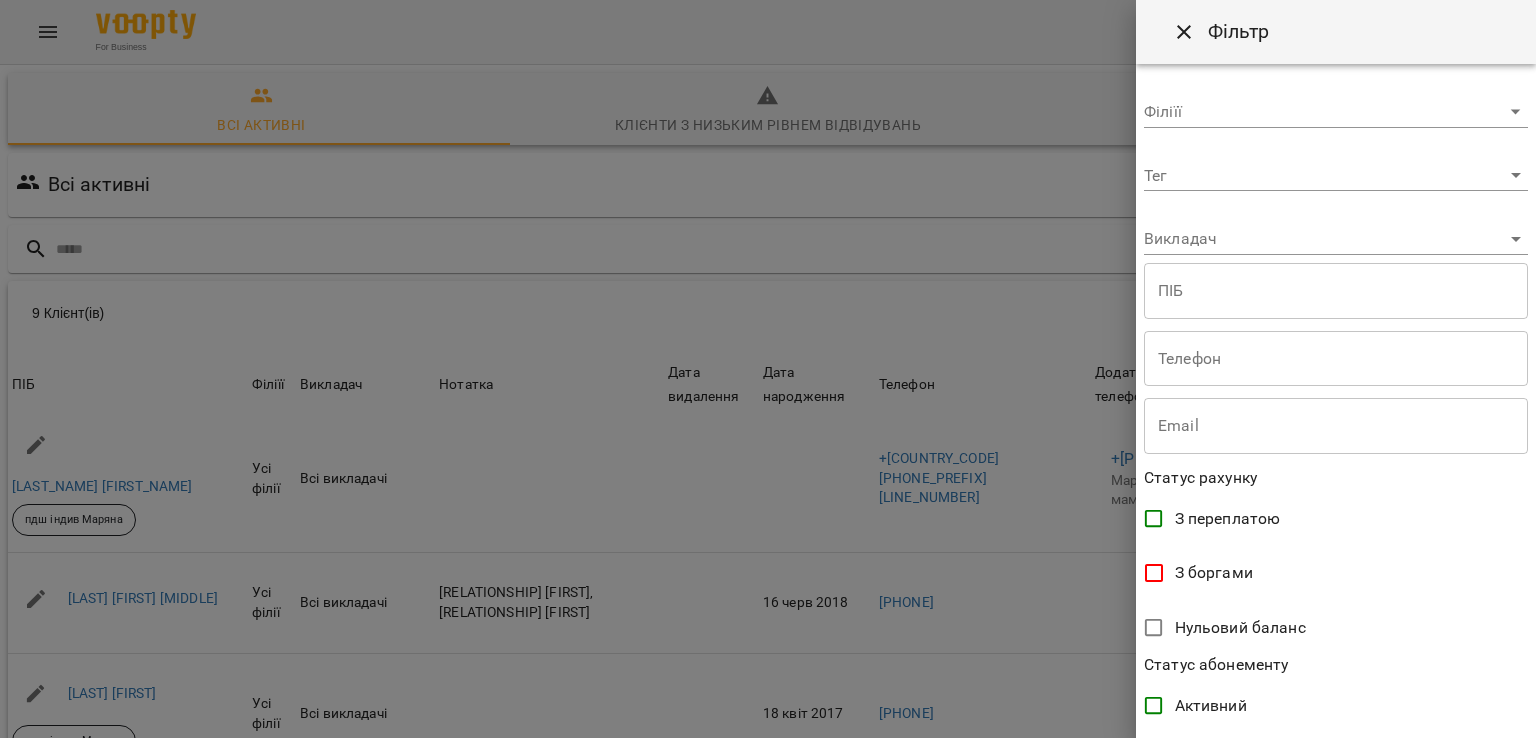 click at bounding box center [768, 369] 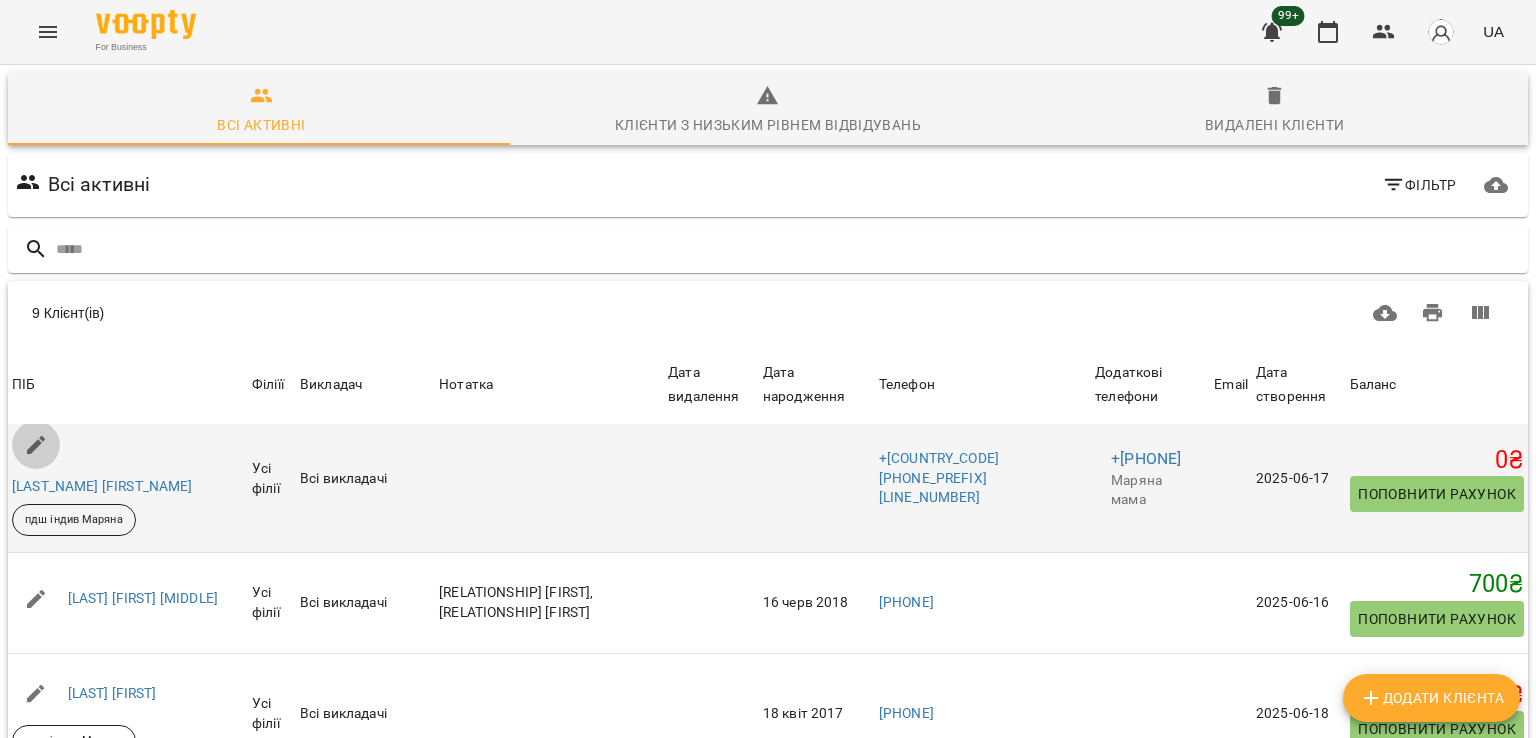 drag, startPoint x: 164, startPoint y: 445, endPoint x: 25, endPoint y: 442, distance: 139.03236 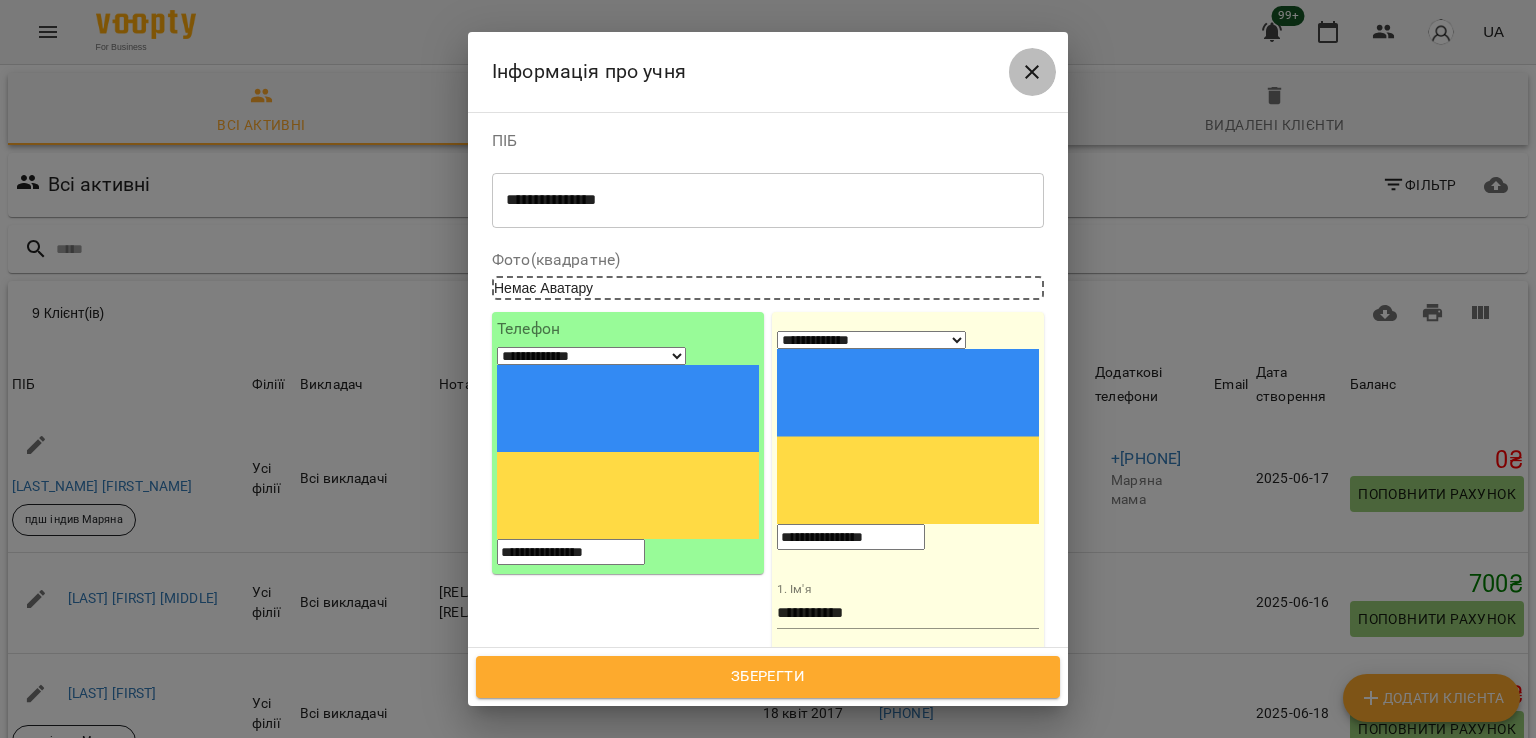 click 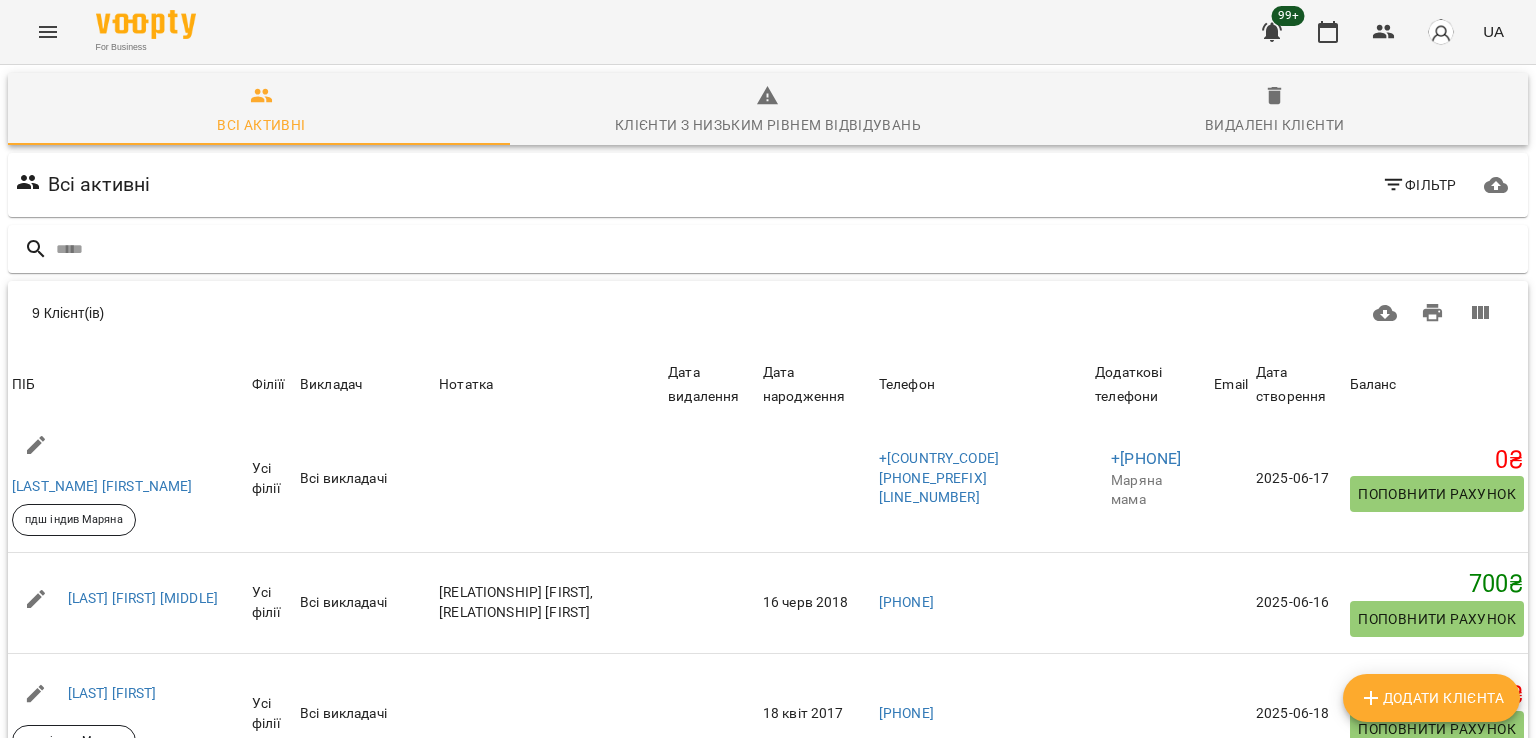 click at bounding box center [1118, 313] 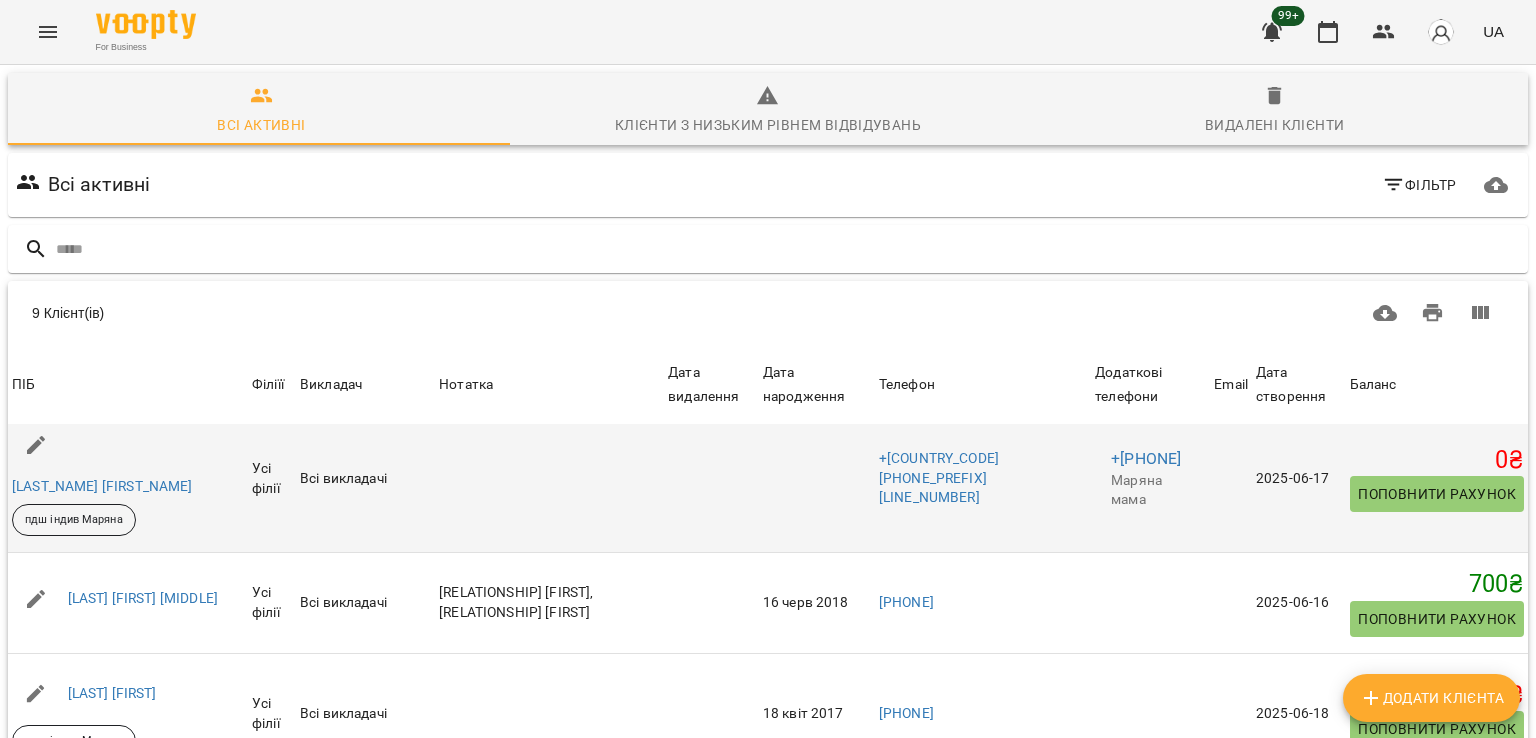 scroll, scrollTop: 0, scrollLeft: 0, axis: both 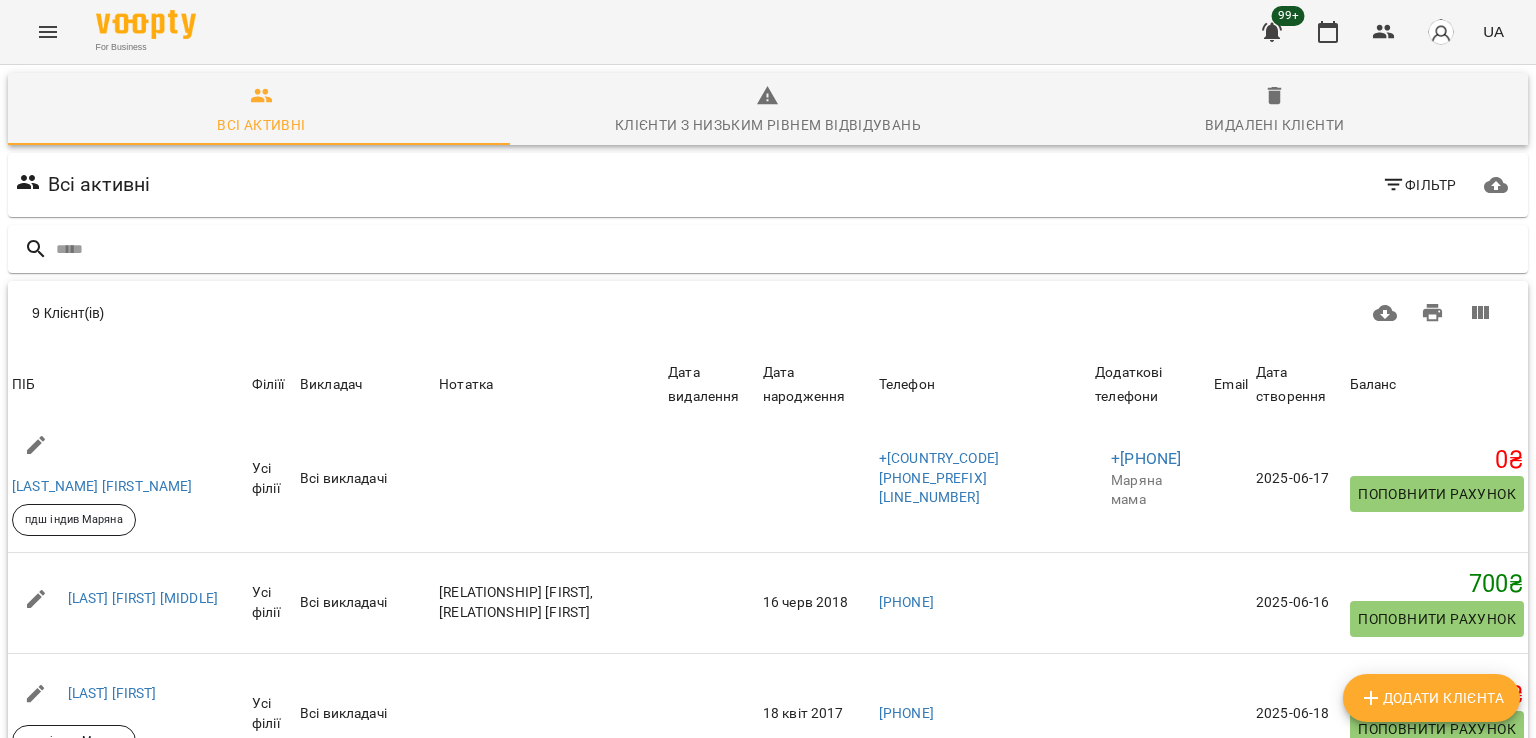 click 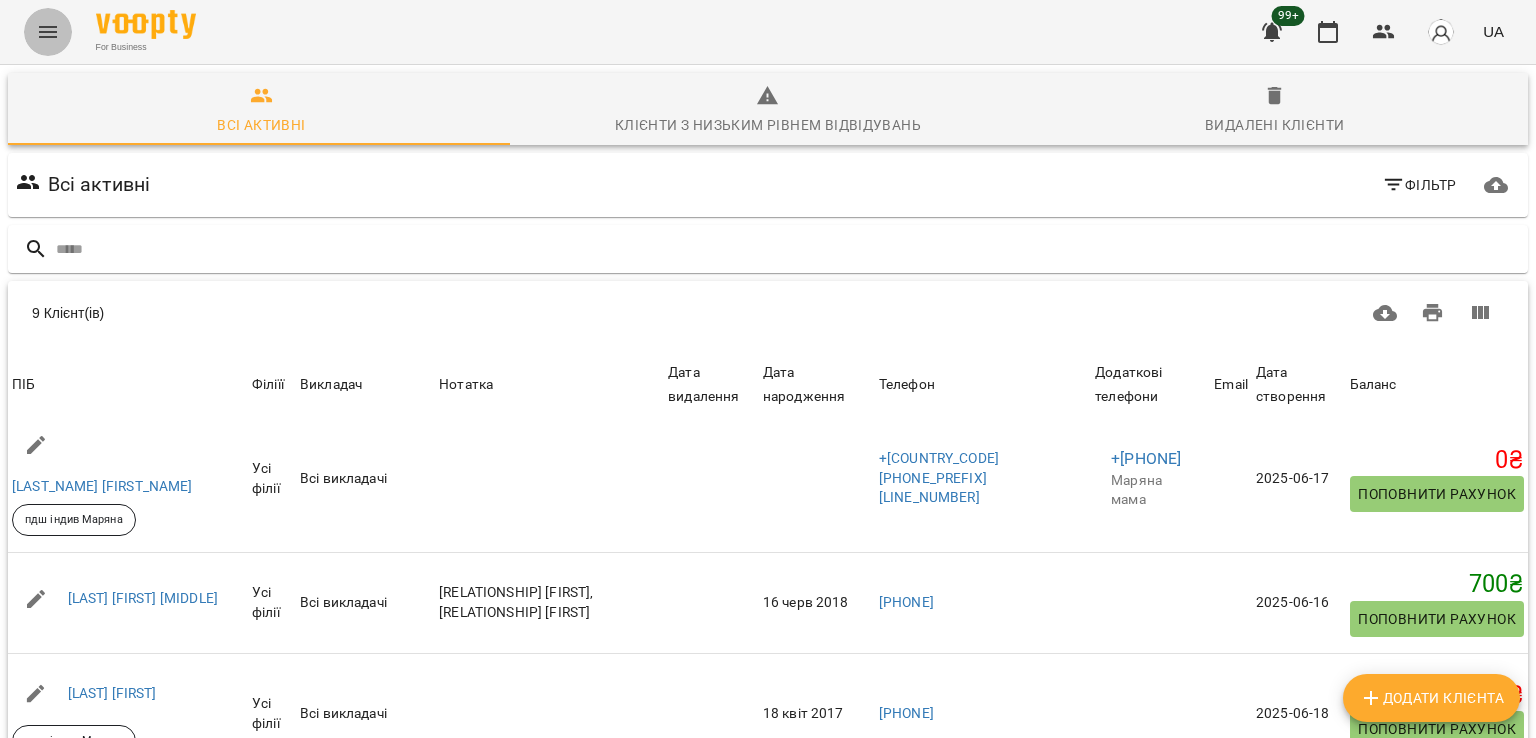 click 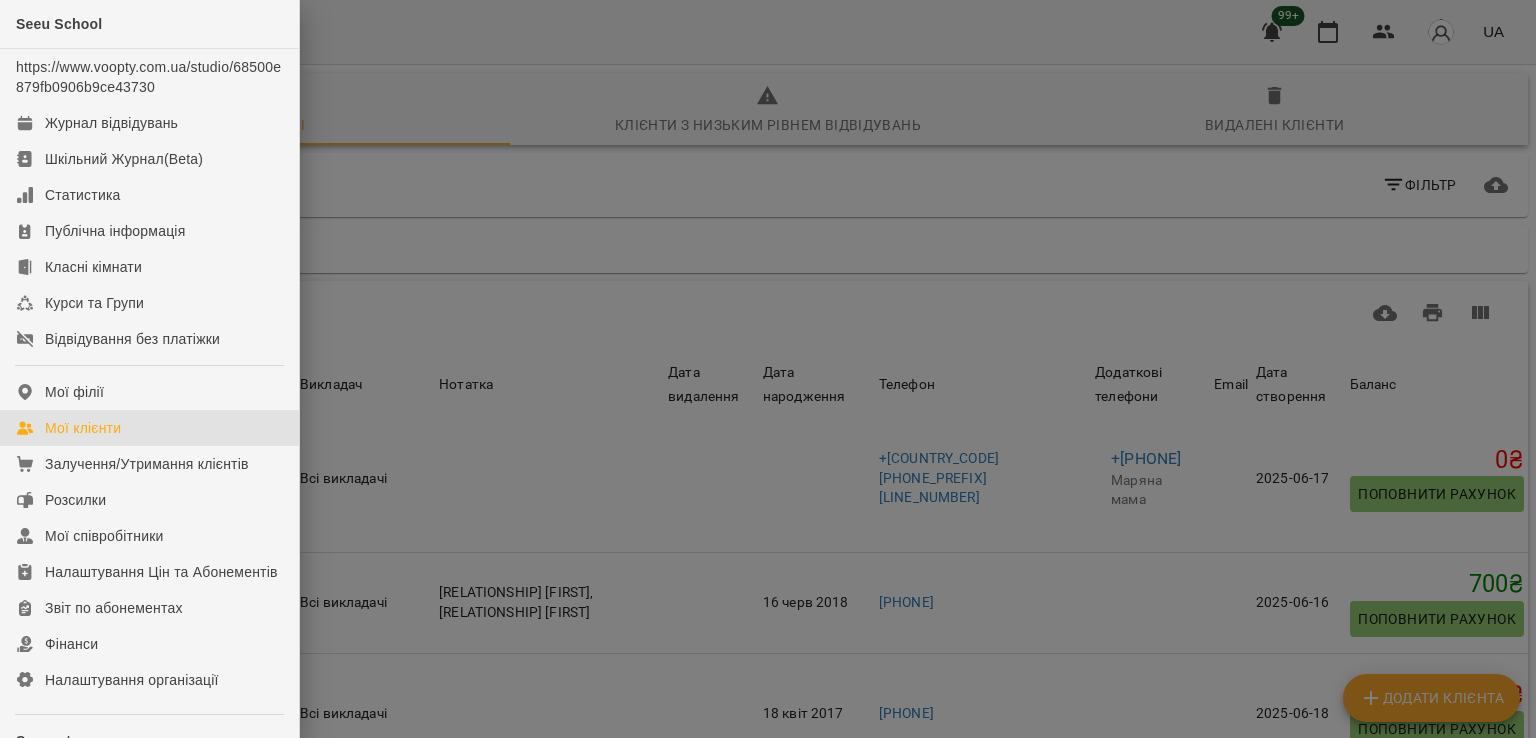 click on "Мої клієнти" at bounding box center (149, 428) 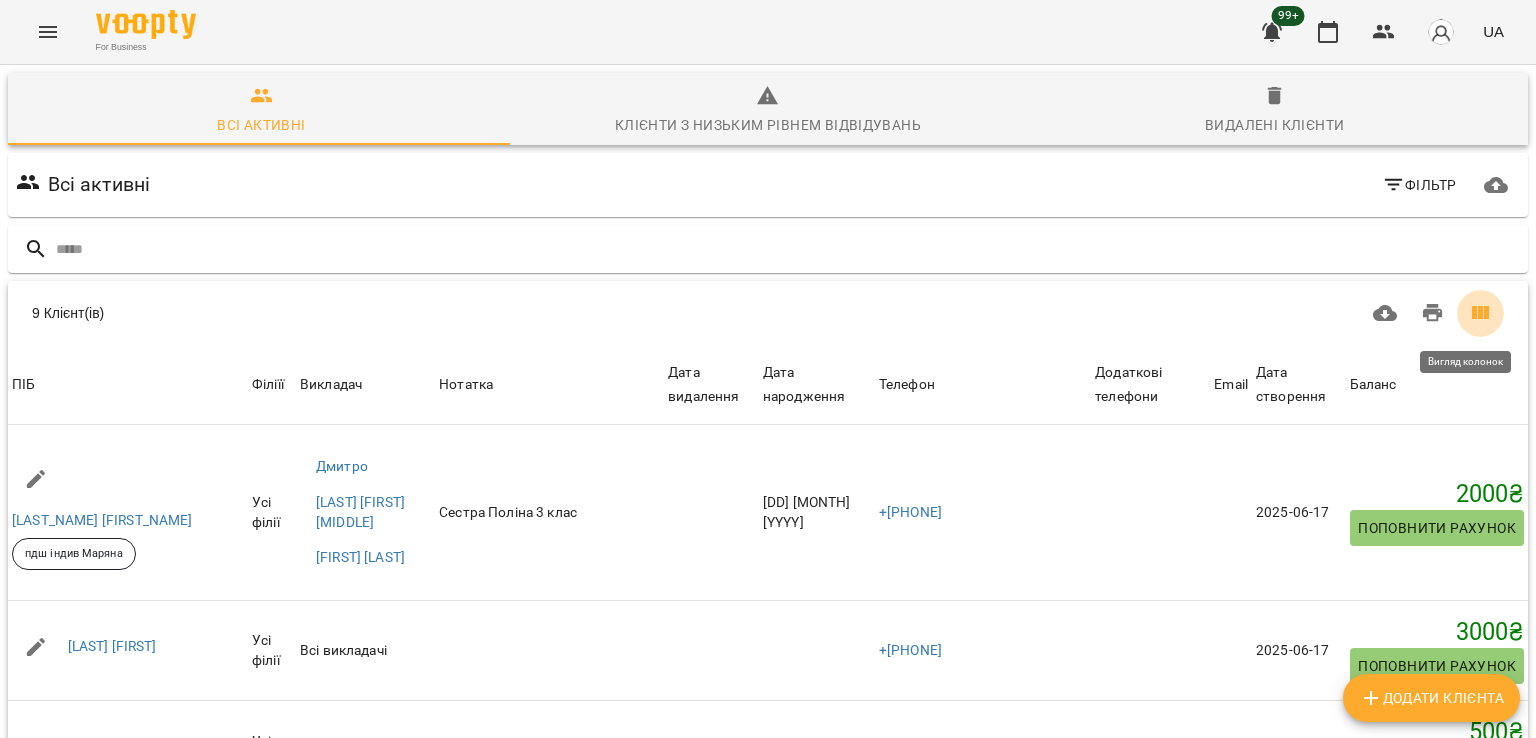 click 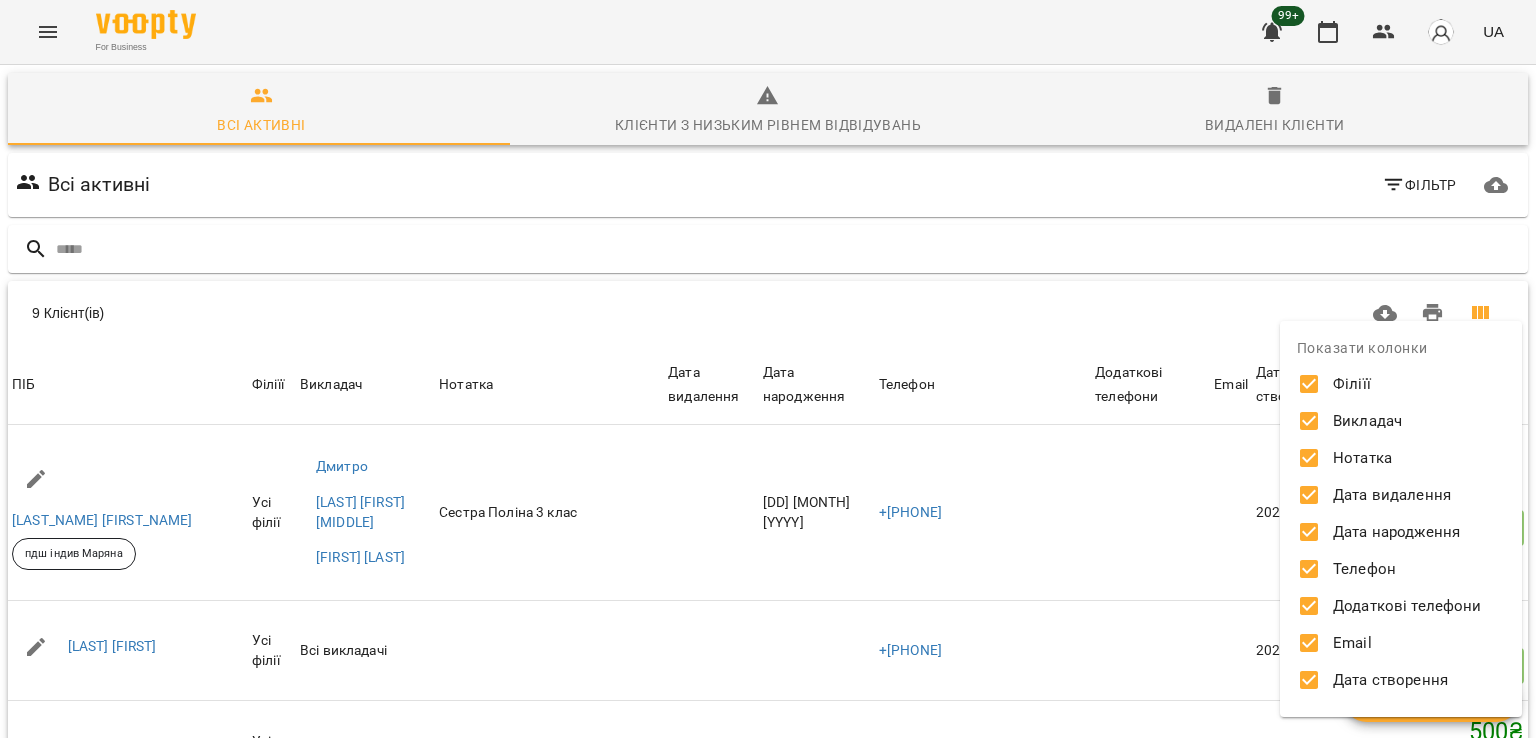 click at bounding box center (768, 369) 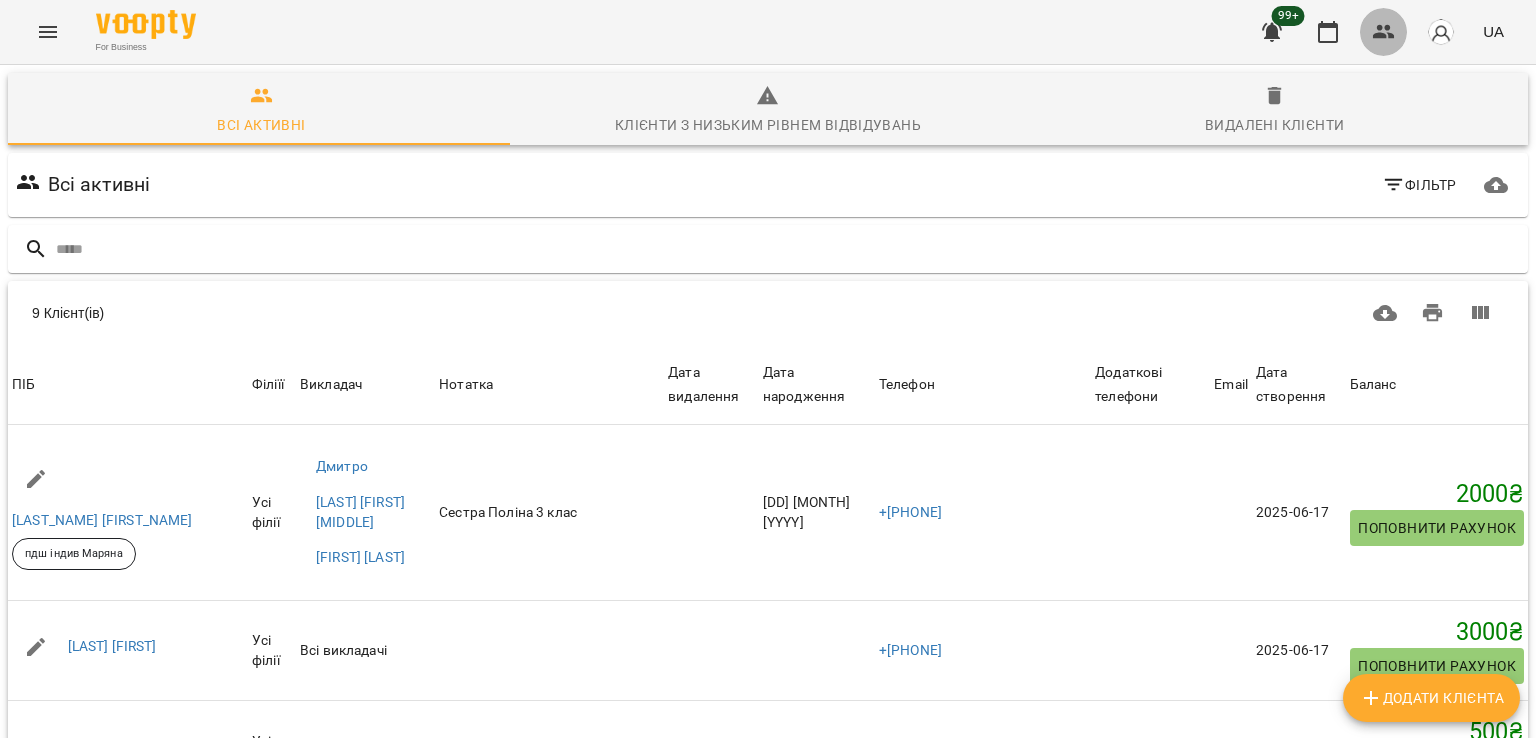 click at bounding box center (1384, 32) 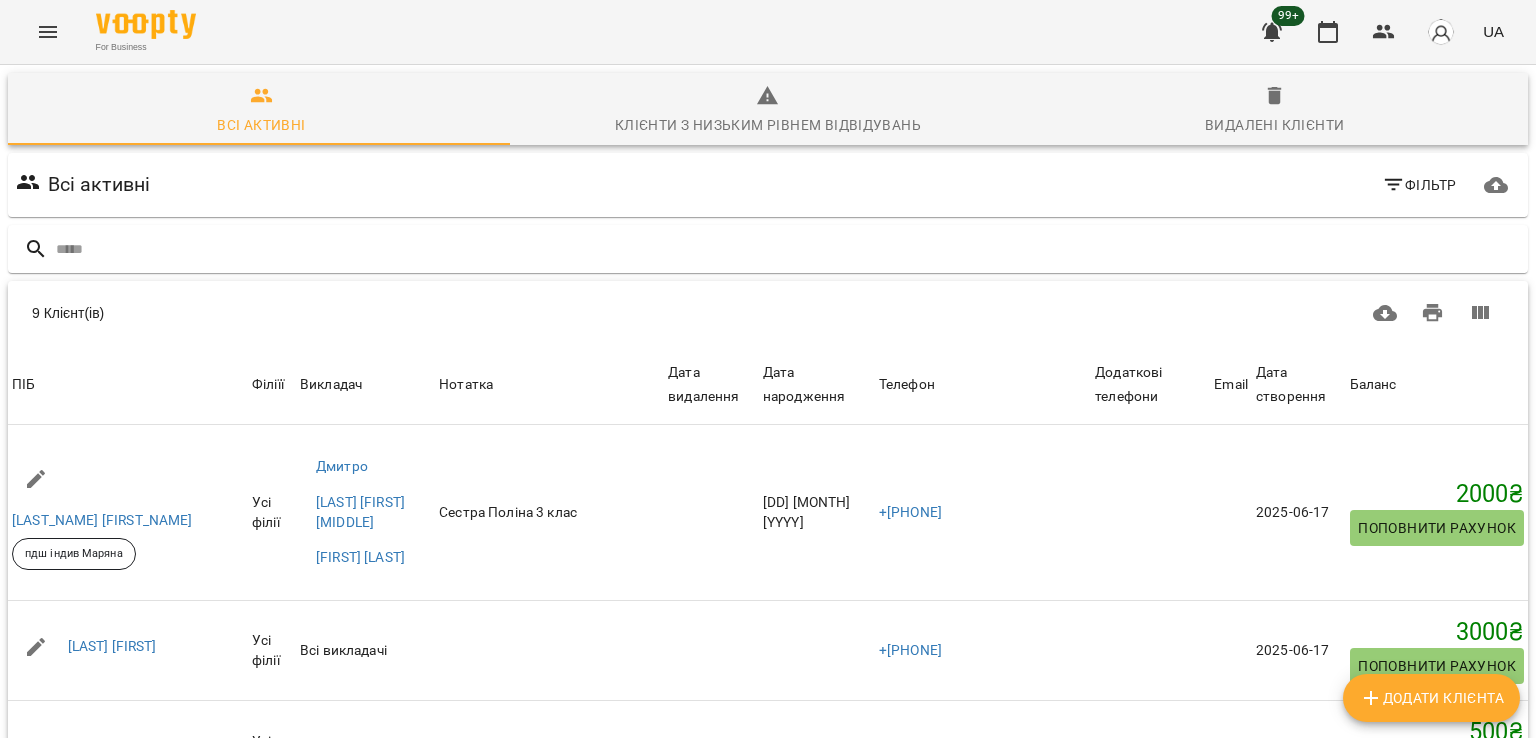 click on "ПІБ" at bounding box center (128, 385) 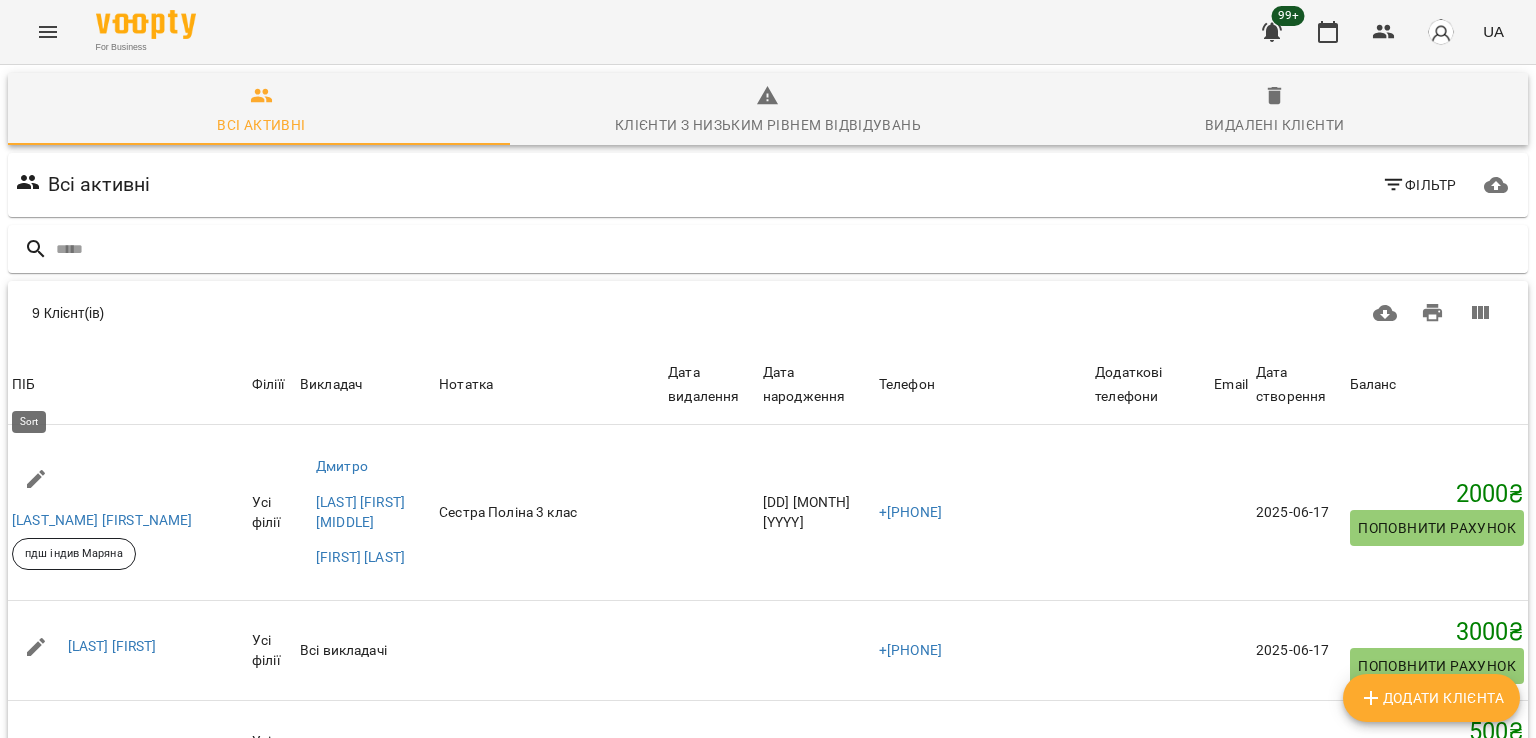 click on "ПІБ" at bounding box center (23, 385) 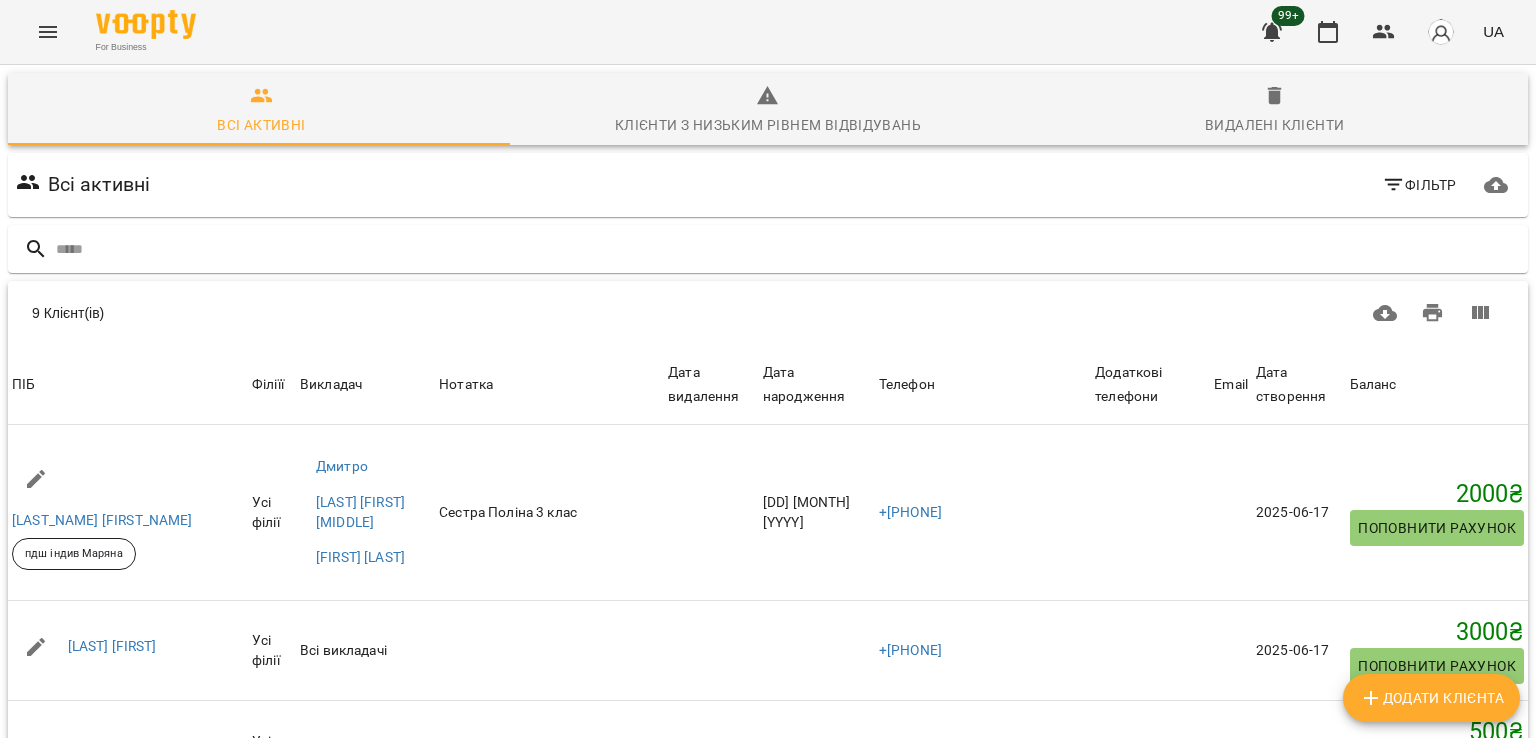click on "9   Клієнт(ів)" at bounding box center (382, 313) 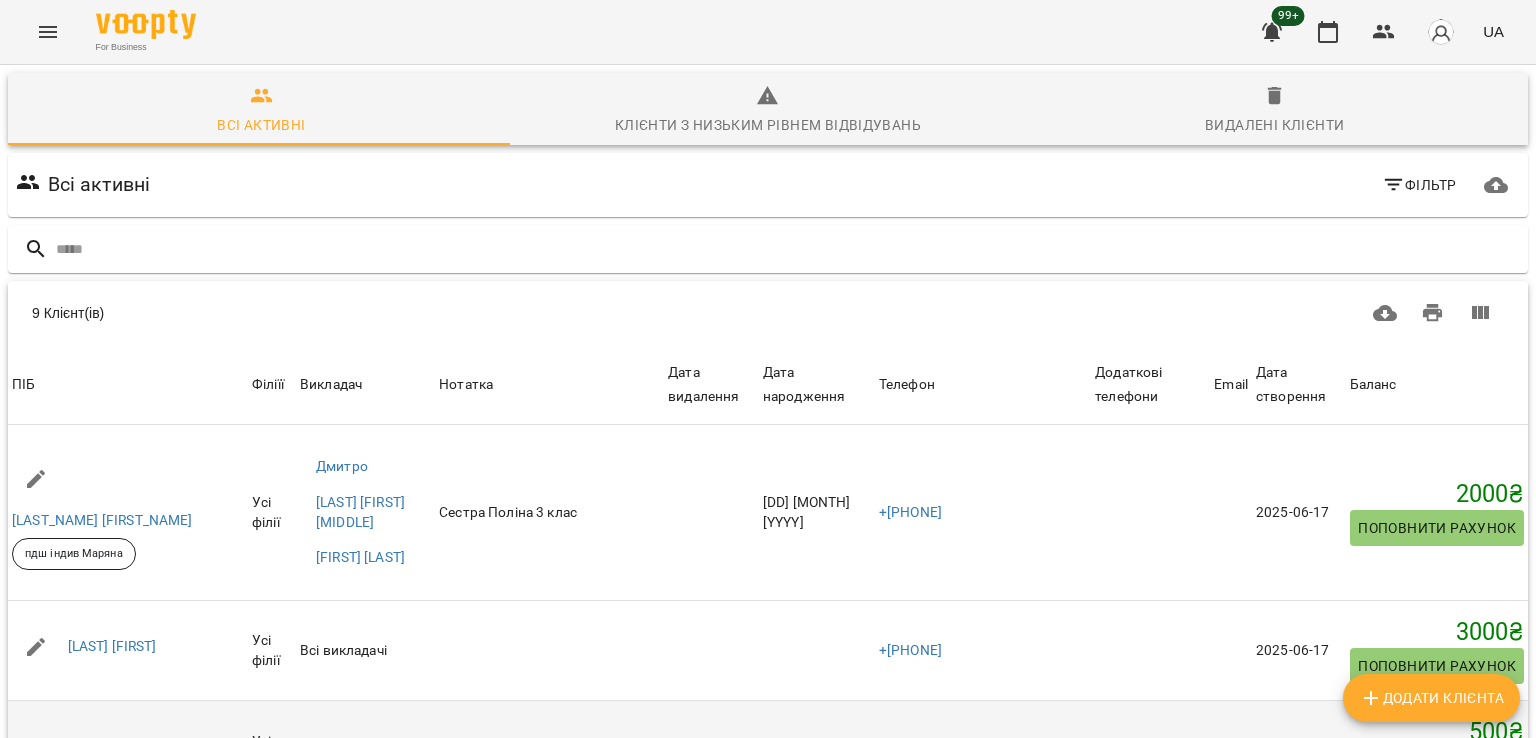scroll, scrollTop: 0, scrollLeft: 0, axis: both 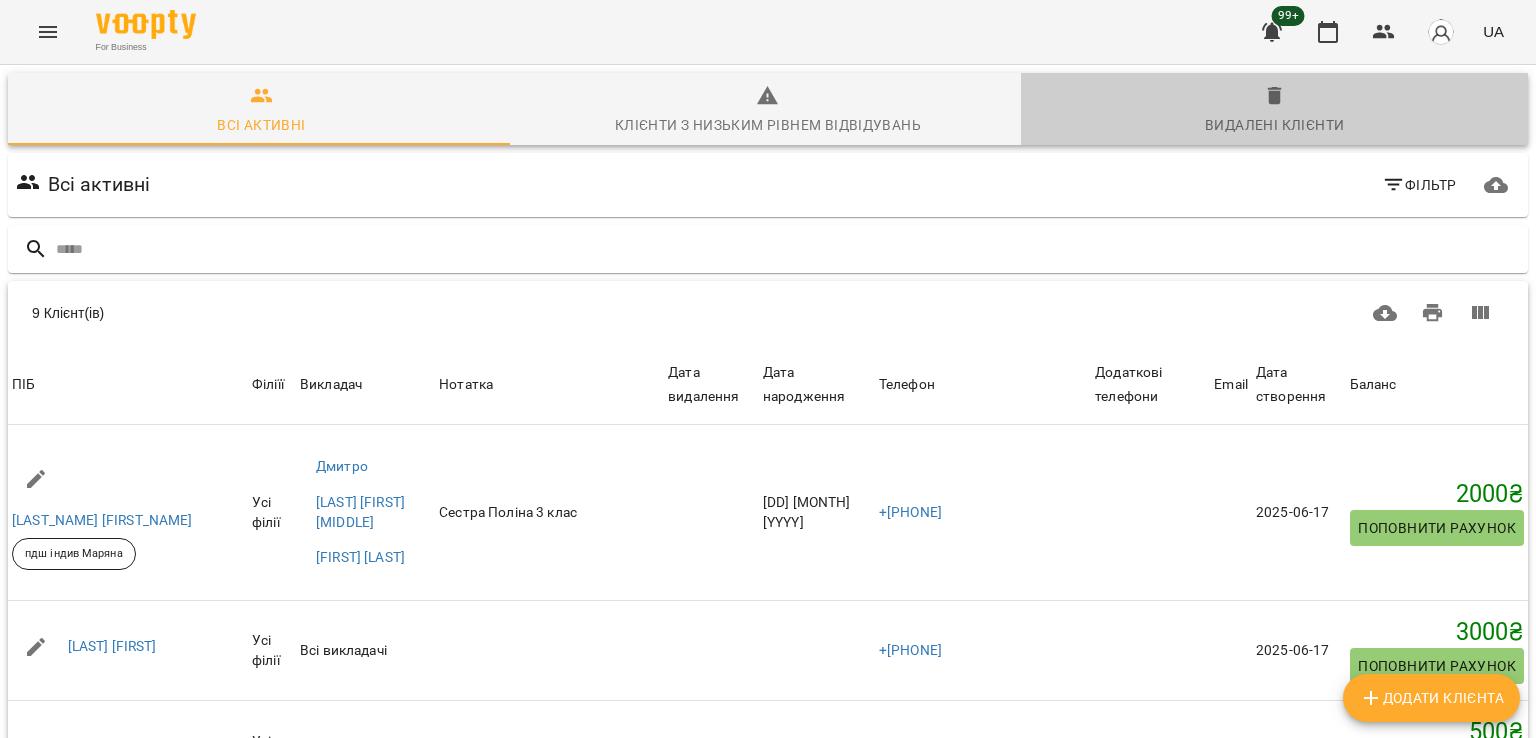 click on "Видалені клієнти" at bounding box center [1274, 125] 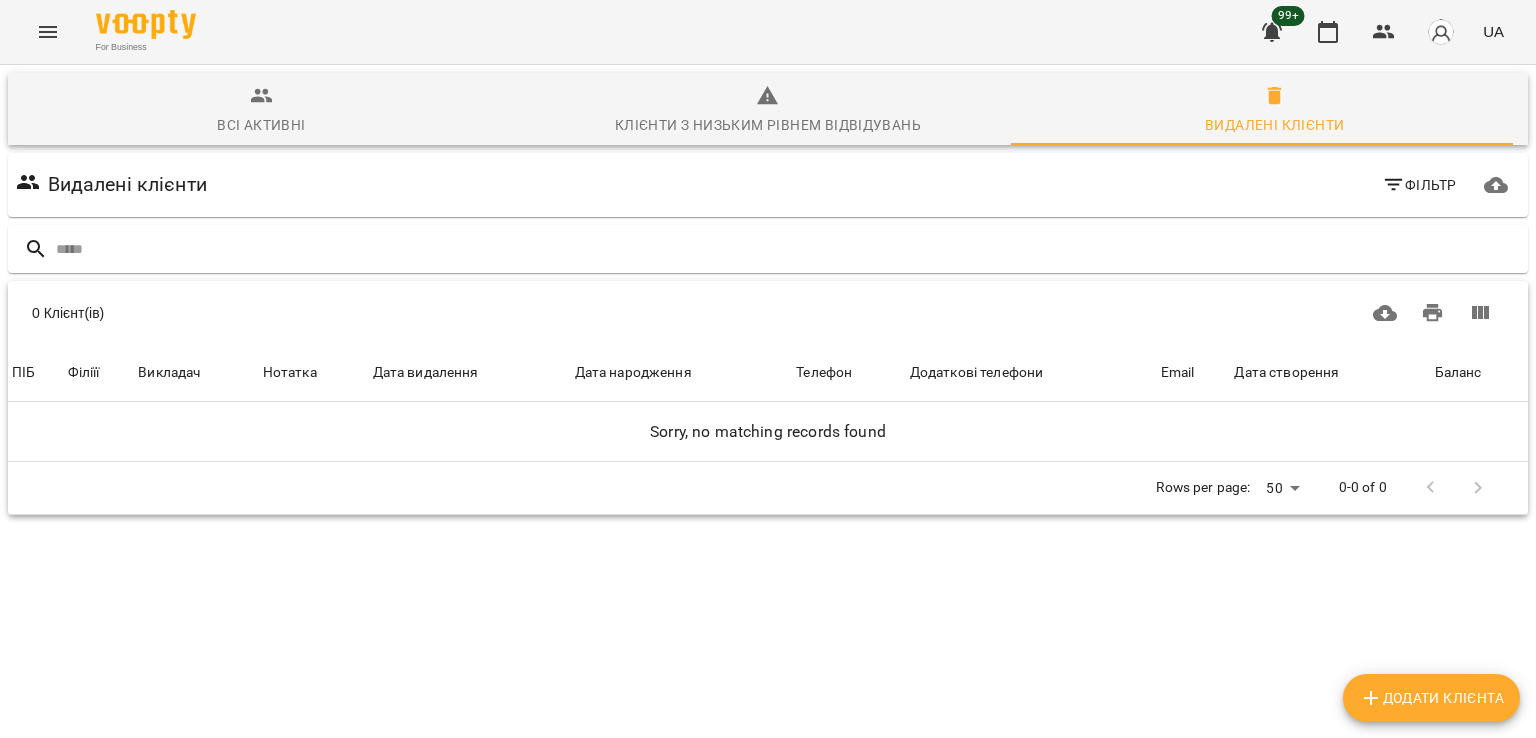 click on "Видалені клієнти" at bounding box center [1274, 125] 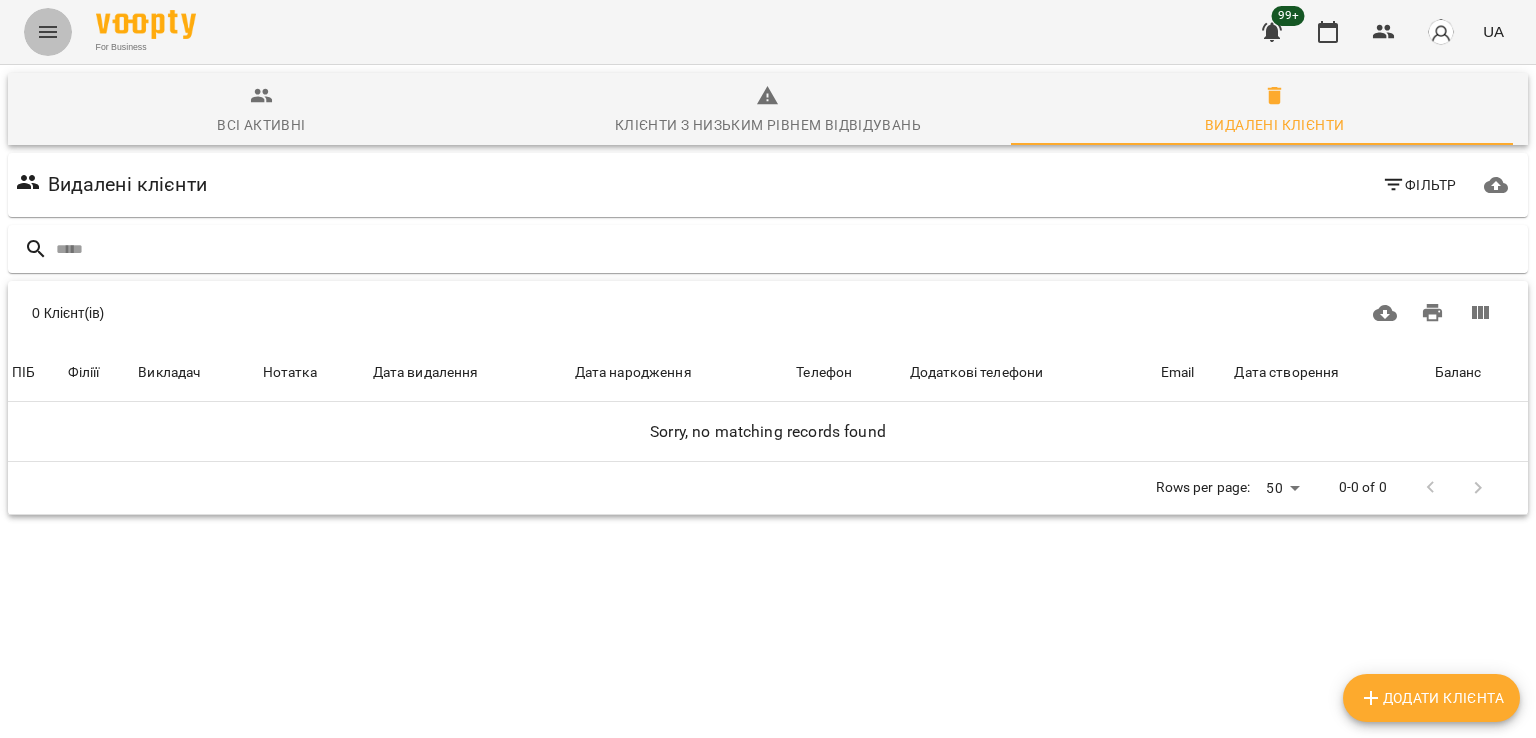 click 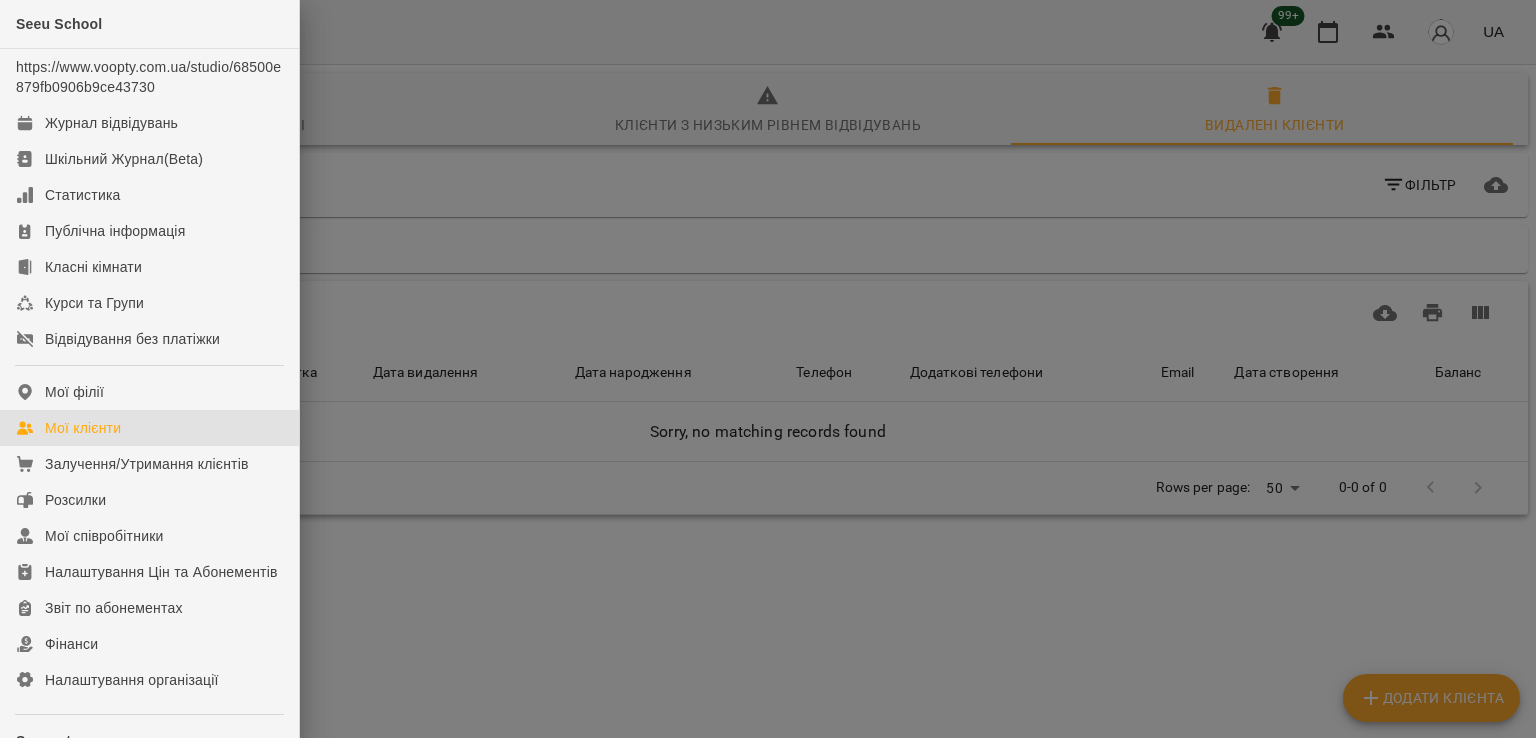 click on "Мої клієнти" at bounding box center (83, 428) 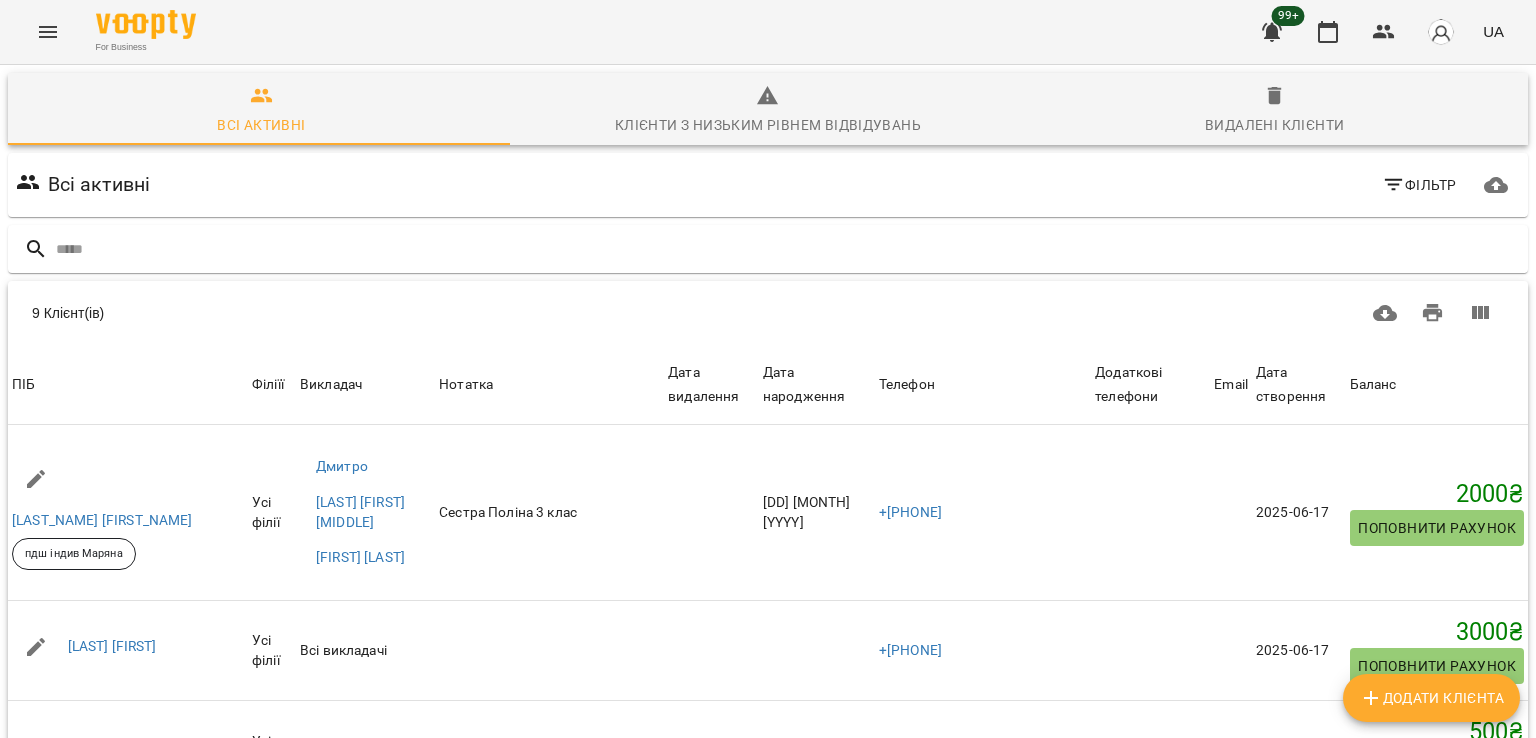 click on "Видалені клієнти" at bounding box center (1274, 125) 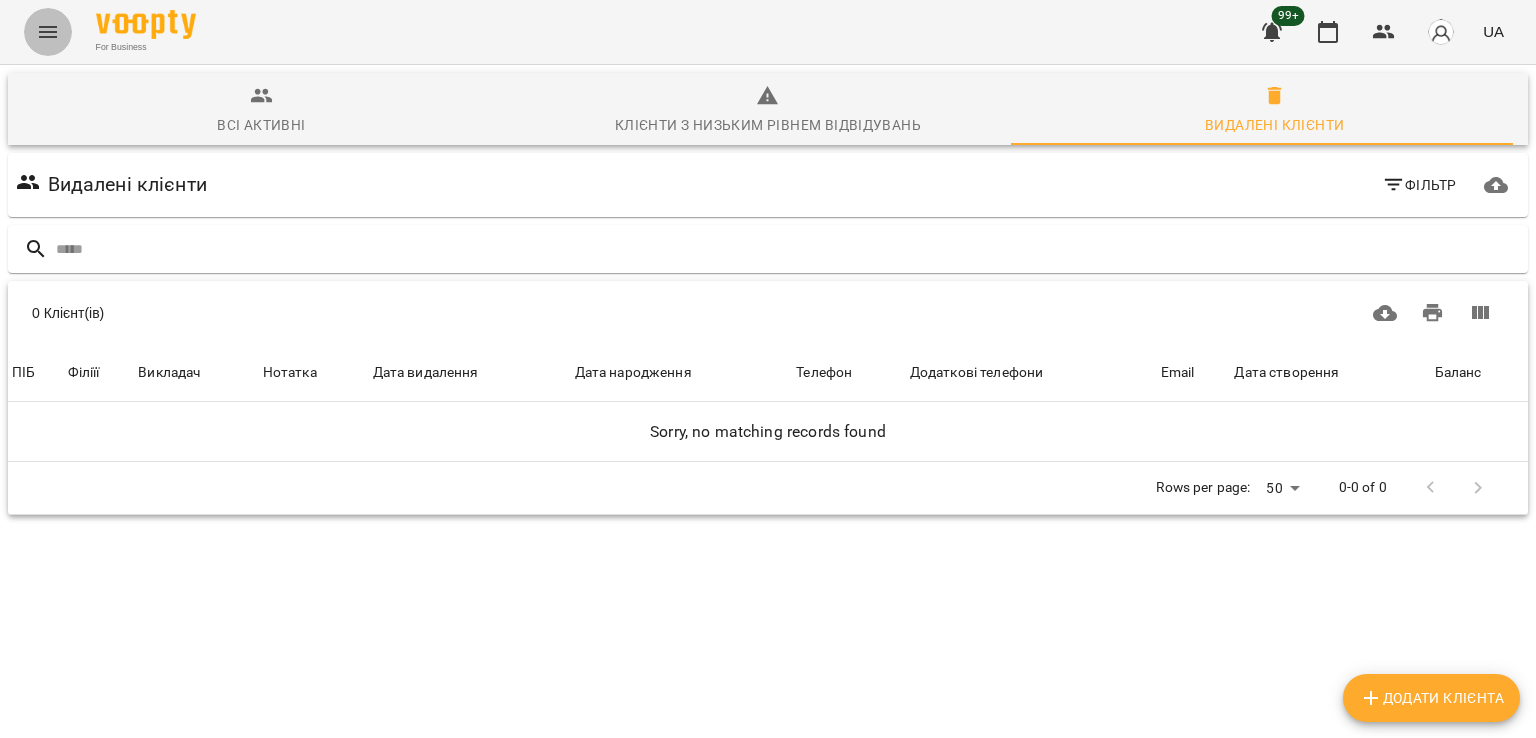 click 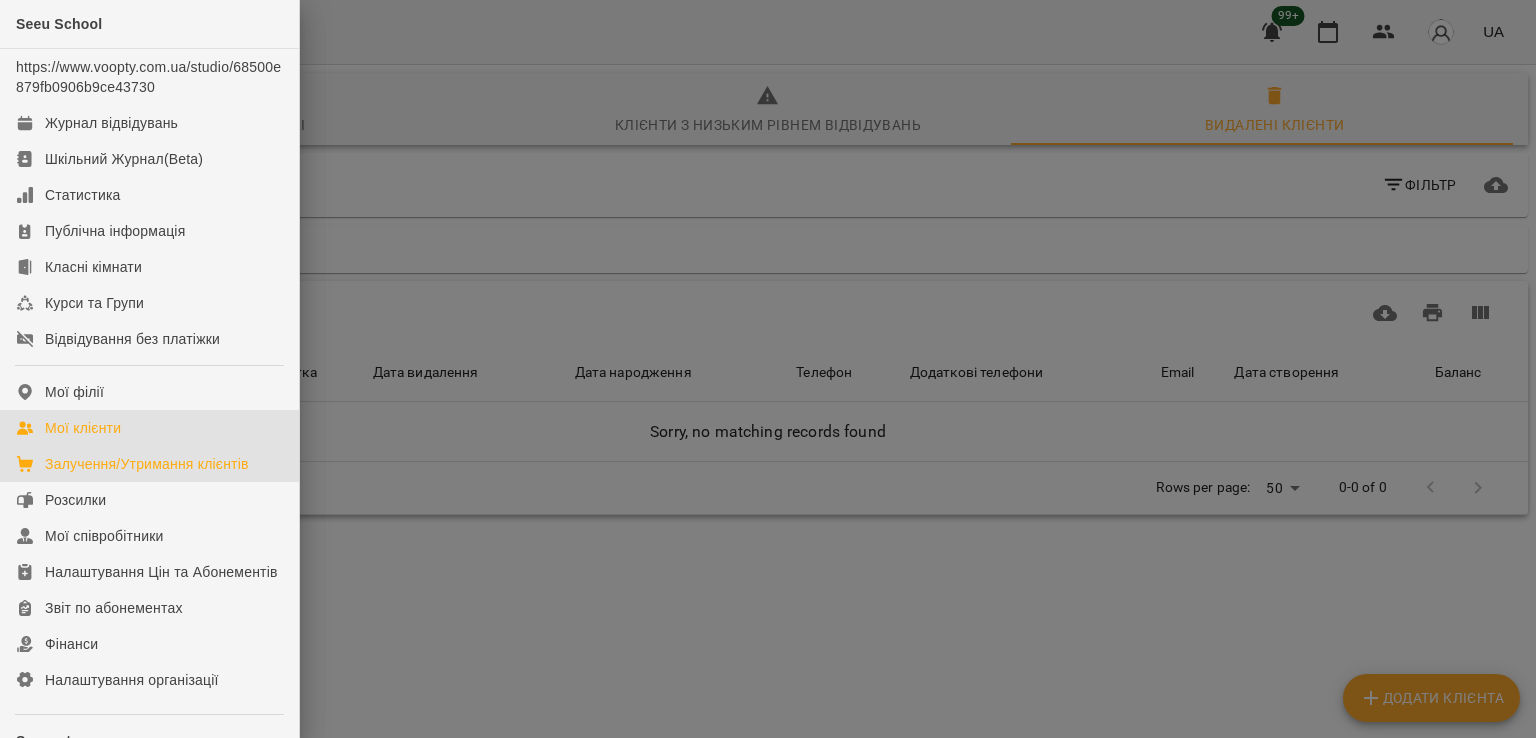 click on "Залучення/Утримання клієнтів" at bounding box center [149, 464] 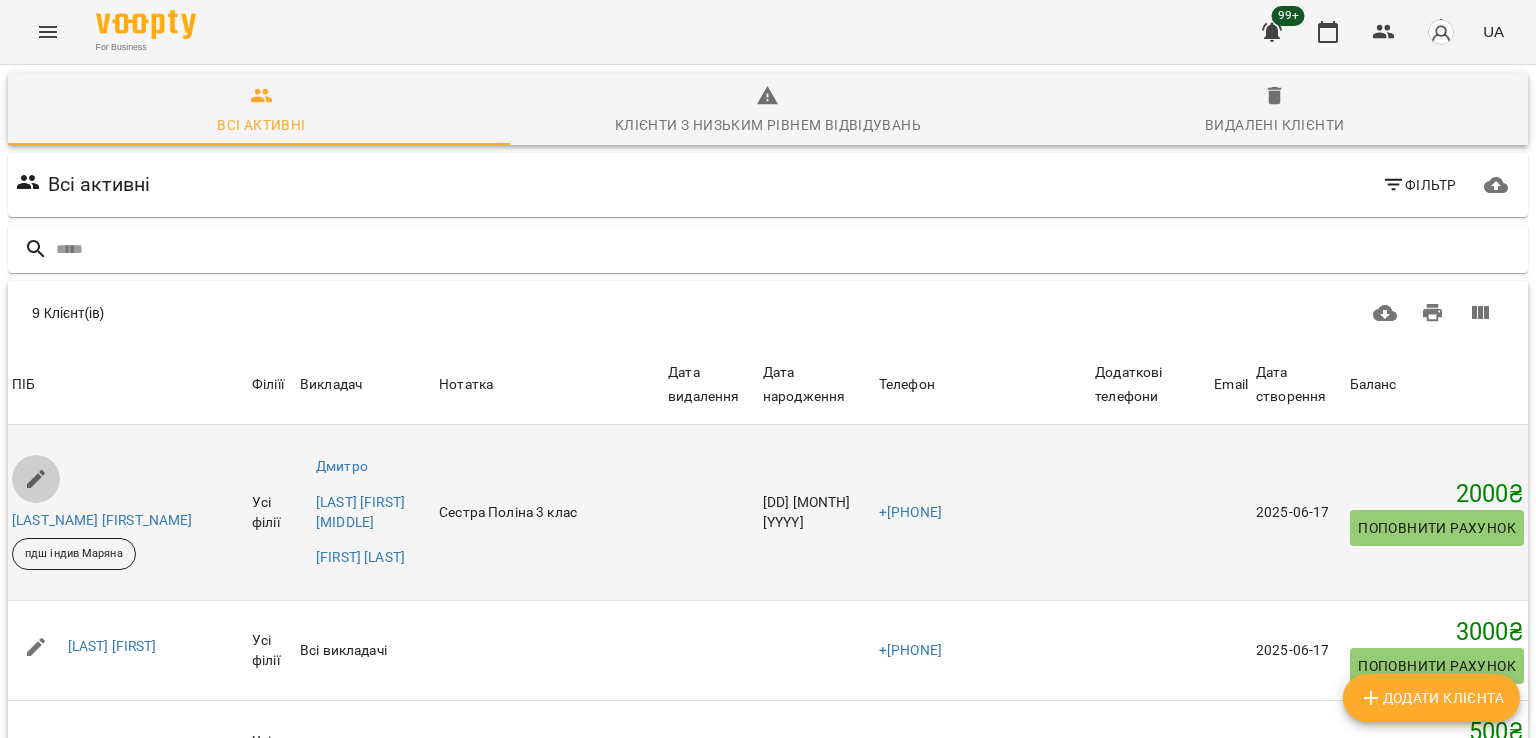 click 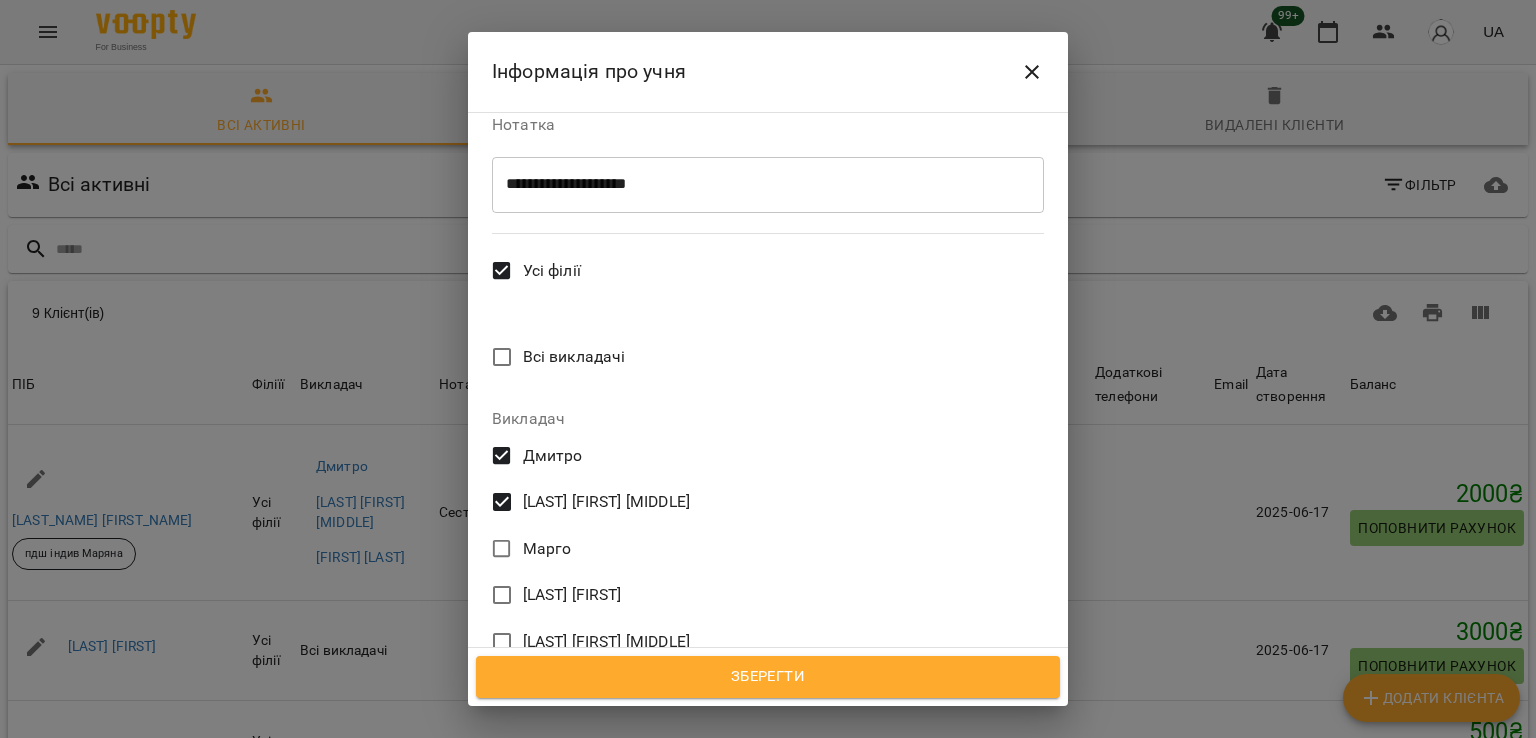 scroll, scrollTop: 738, scrollLeft: 0, axis: vertical 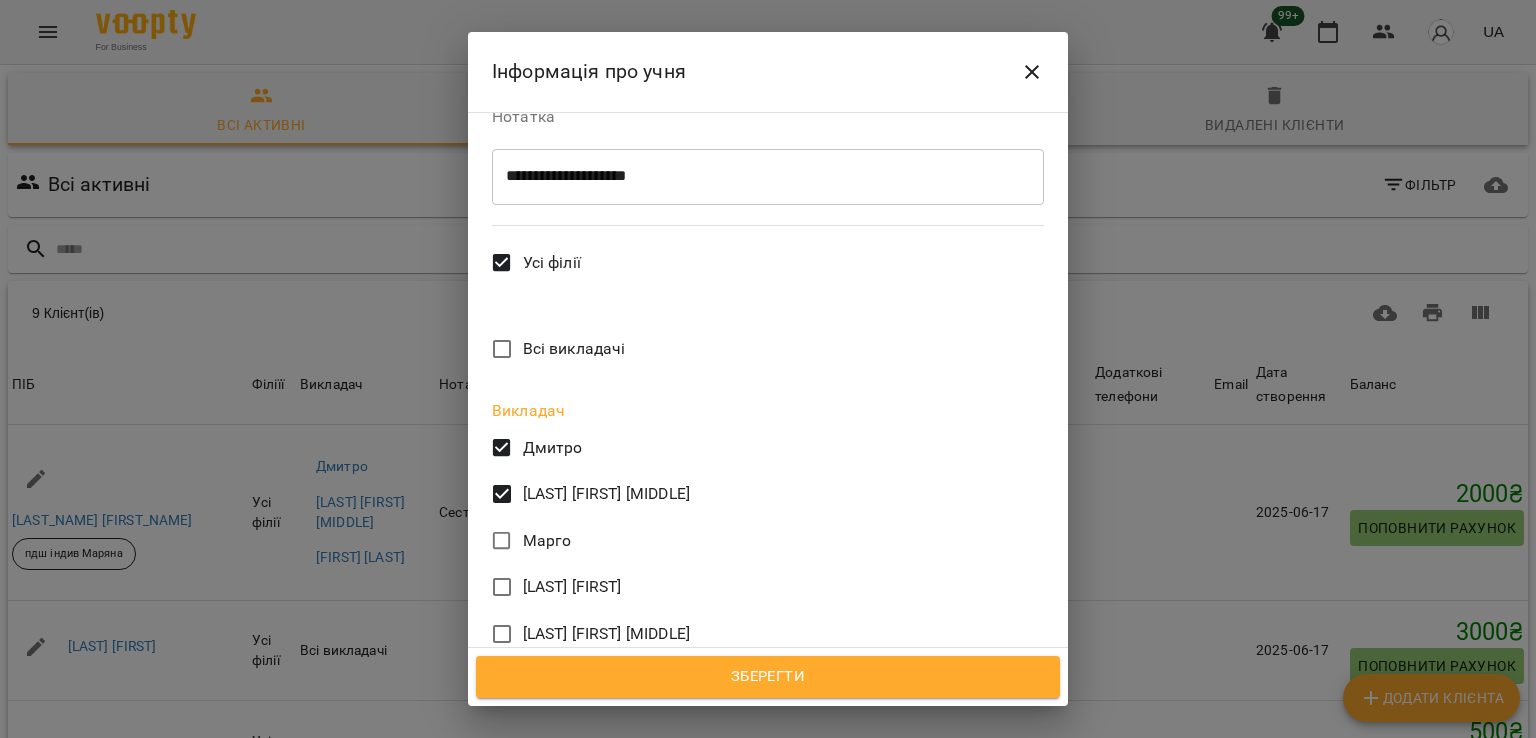 click on "Викладач Дмитро Луіш Олександра Олександрівна Марго Стромило Мар'яна Ушакова Марія Олександрівна Хлистова Любов" at bounding box center (768, 554) 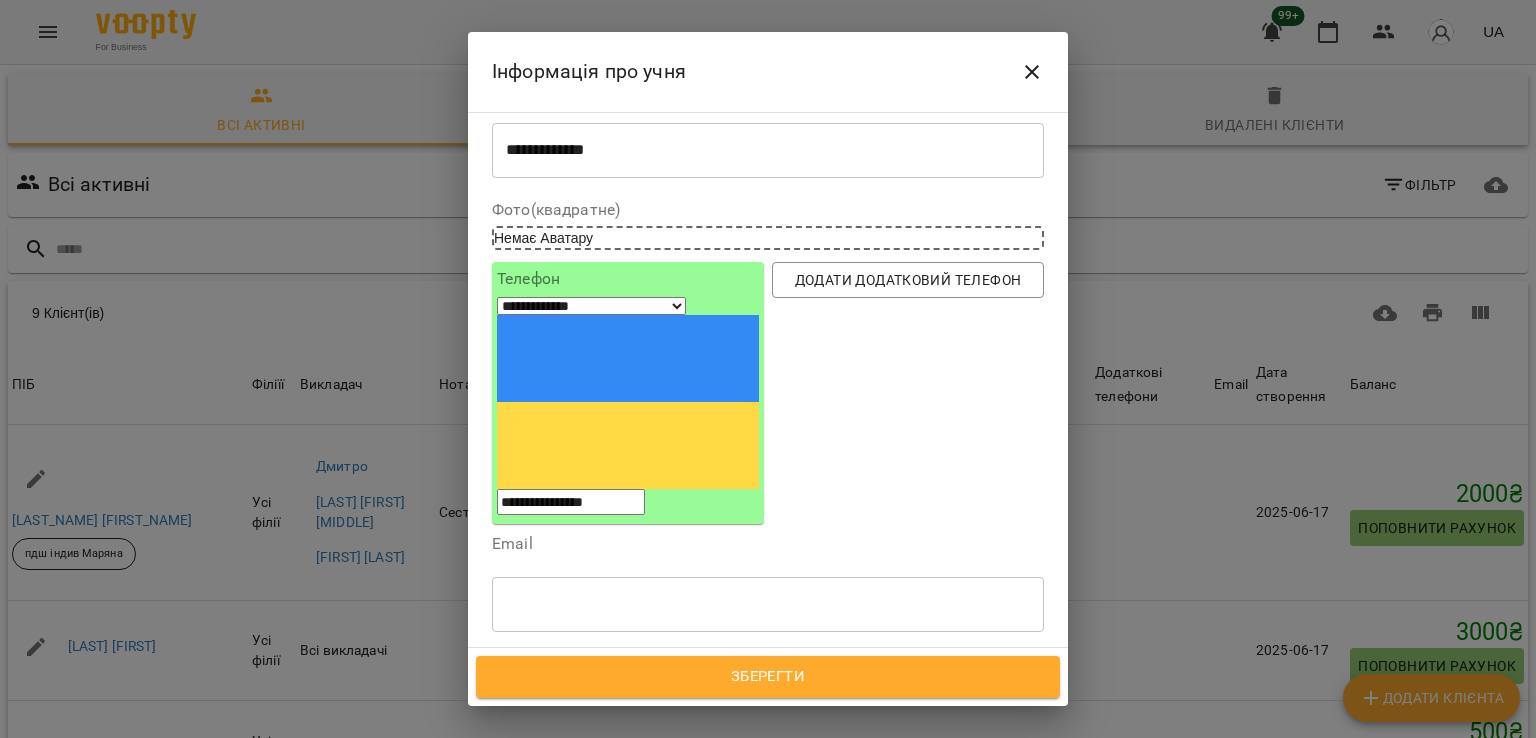 scroll, scrollTop: 0, scrollLeft: 0, axis: both 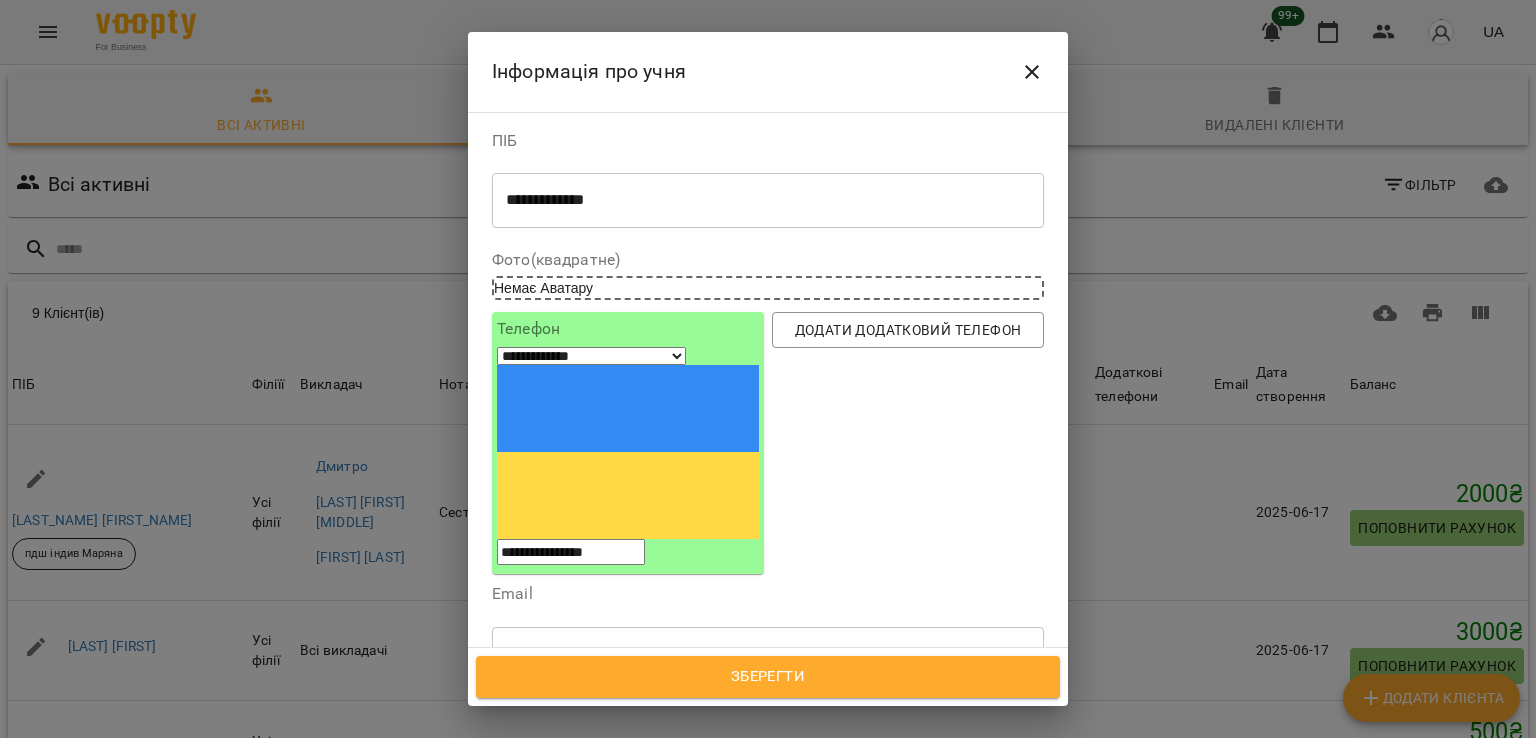 click on "**********" at bounding box center (571, 552) 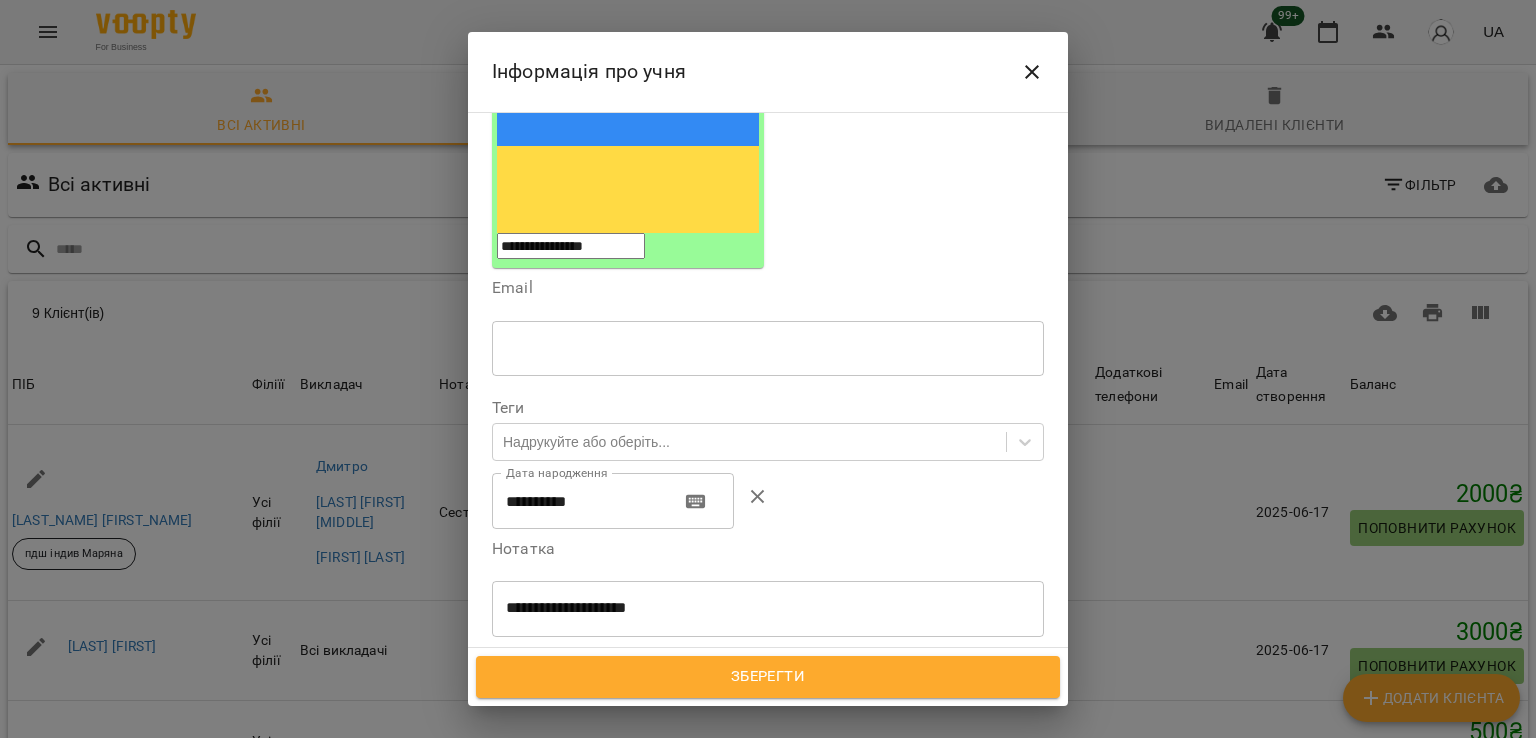 scroll, scrollTop: 317, scrollLeft: 0, axis: vertical 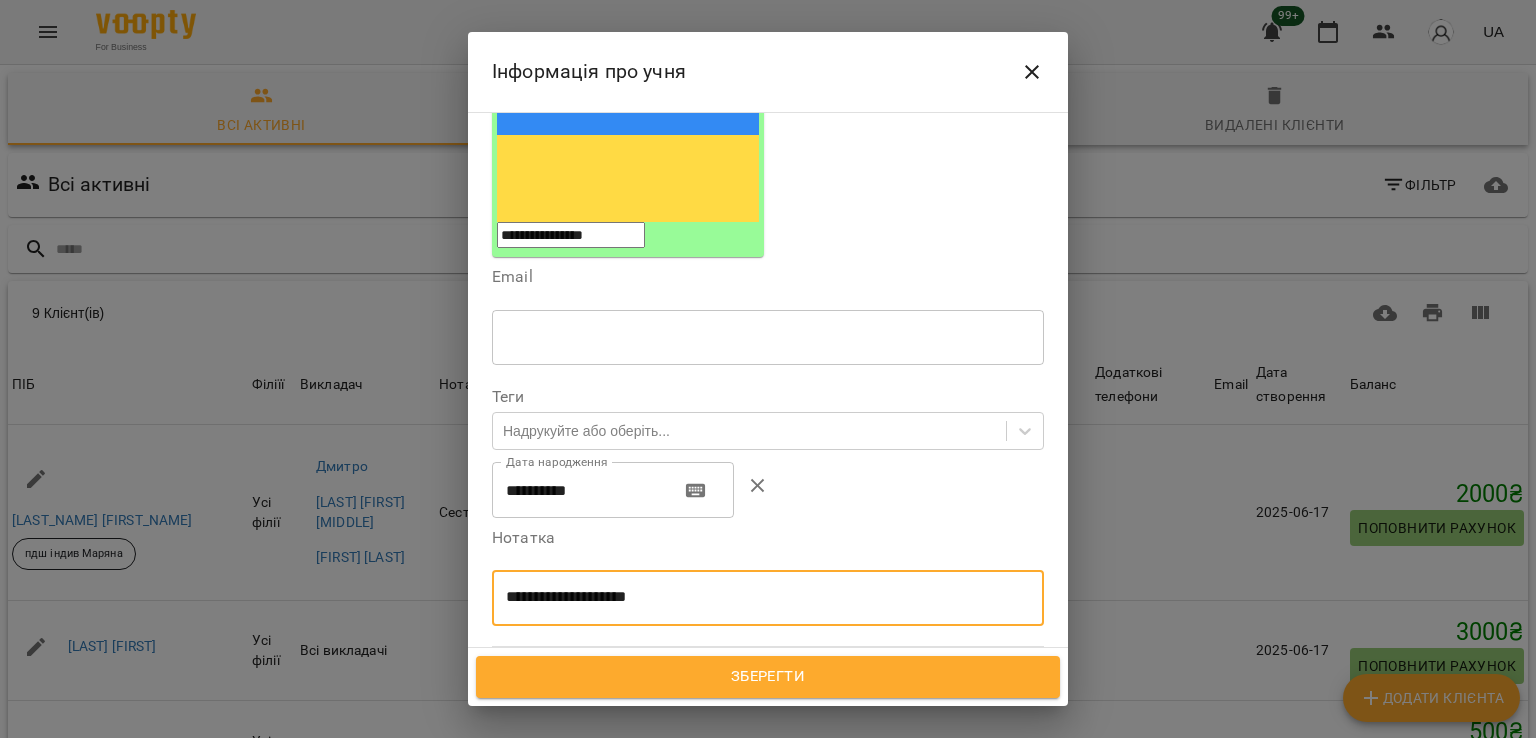 click on "**********" at bounding box center (760, 597) 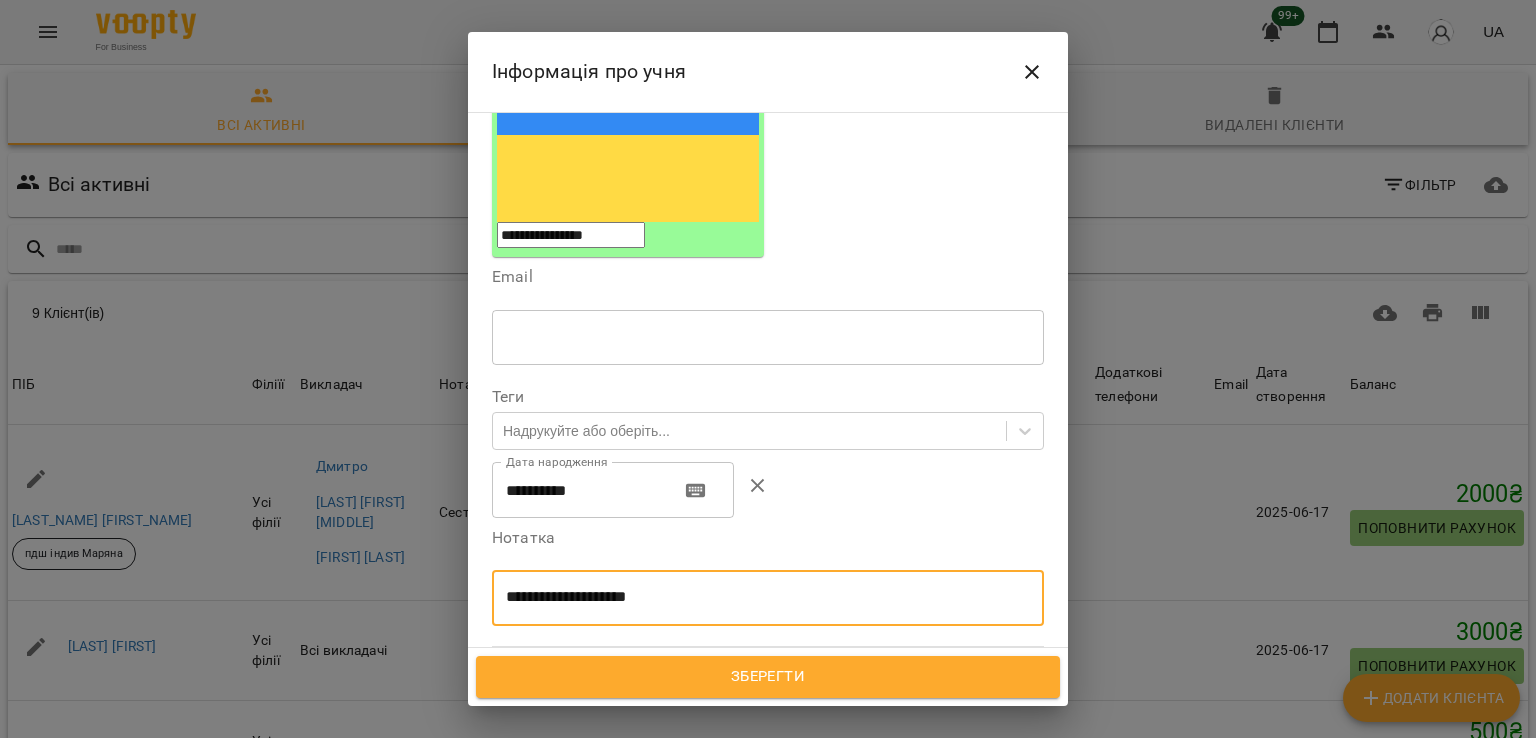 type on "**********" 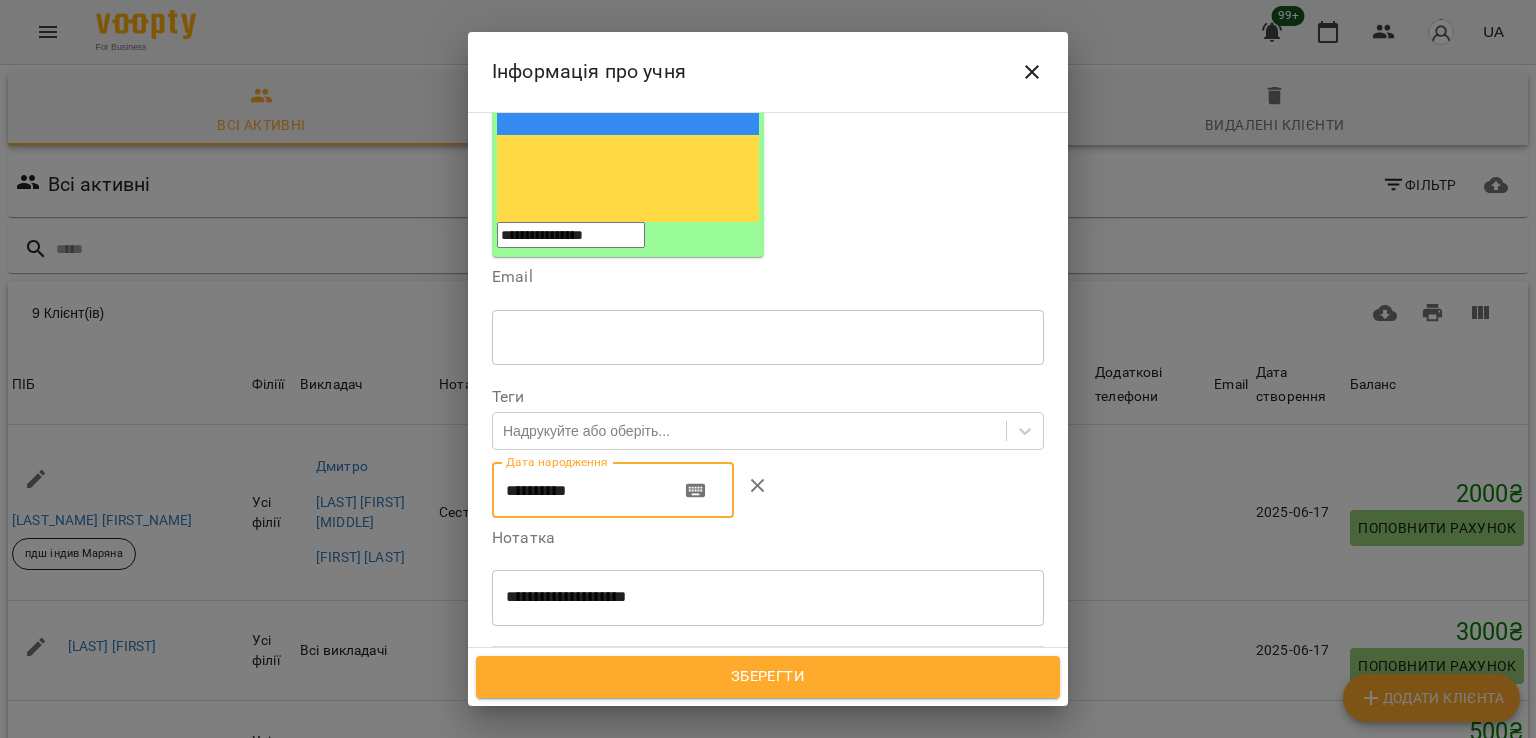 click on "**********" at bounding box center (578, 490) 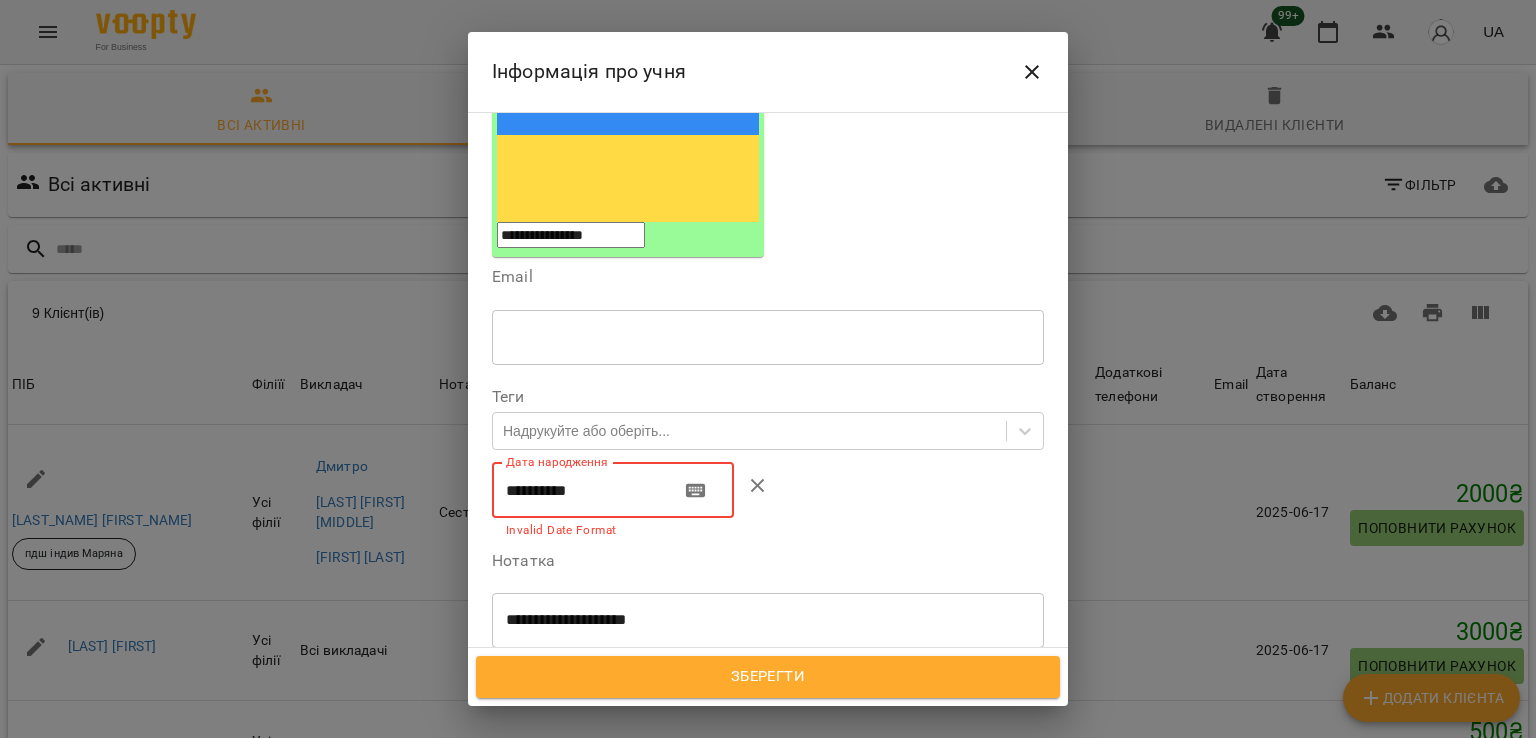 type on "**********" 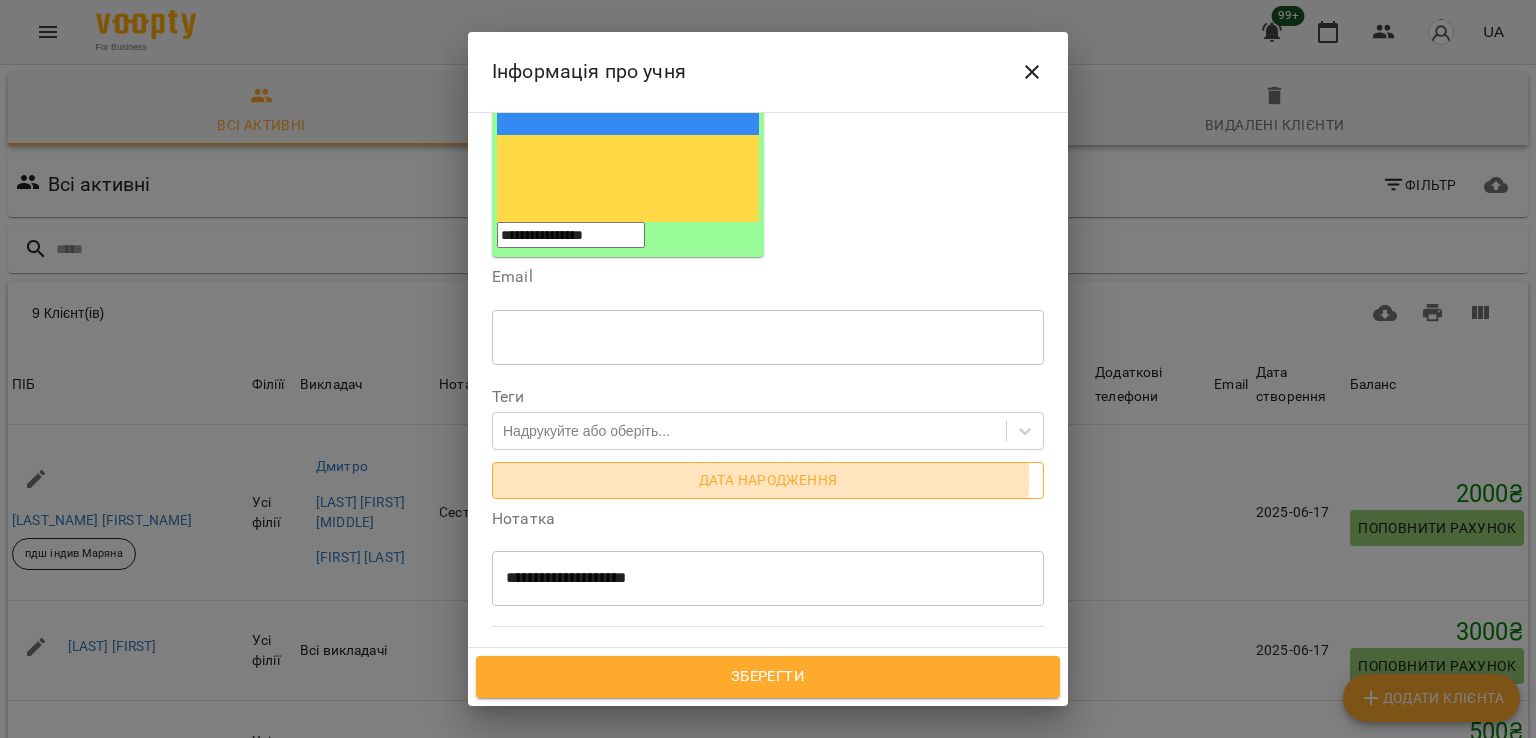 click on "Дата народження" at bounding box center [768, 480] 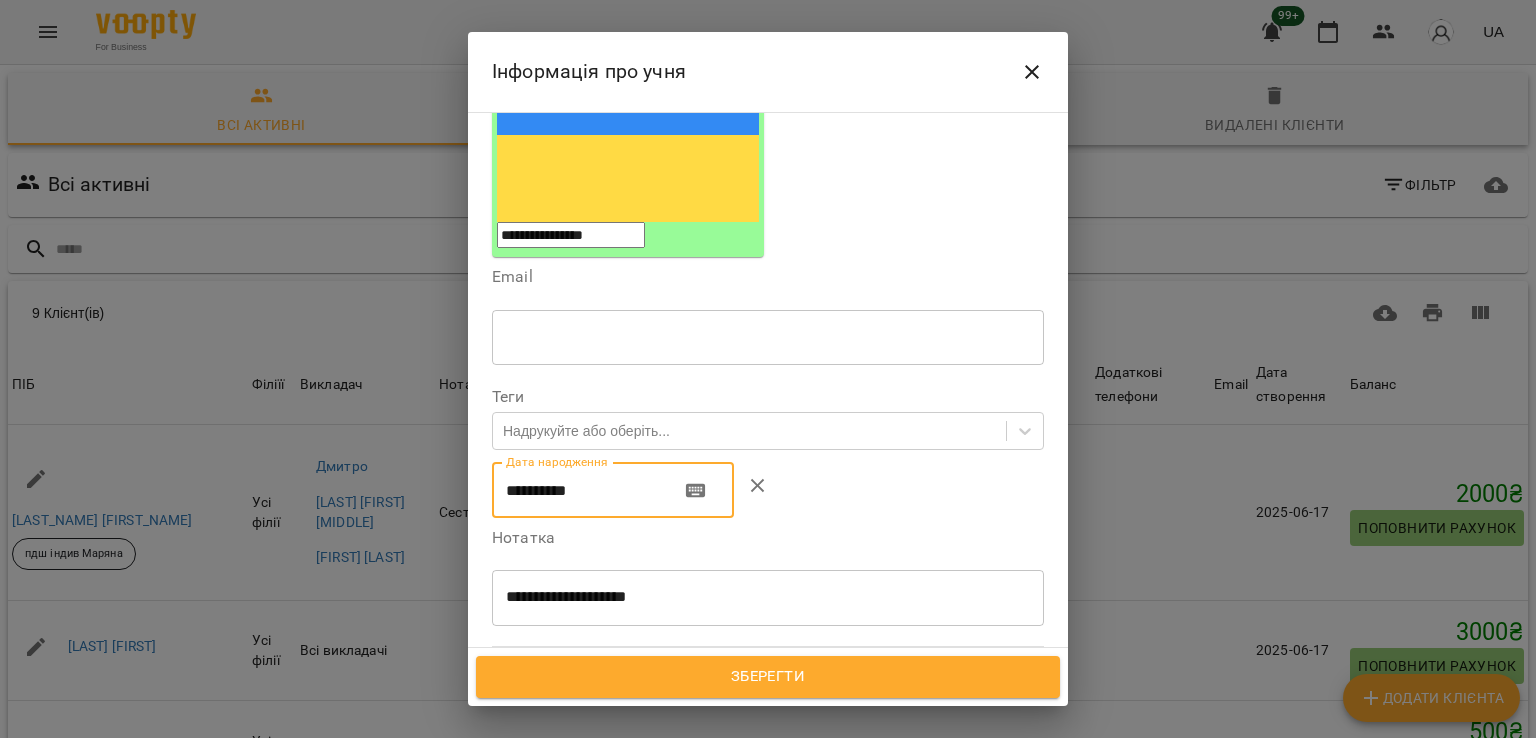 click on "**********" at bounding box center [578, 490] 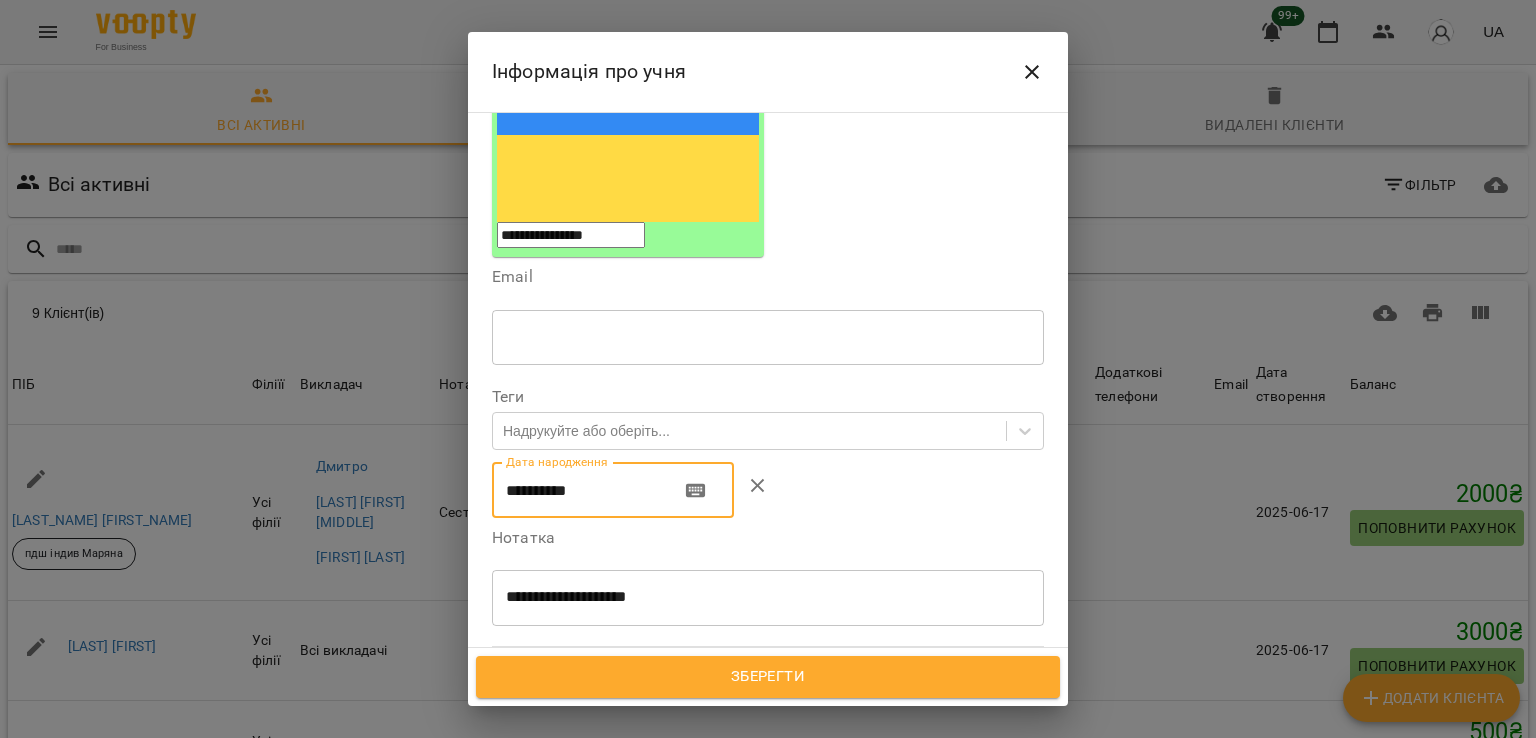 click on "**********" at bounding box center (578, 490) 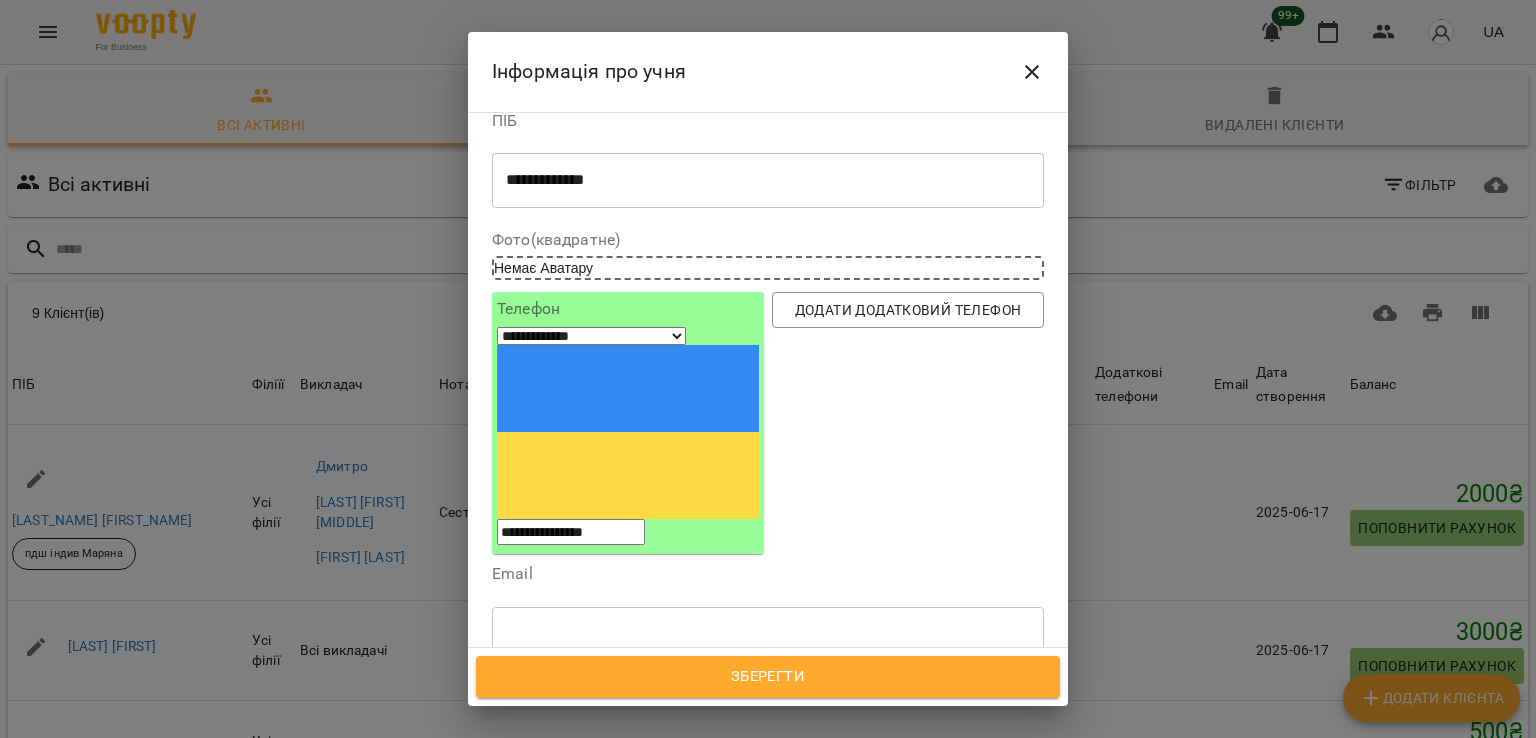 scroll, scrollTop: 0, scrollLeft: 0, axis: both 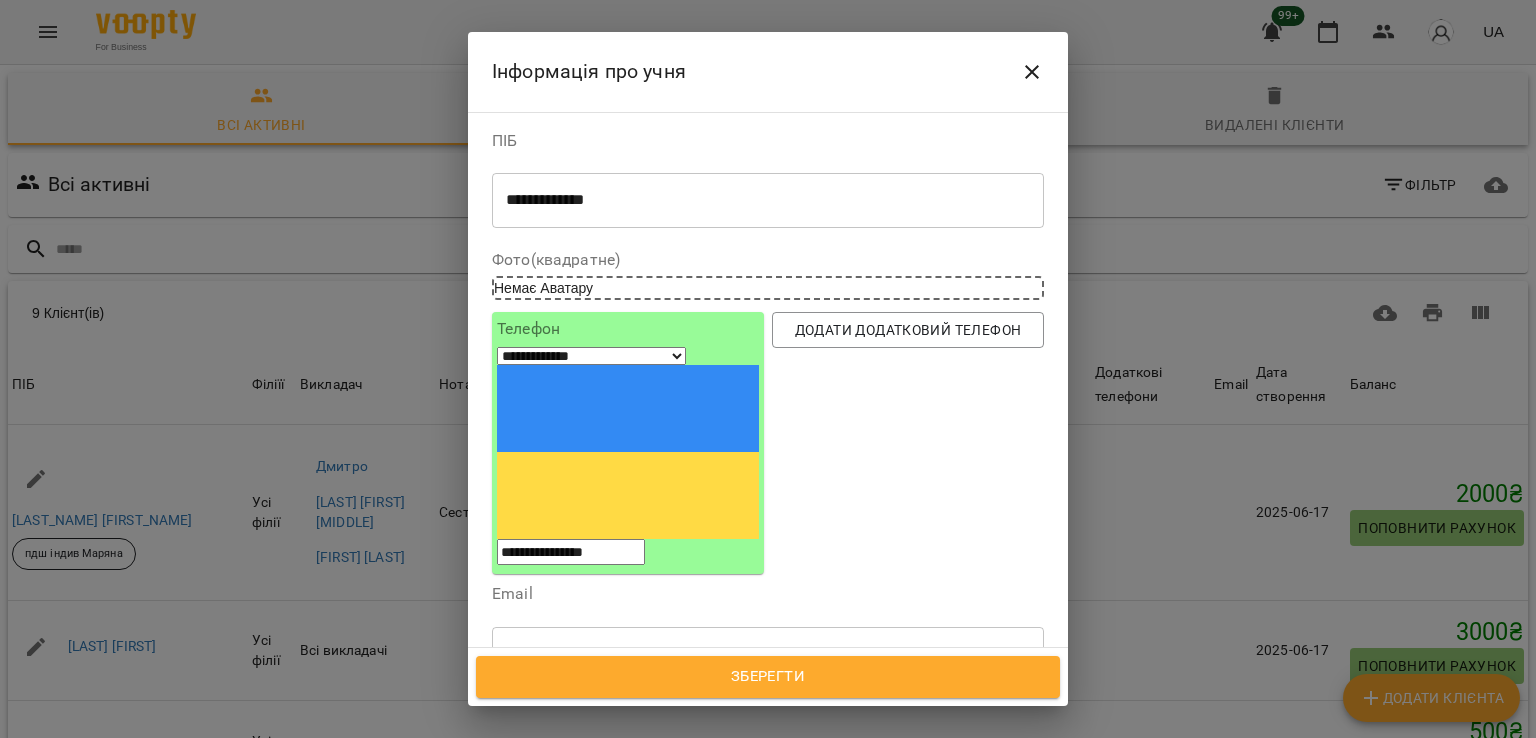 click on "Надрукуйте або оберіть..." at bounding box center [749, 748] 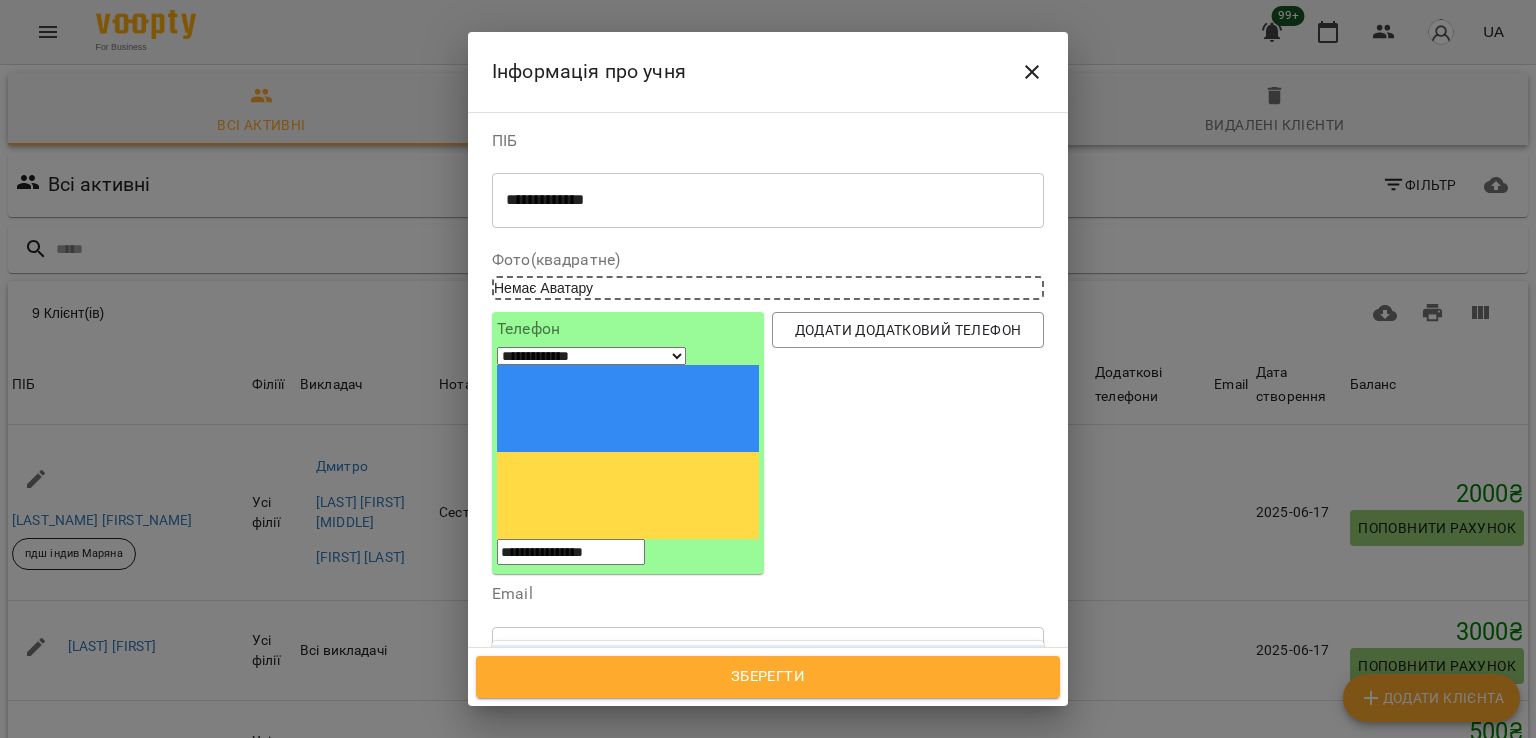 type 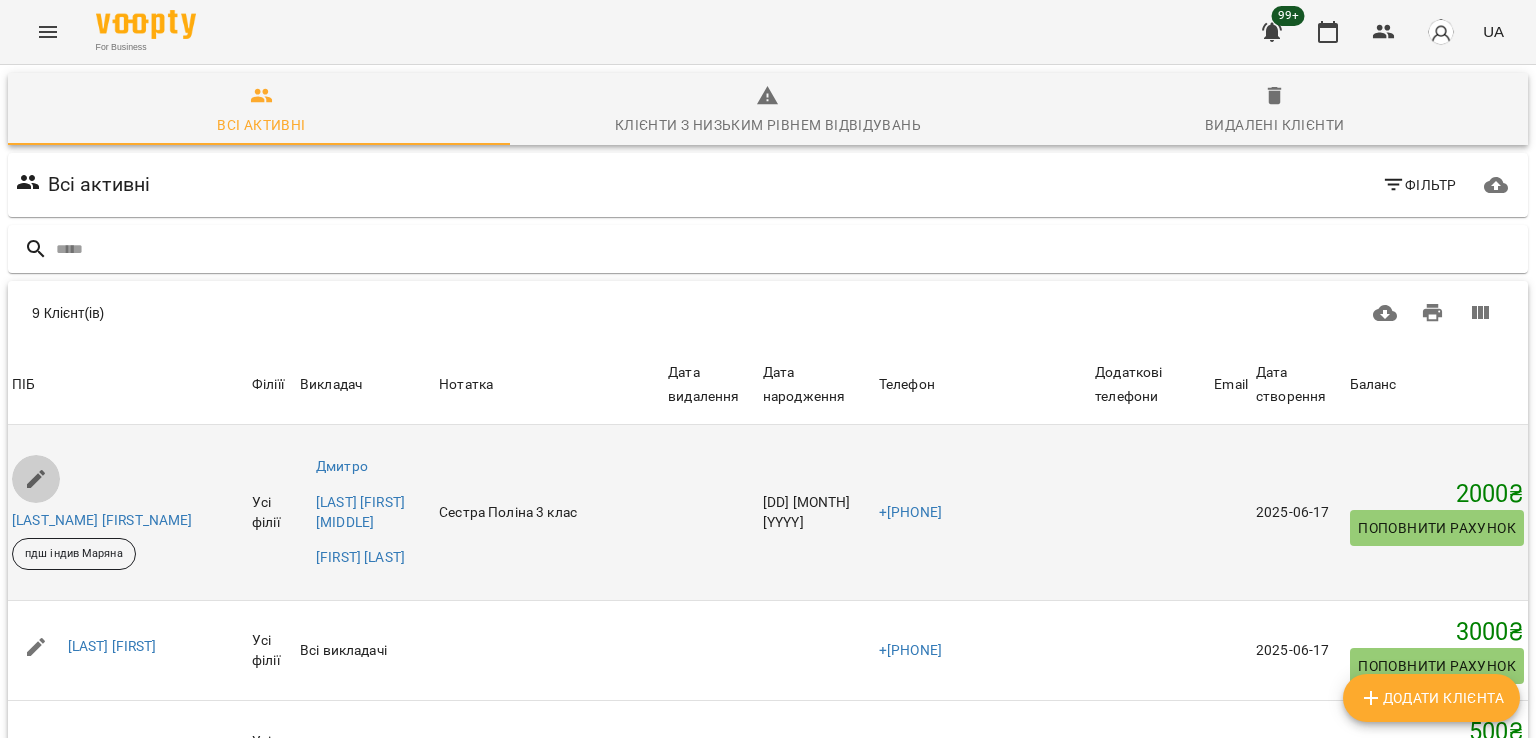 click 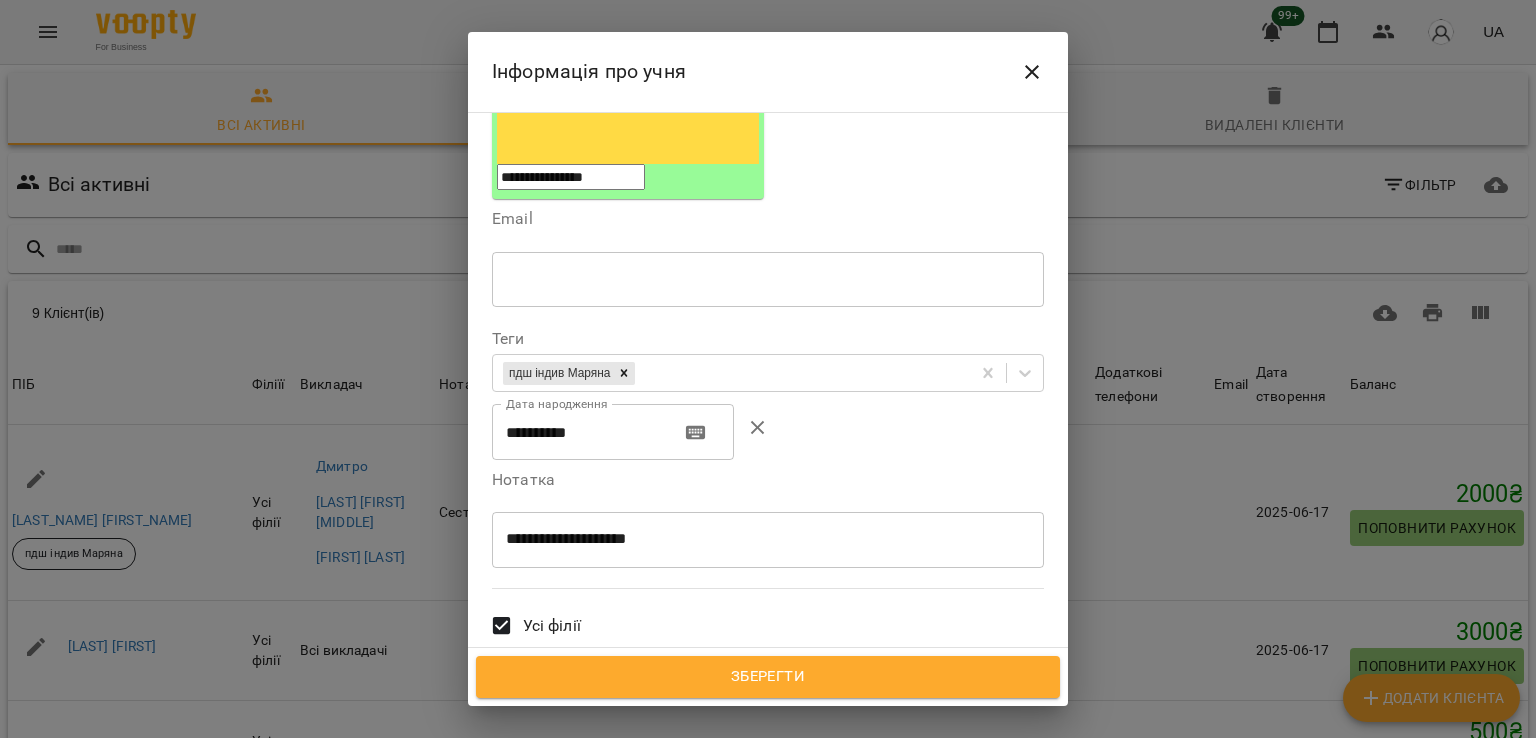 scroll, scrollTop: 0, scrollLeft: 0, axis: both 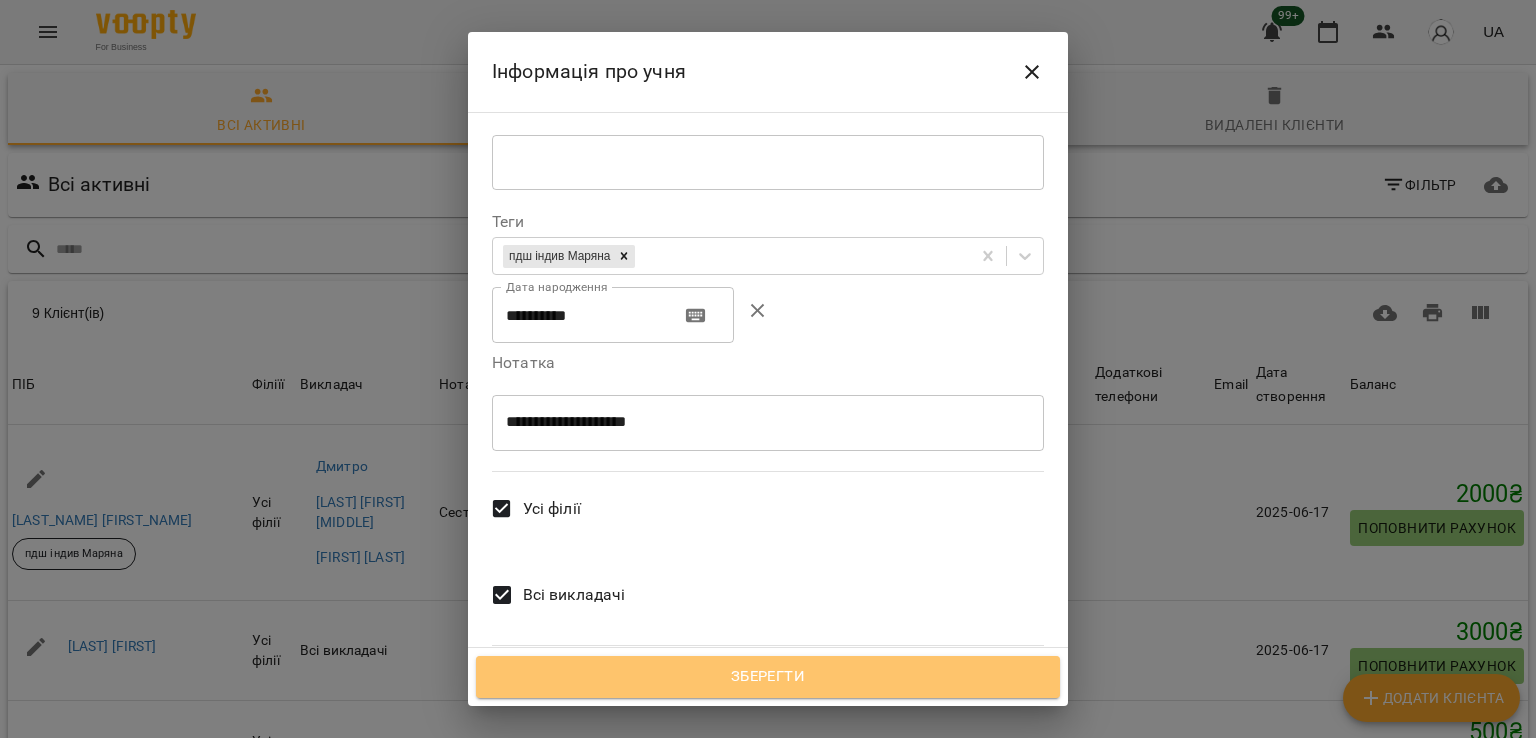 click on "Зберегти" at bounding box center [768, 677] 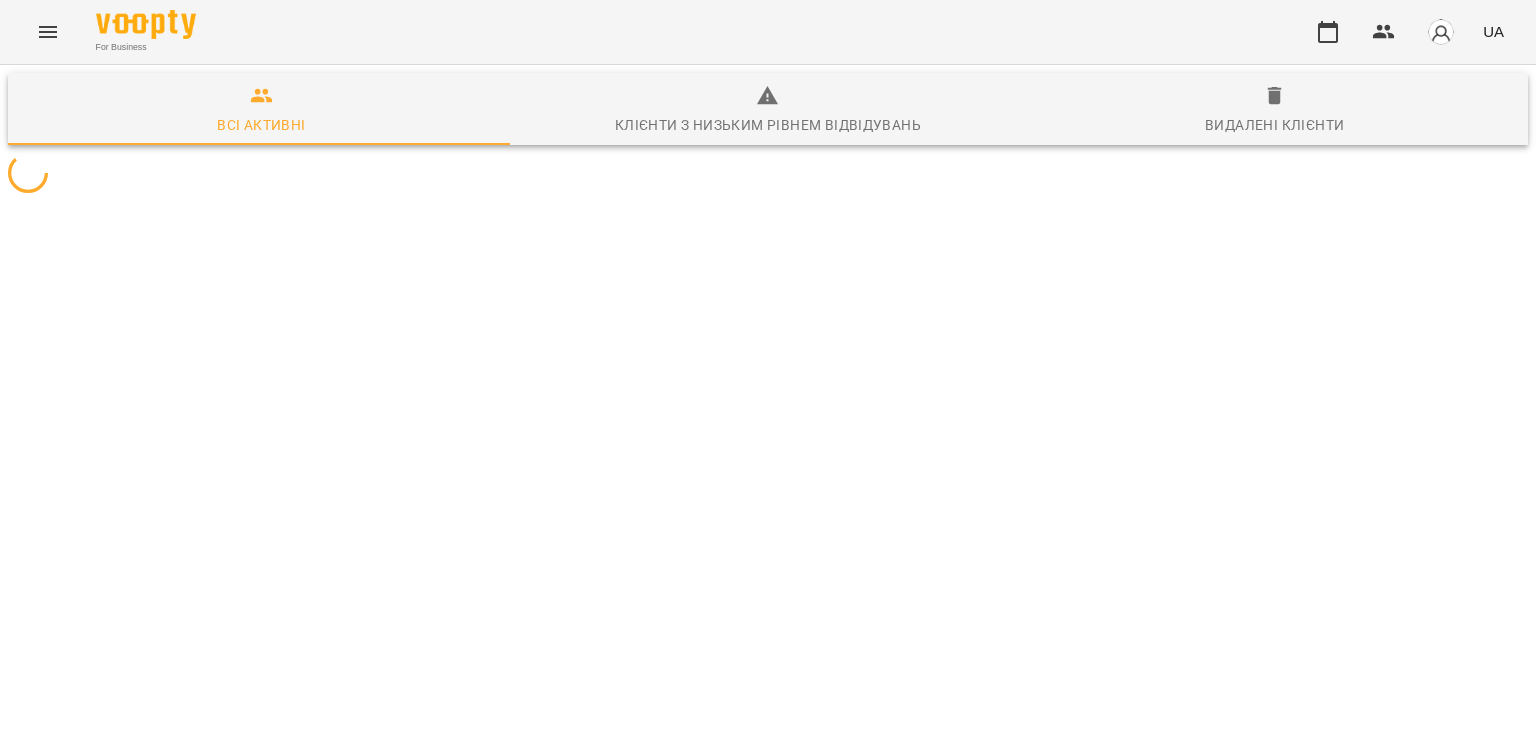 scroll, scrollTop: 0, scrollLeft: 0, axis: both 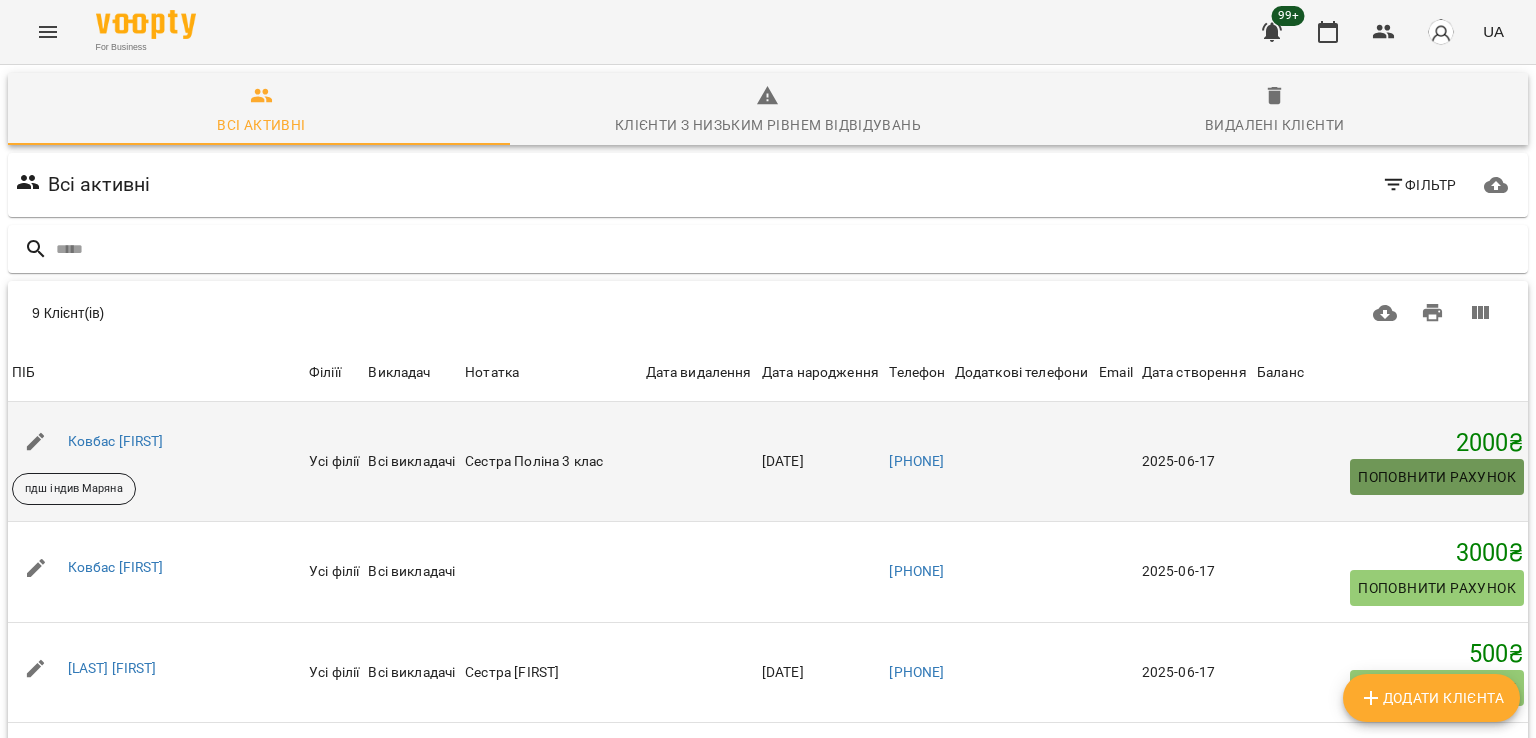 click on "Поповнити рахунок" at bounding box center (1437, 477) 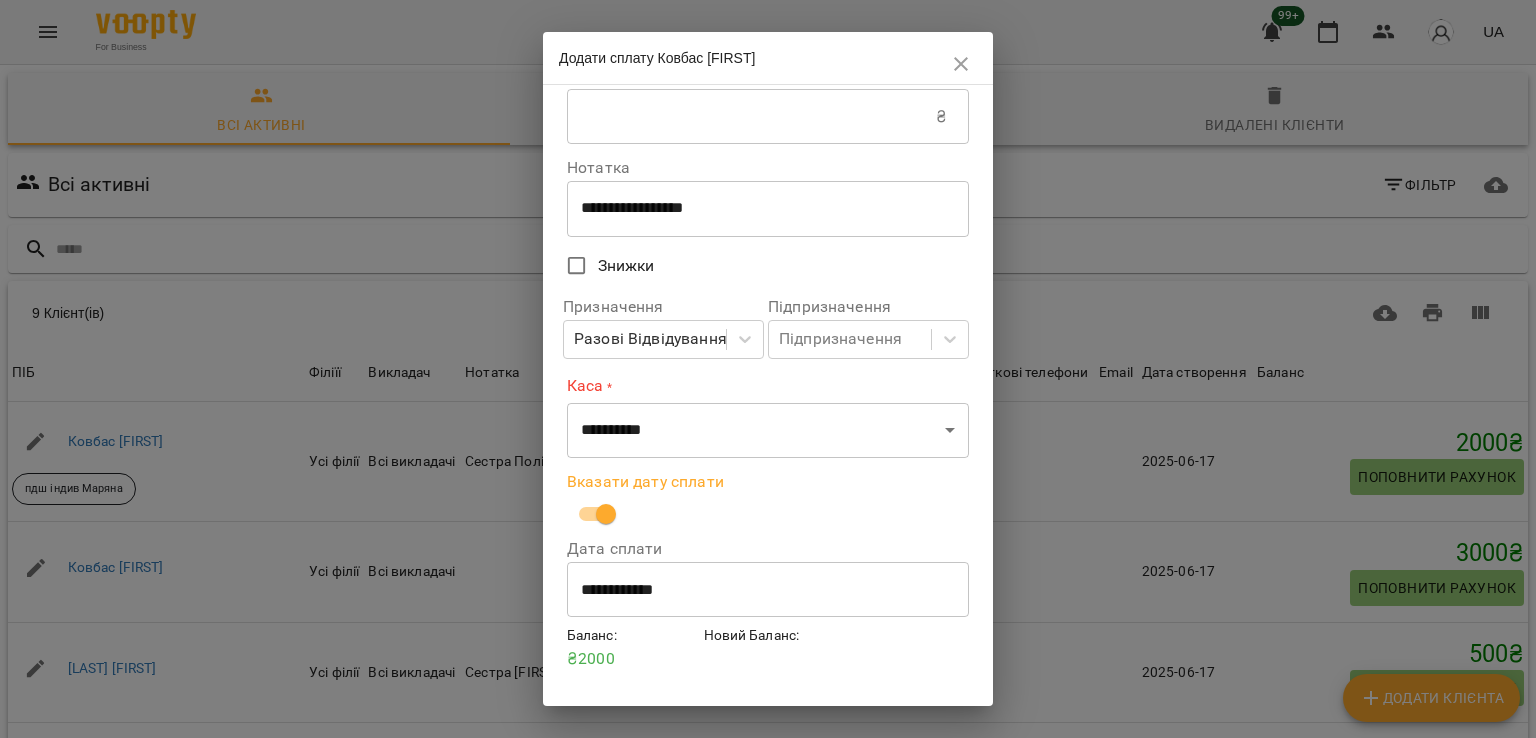 scroll, scrollTop: 90, scrollLeft: 0, axis: vertical 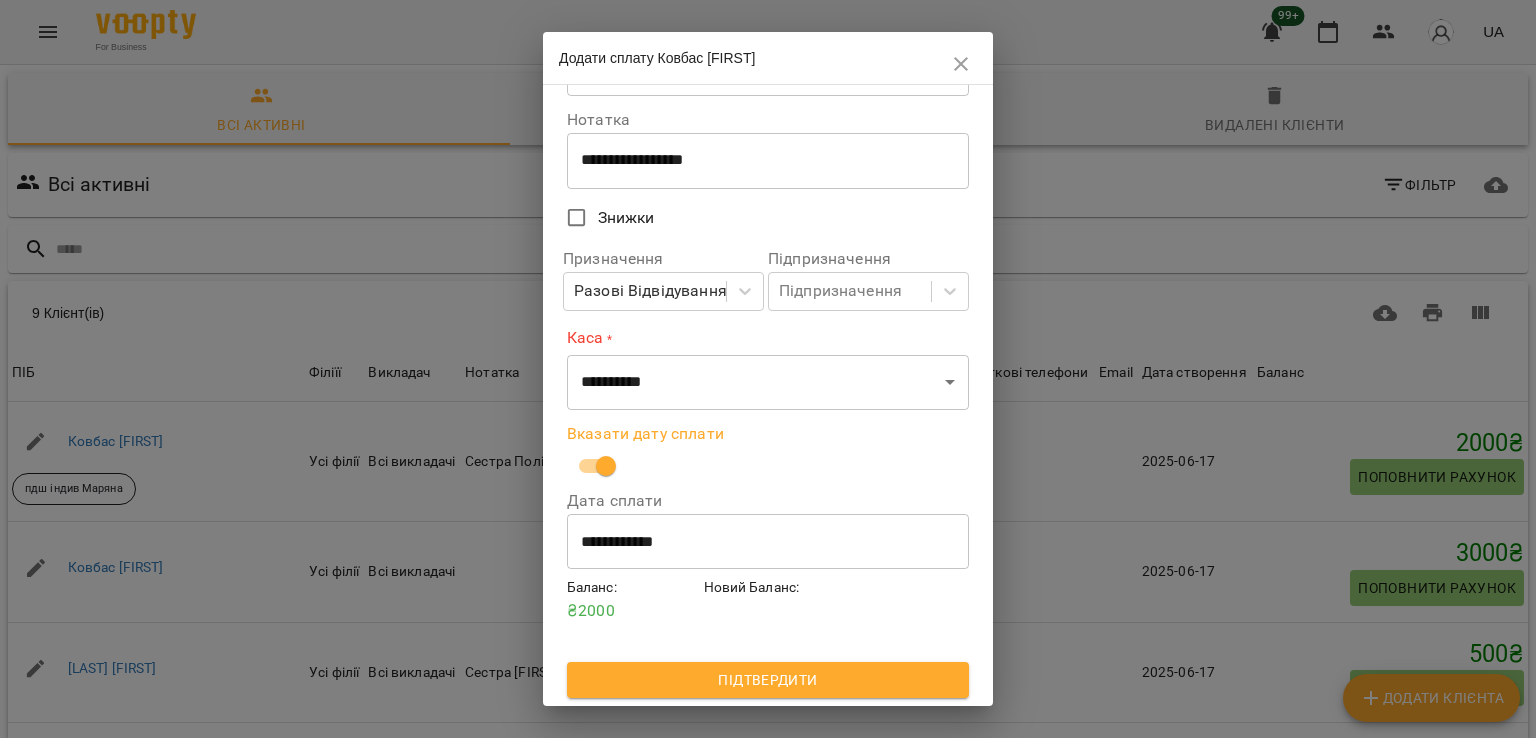 click on "Баланс :" at bounding box center (631, 588) 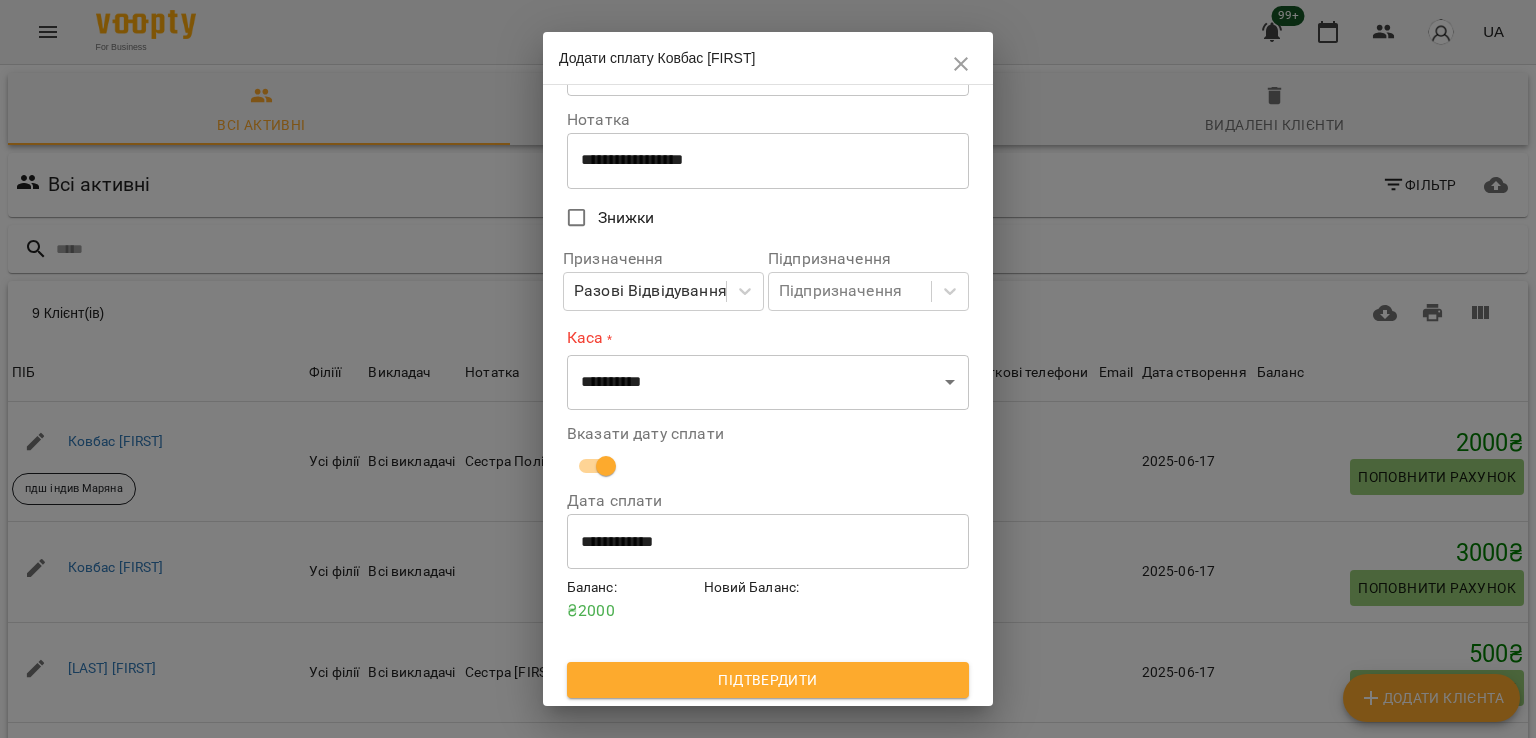 click on "₴ 2000" at bounding box center [631, 611] 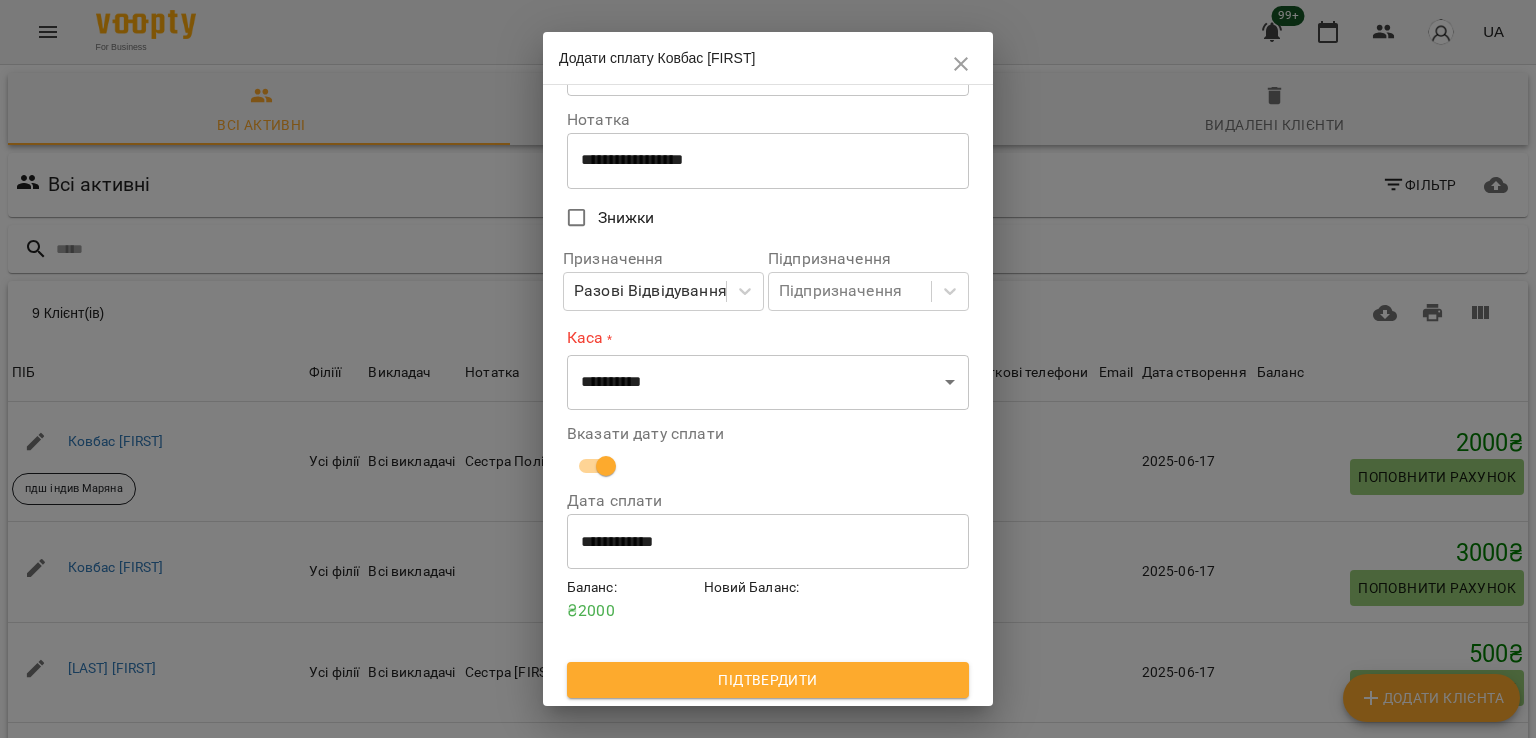 scroll, scrollTop: 0, scrollLeft: 0, axis: both 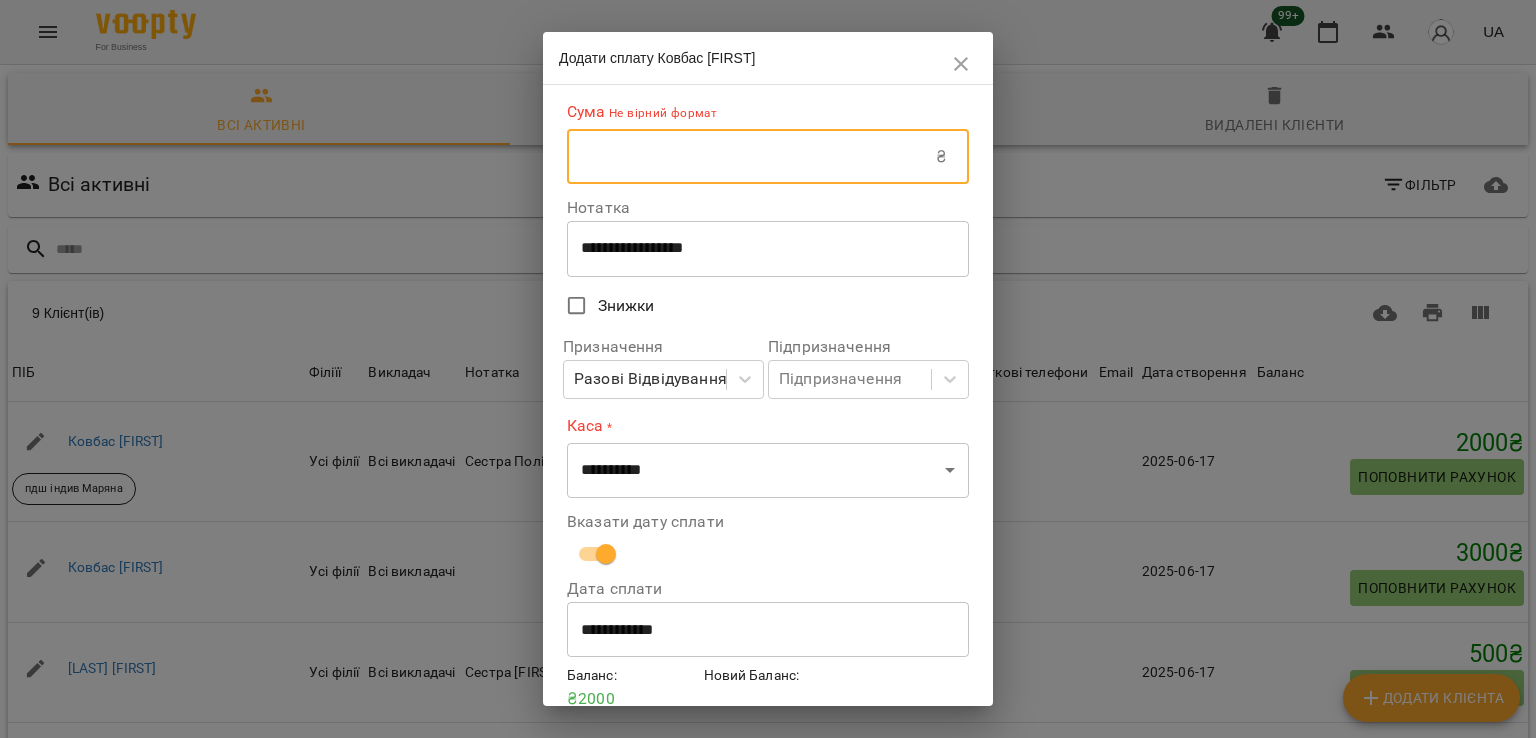click at bounding box center [751, 157] 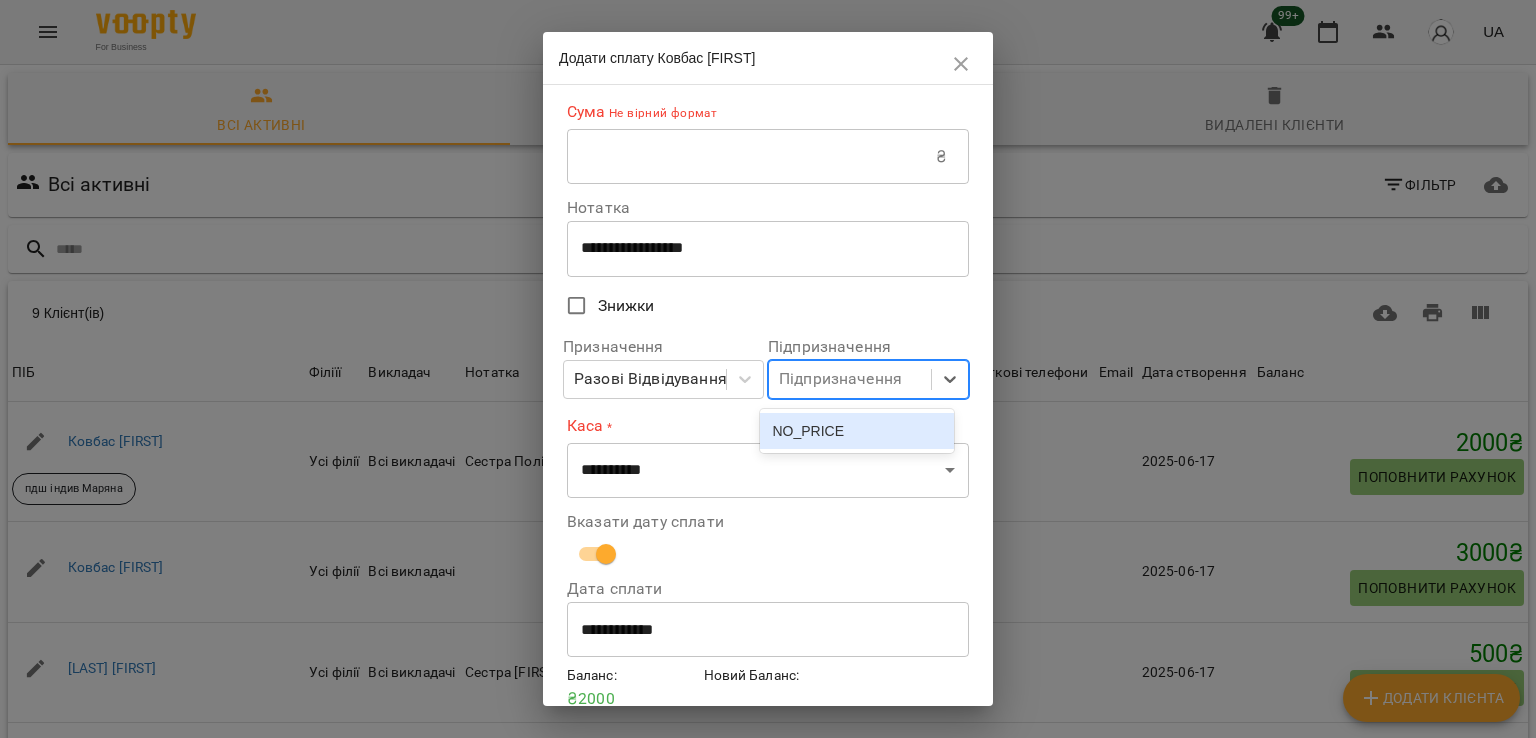 click on "Підпризначення" at bounding box center (840, 380) 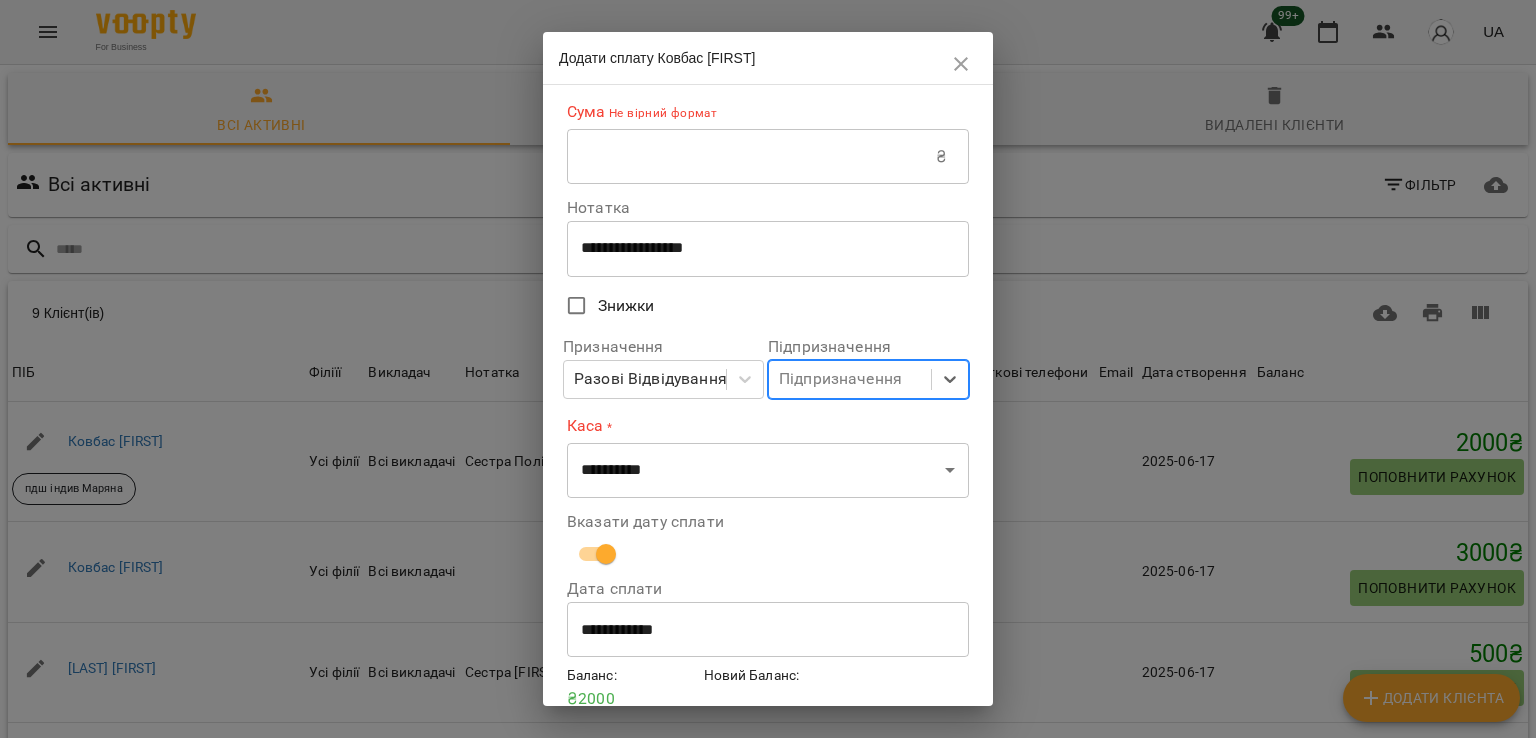 drag, startPoint x: 804, startPoint y: 382, endPoint x: 692, endPoint y: 479, distance: 148.16545 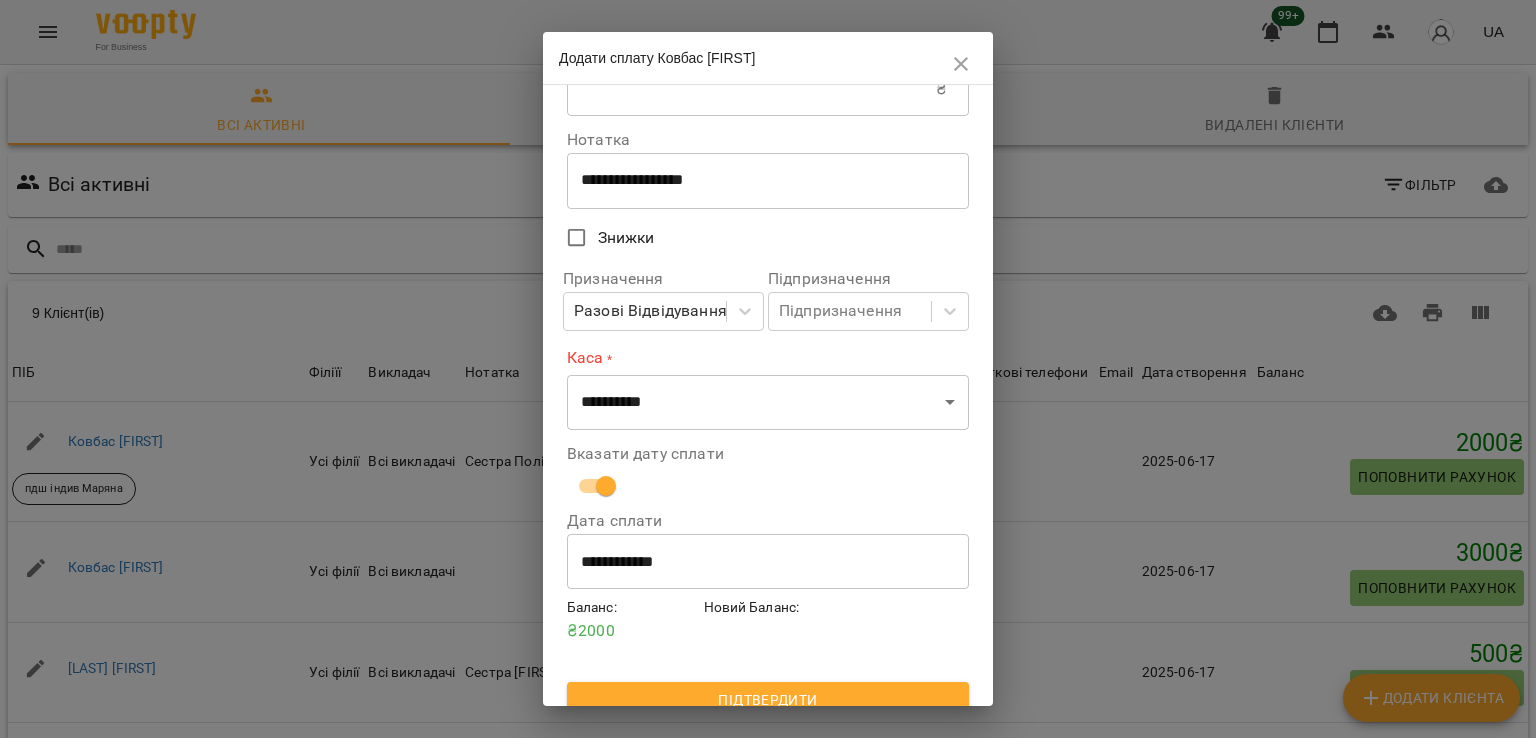 scroll, scrollTop: 90, scrollLeft: 0, axis: vertical 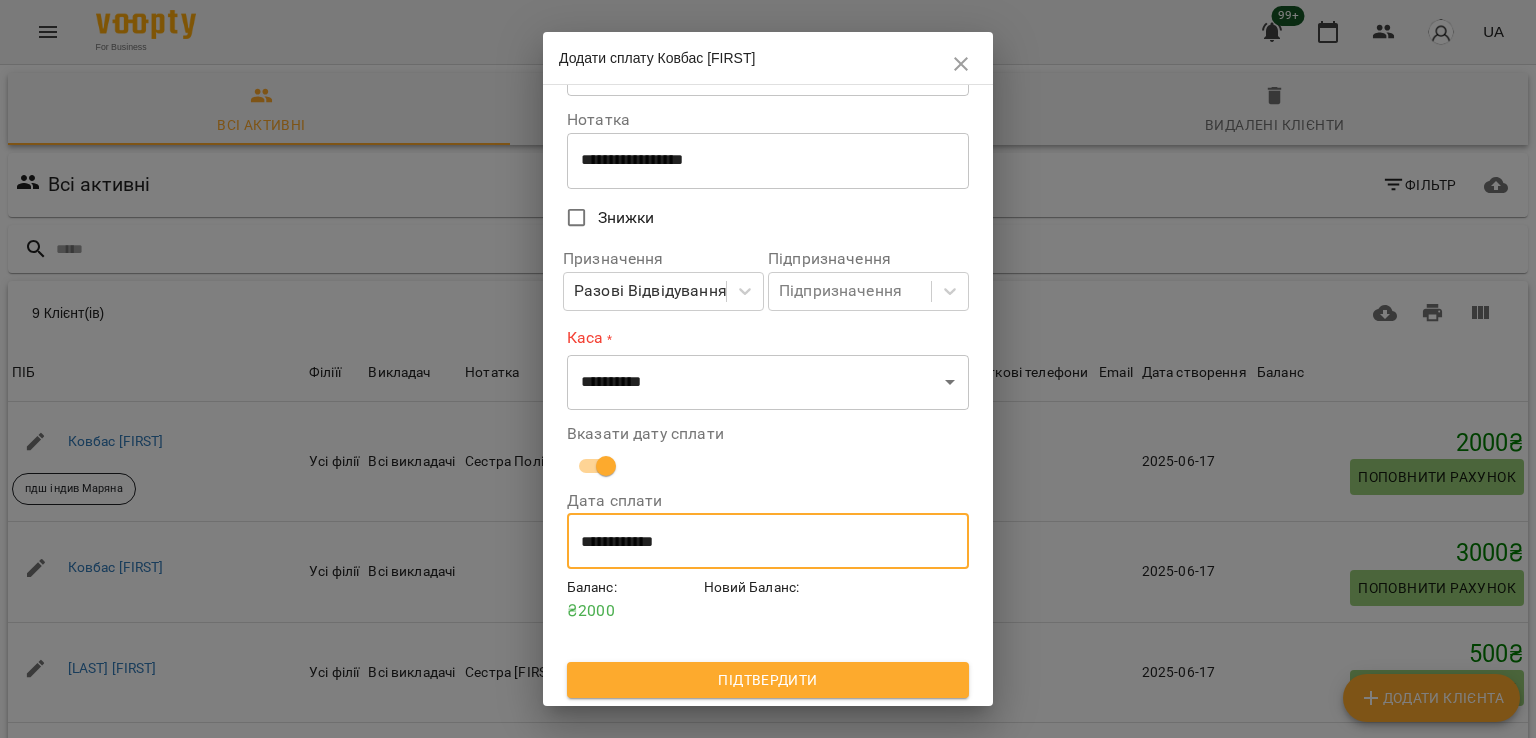 click on "**********" at bounding box center (768, 541) 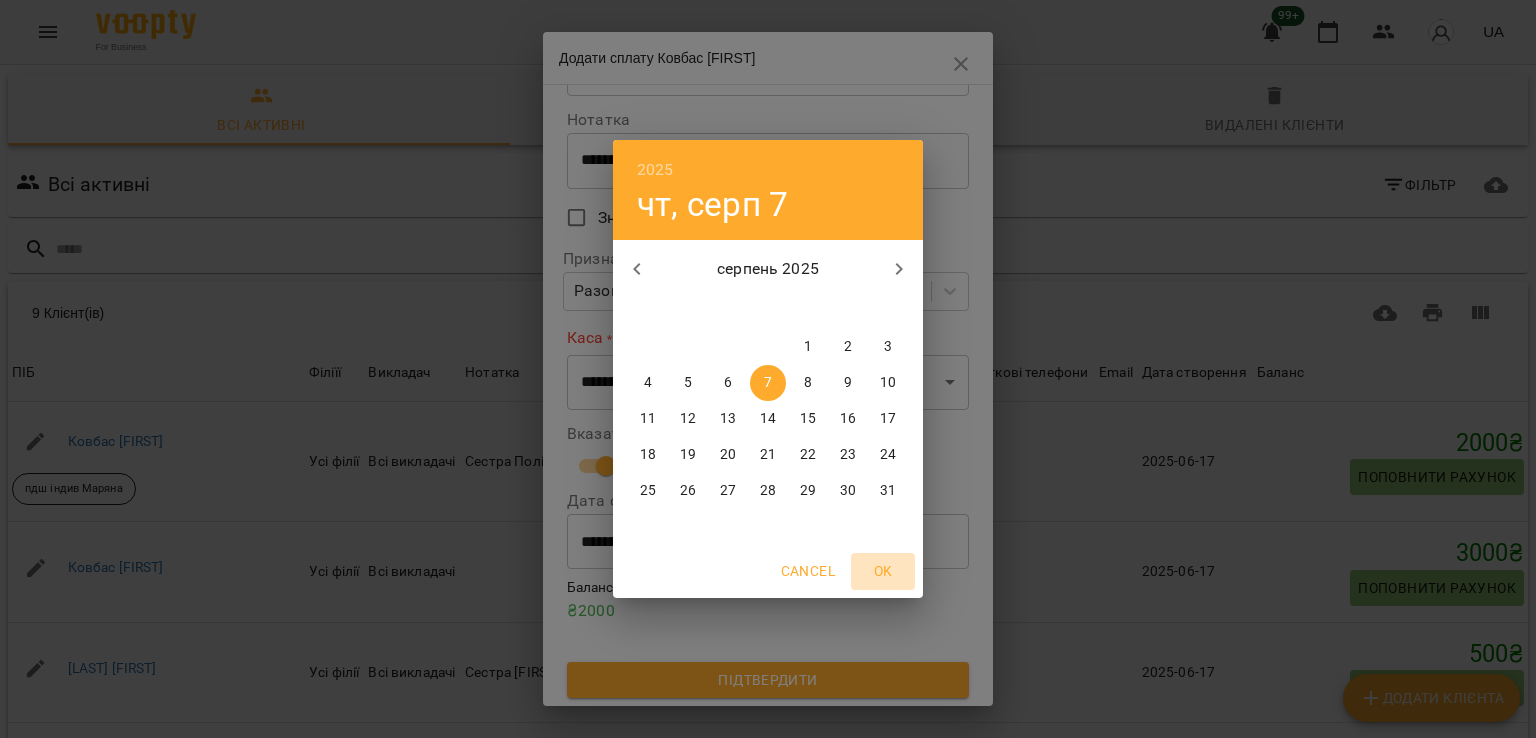 click on "OK" at bounding box center (883, 571) 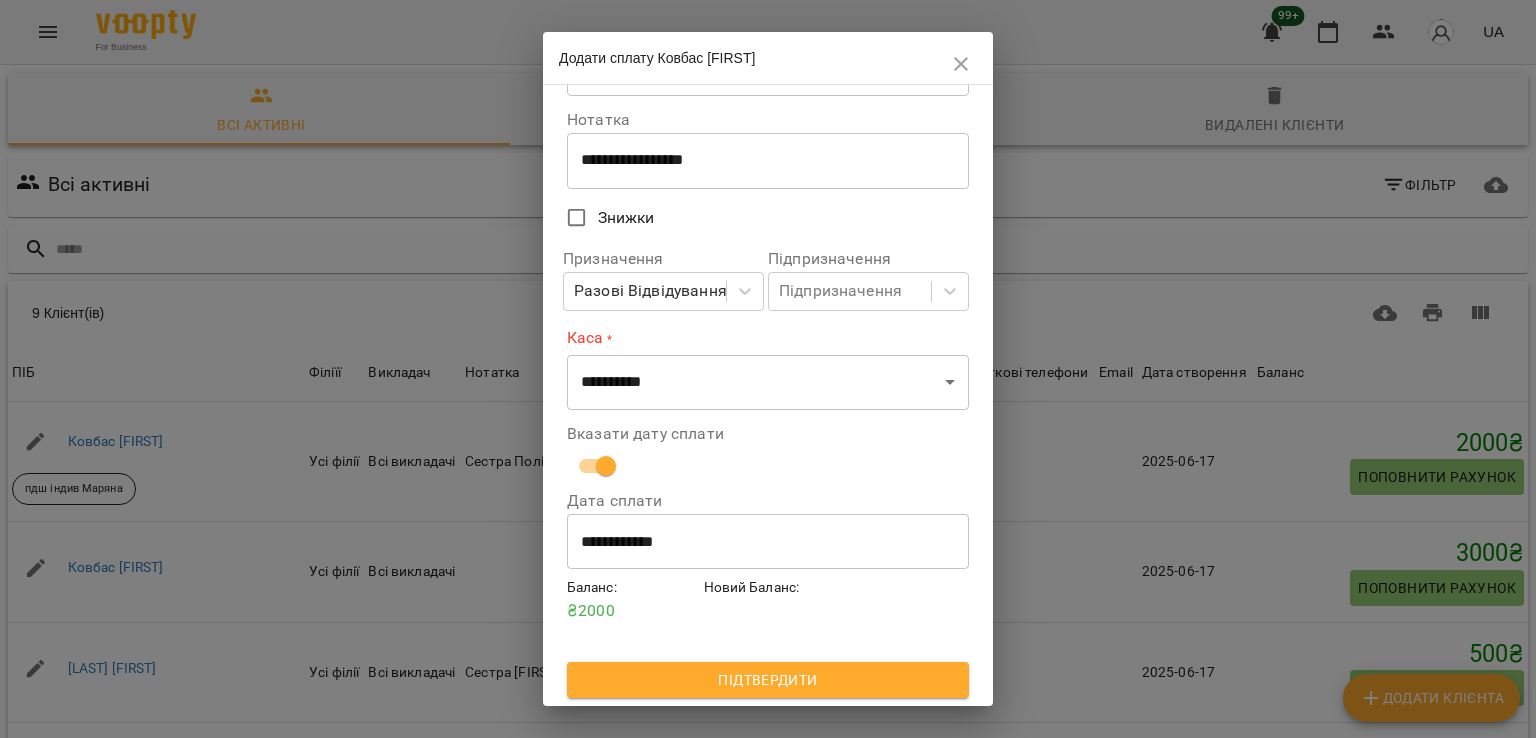 click on "Новий Баланс :" at bounding box center (768, 599) 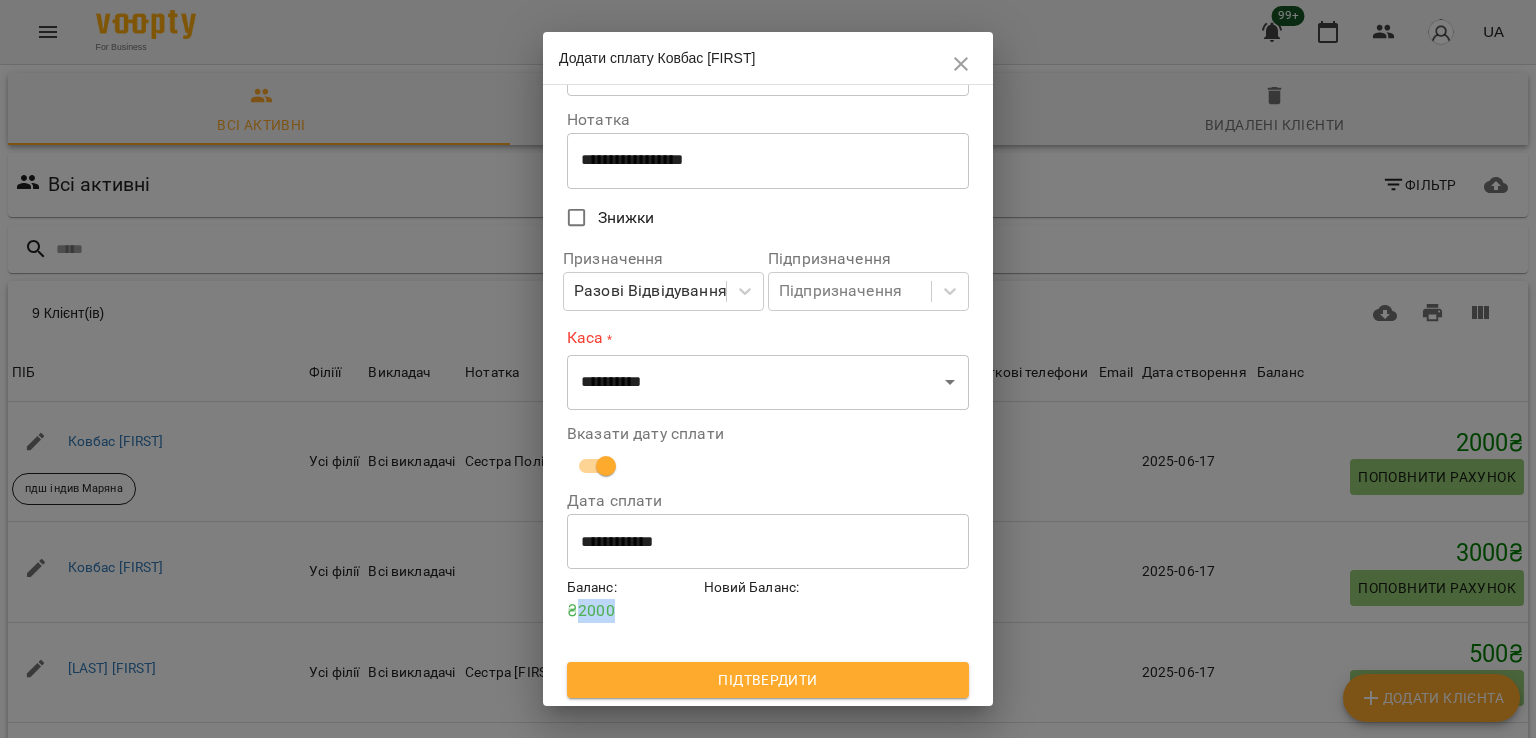 click on "₴ 2000" at bounding box center (631, 611) 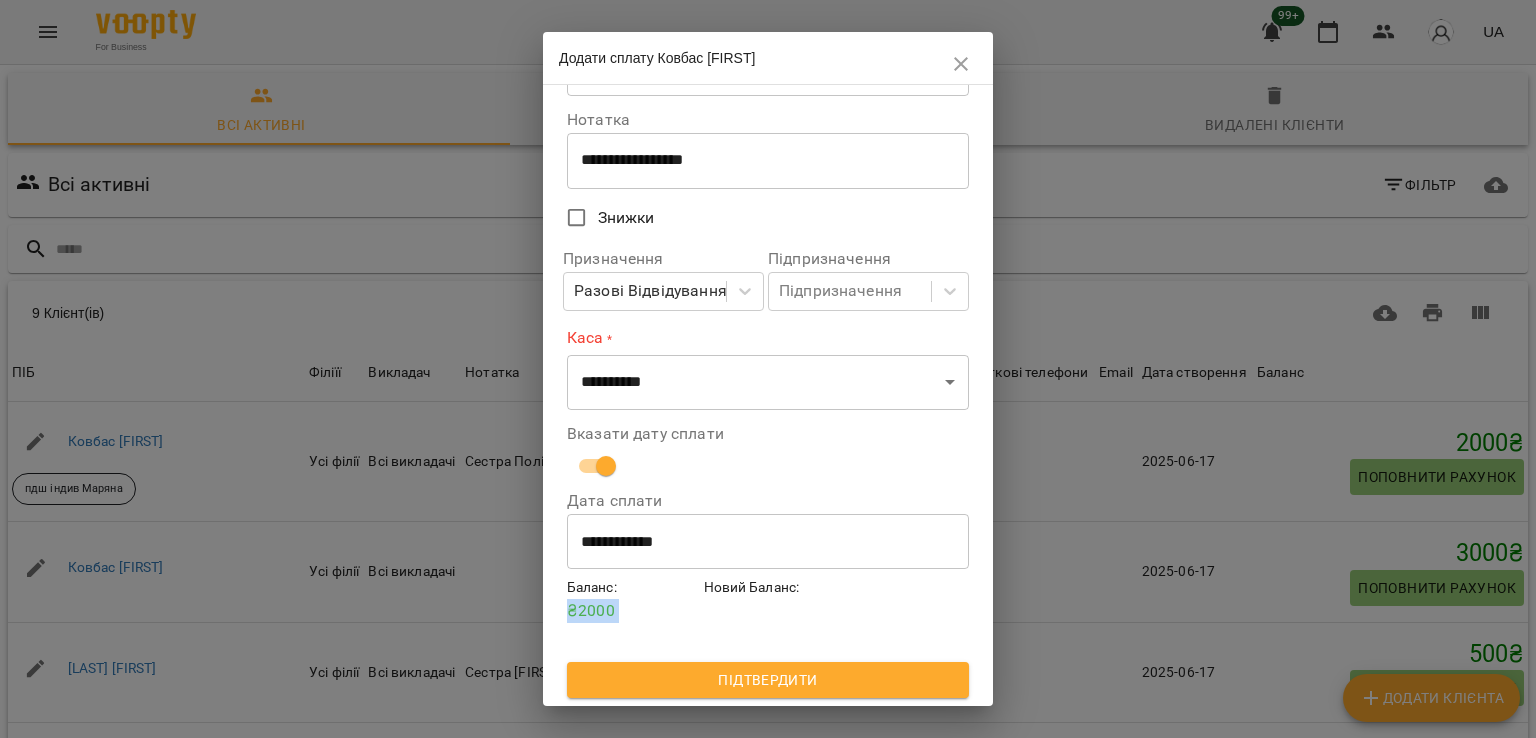 click on "₴ 2000" at bounding box center [631, 611] 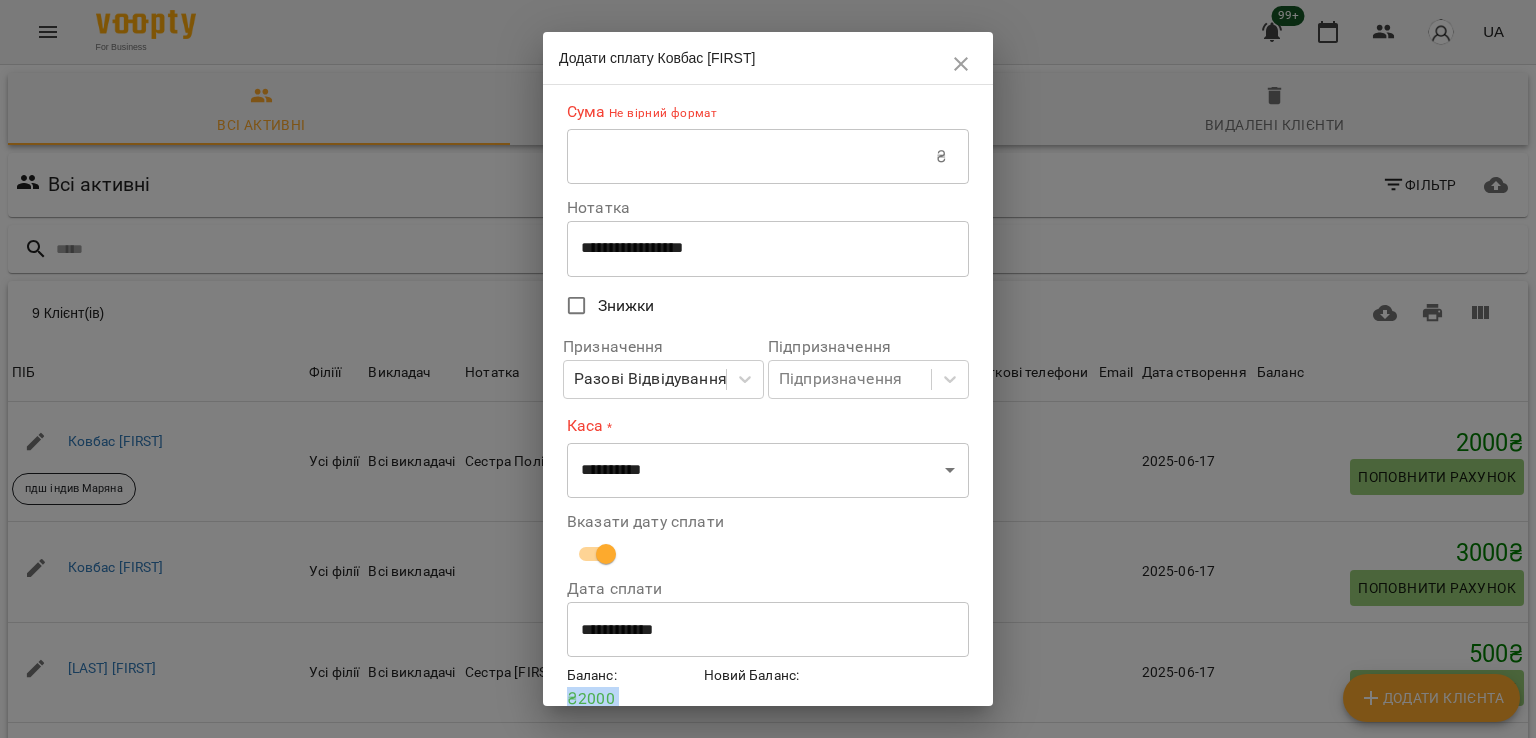 click 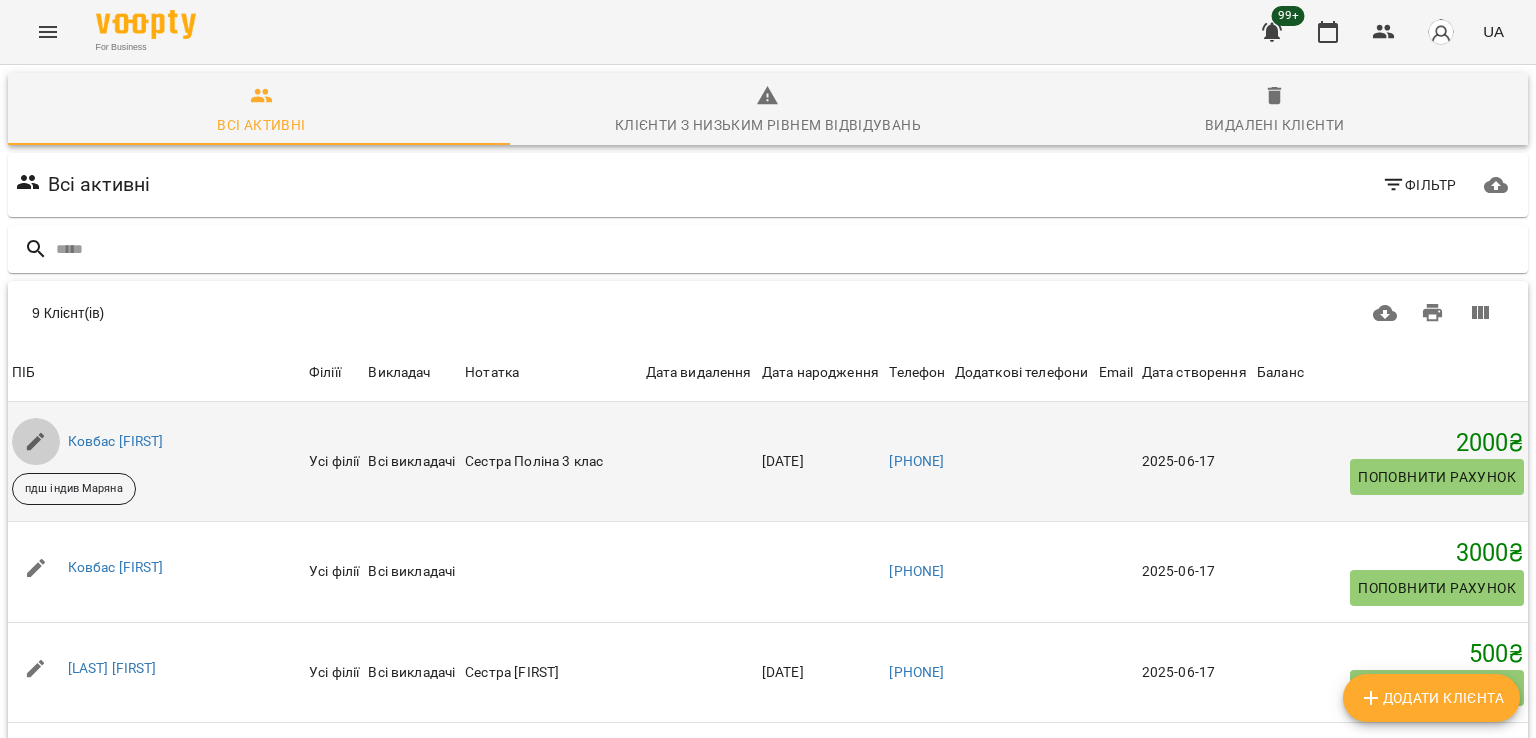 click 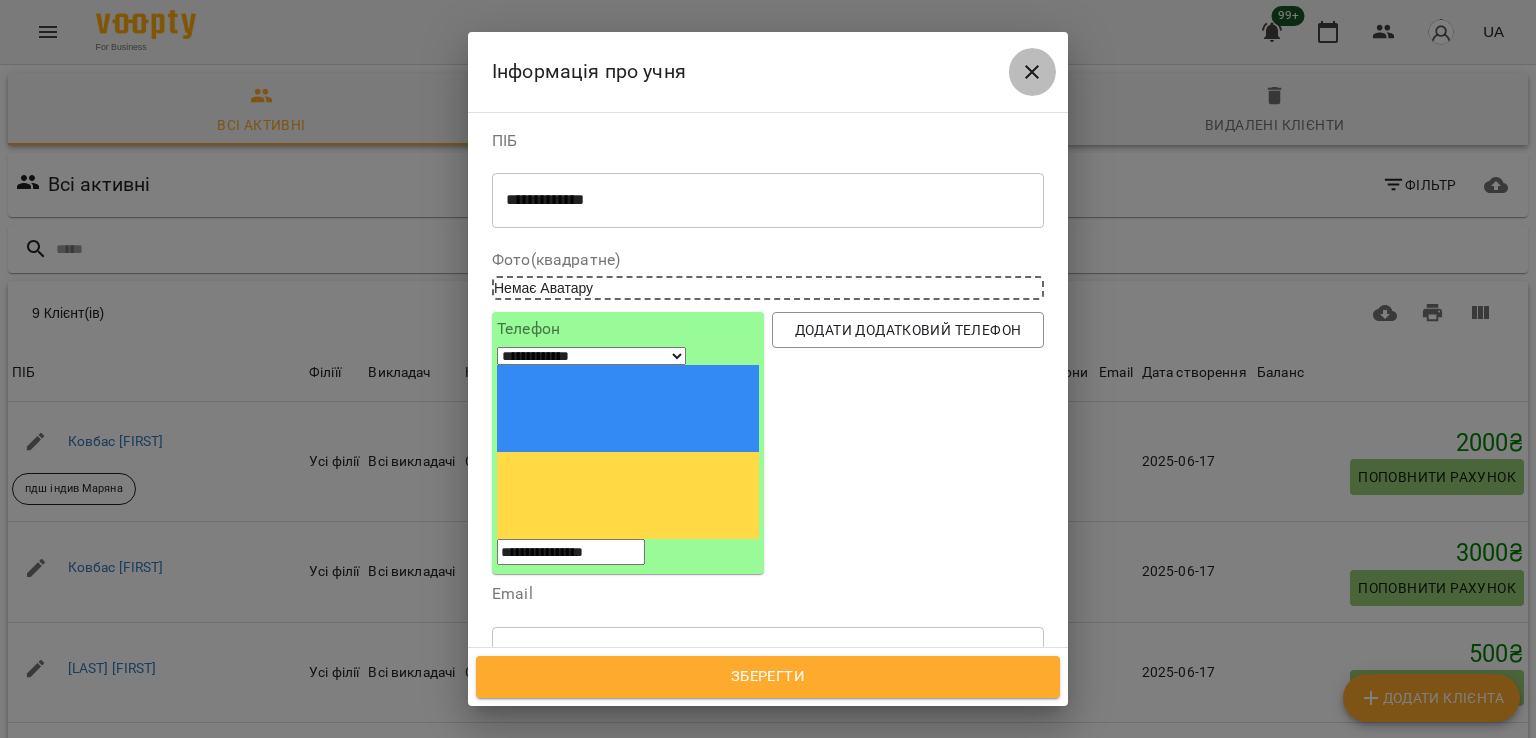 click 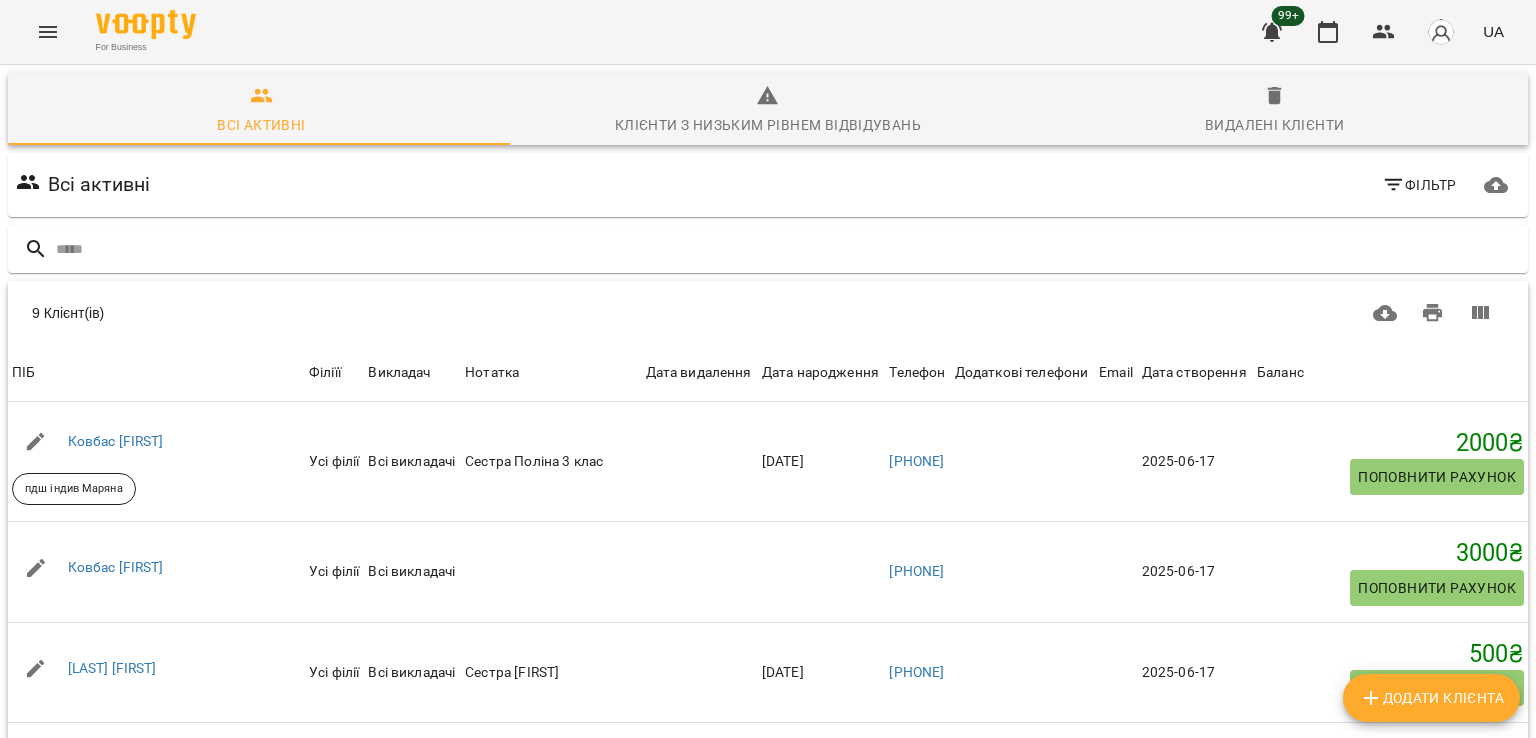 click on "Видалені клієнти" at bounding box center [1274, 125] 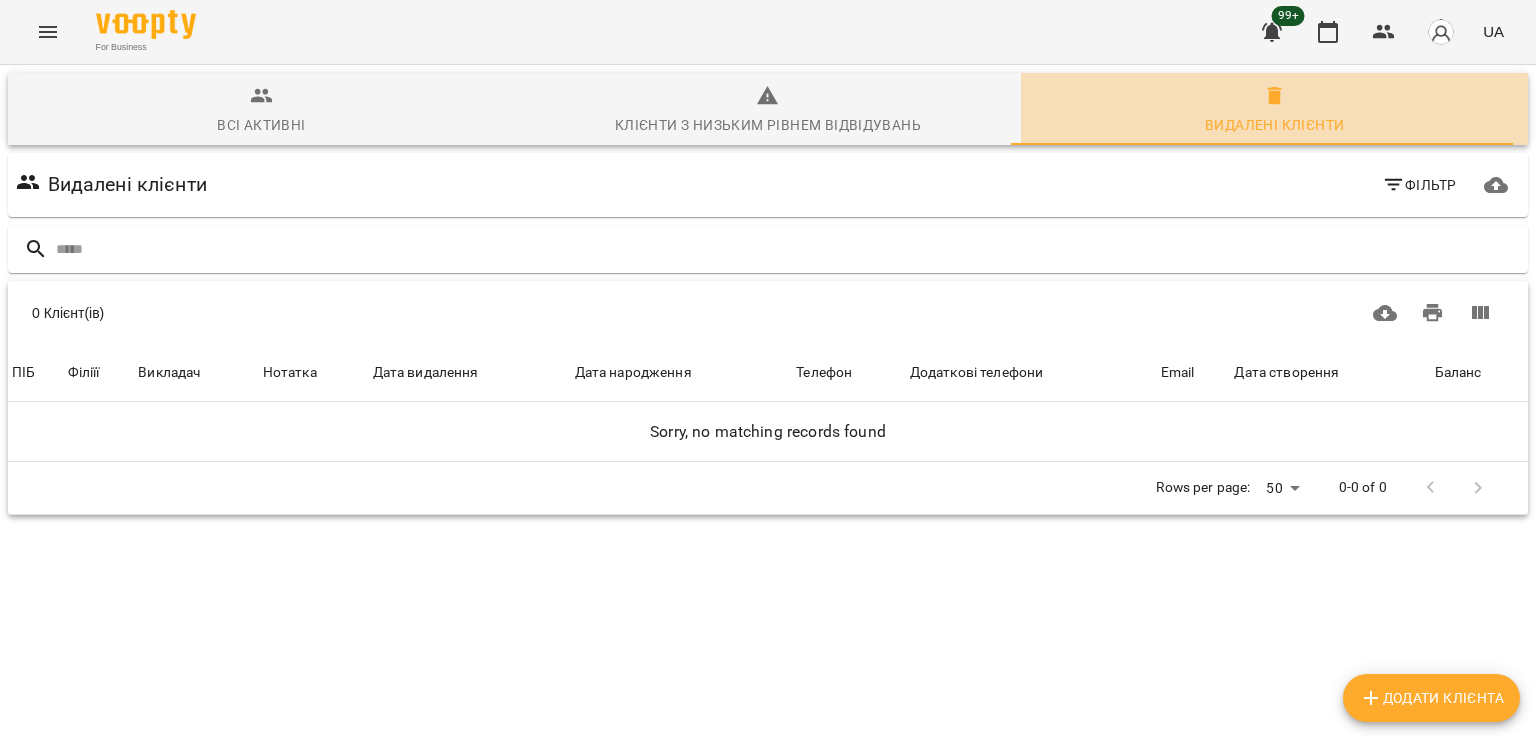 click on "Видалені клієнти" at bounding box center (1274, 125) 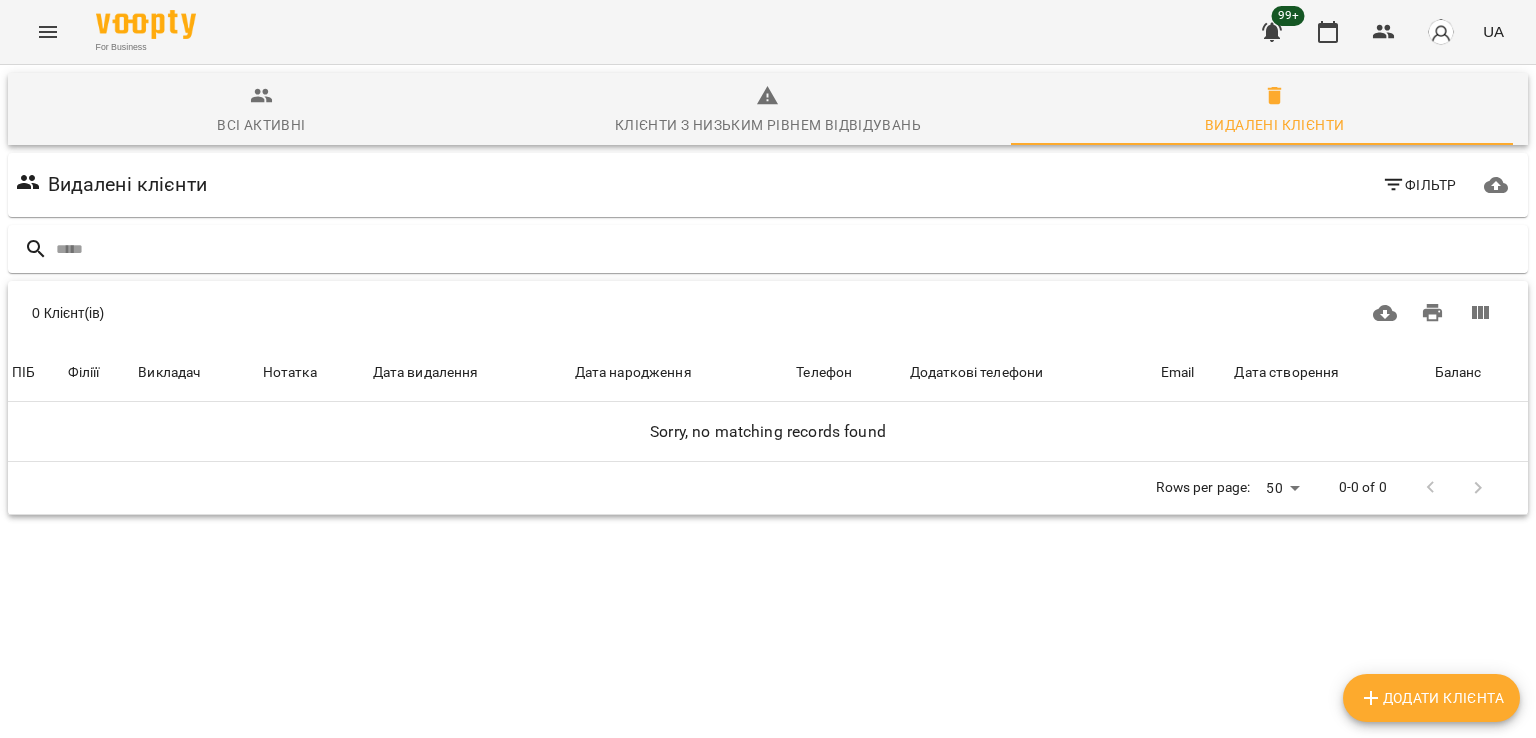 click on "Видалені клієнти   Фільтр" at bounding box center (768, 185) 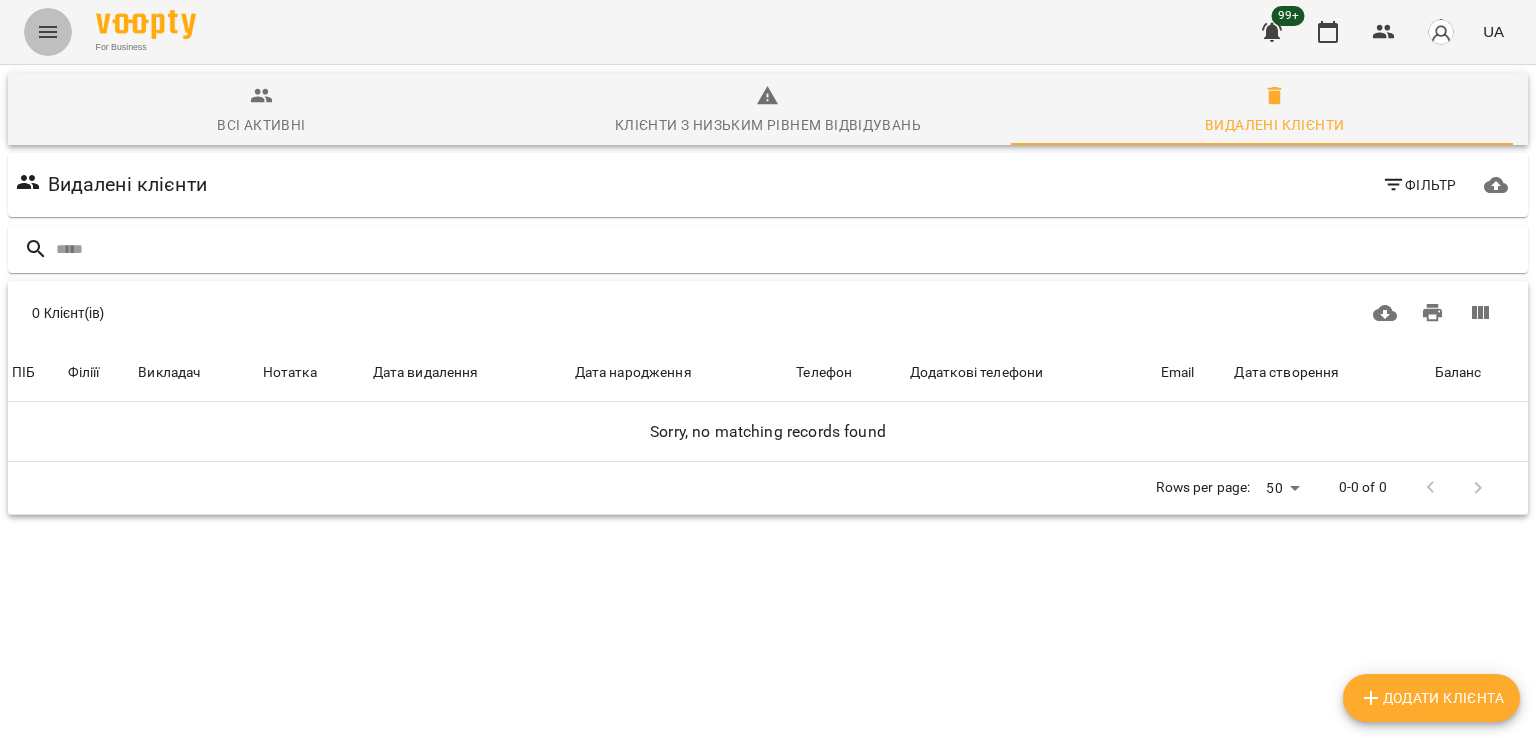 click 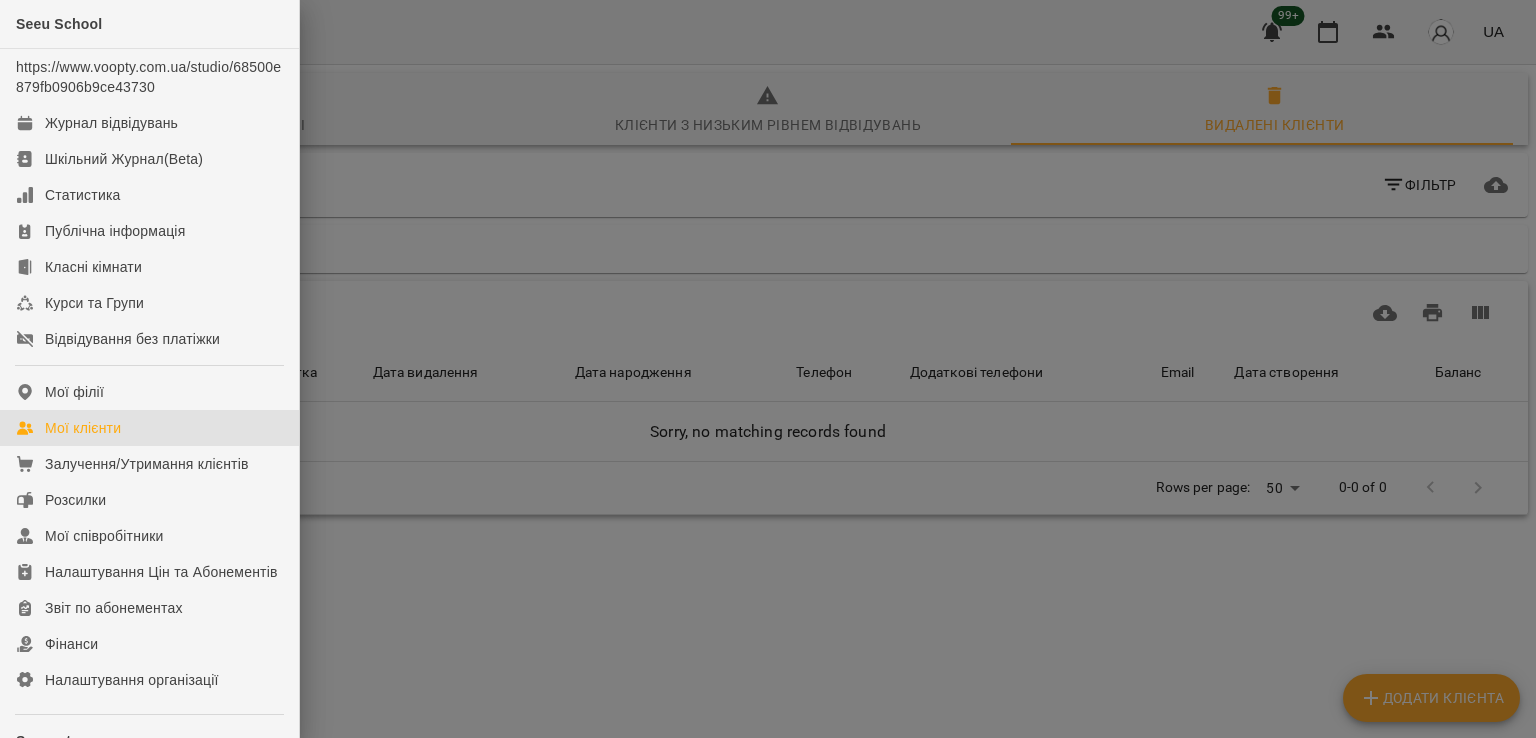click on "Мої клієнти" at bounding box center (149, 428) 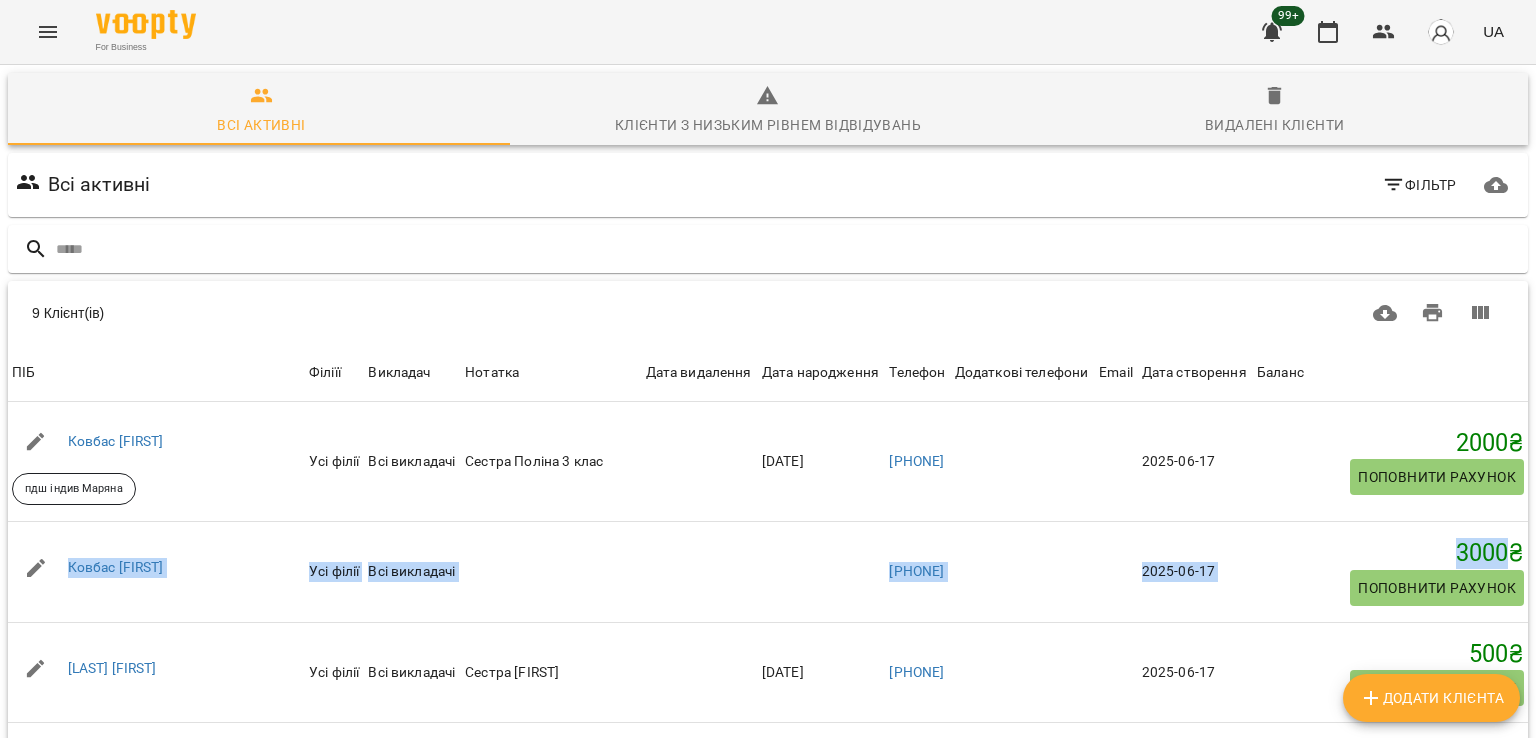 drag, startPoint x: 1480, startPoint y: 549, endPoint x: 1499, endPoint y: 541, distance: 20.615528 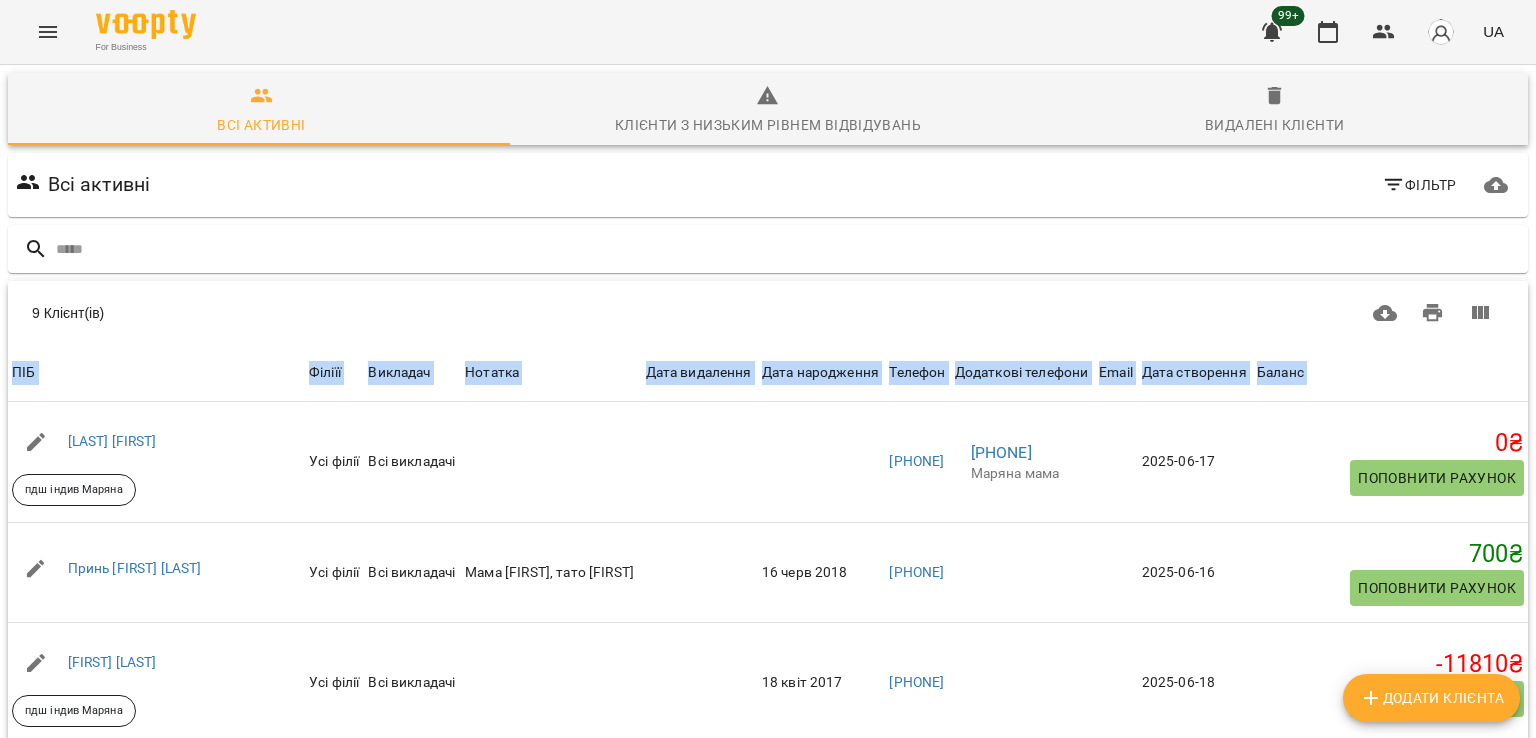 scroll, scrollTop: 0, scrollLeft: 0, axis: both 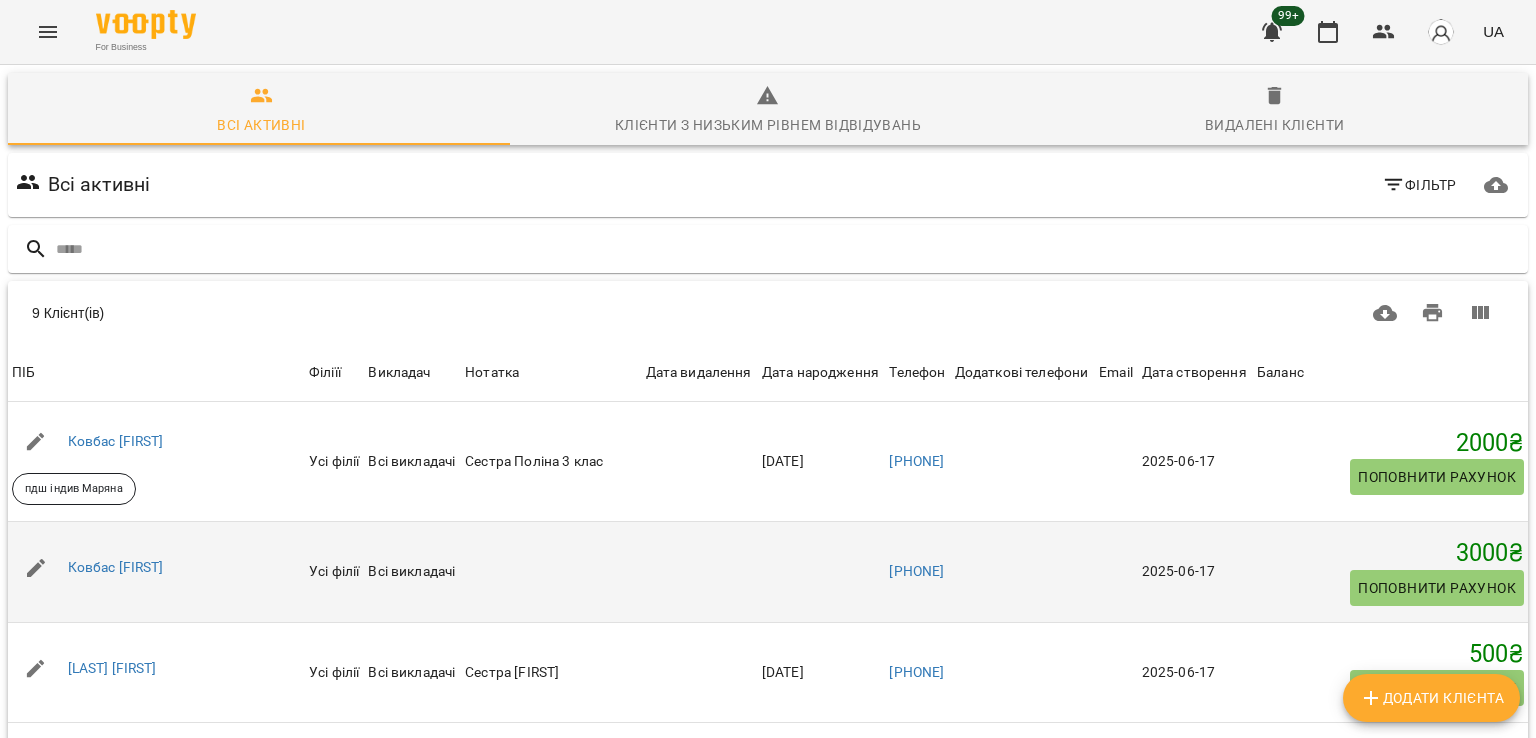 click on "3000 ₴" at bounding box center (1390, 553) 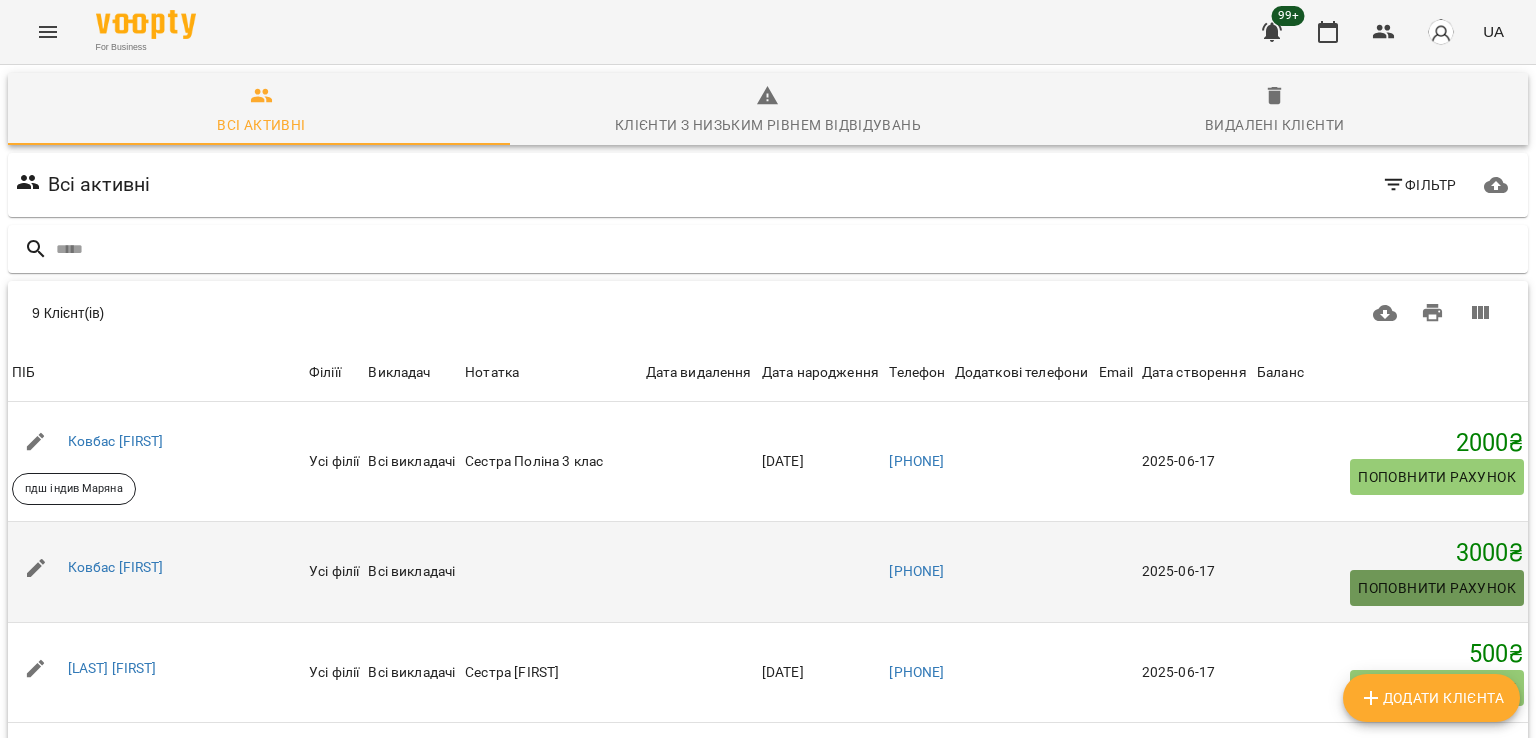 click on "Поповнити рахунок" at bounding box center [1437, 588] 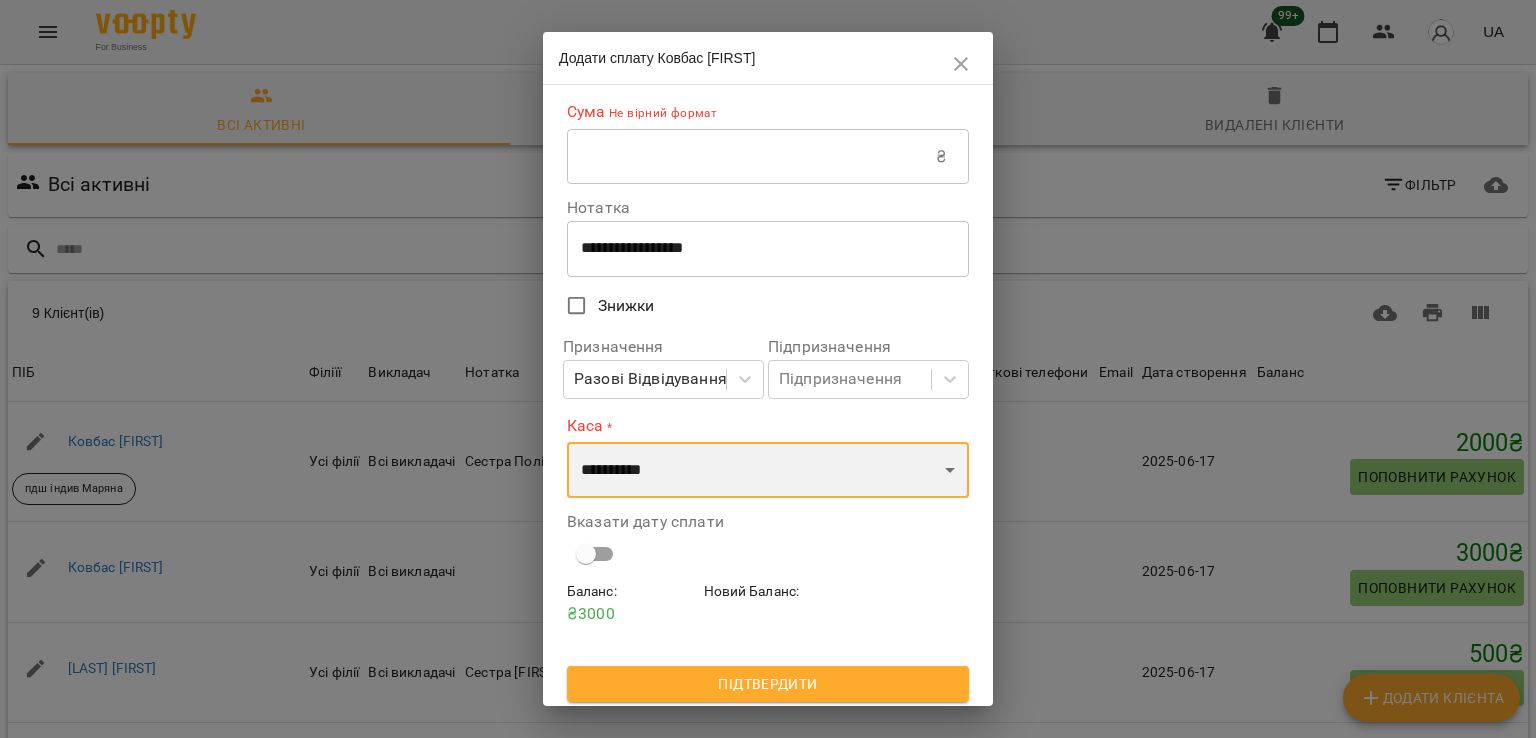 click on "**********" at bounding box center (768, 470) 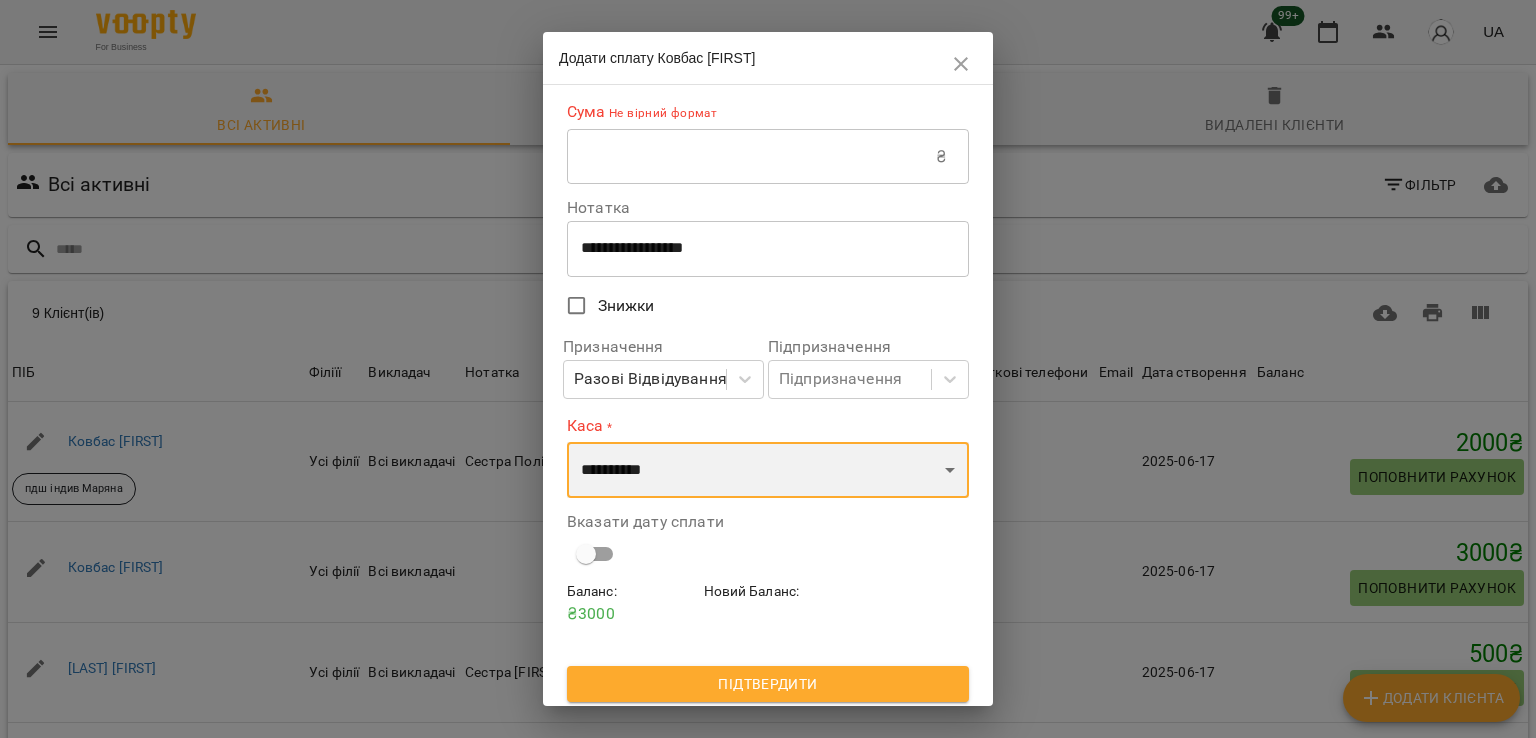 click on "**********" at bounding box center (768, 470) 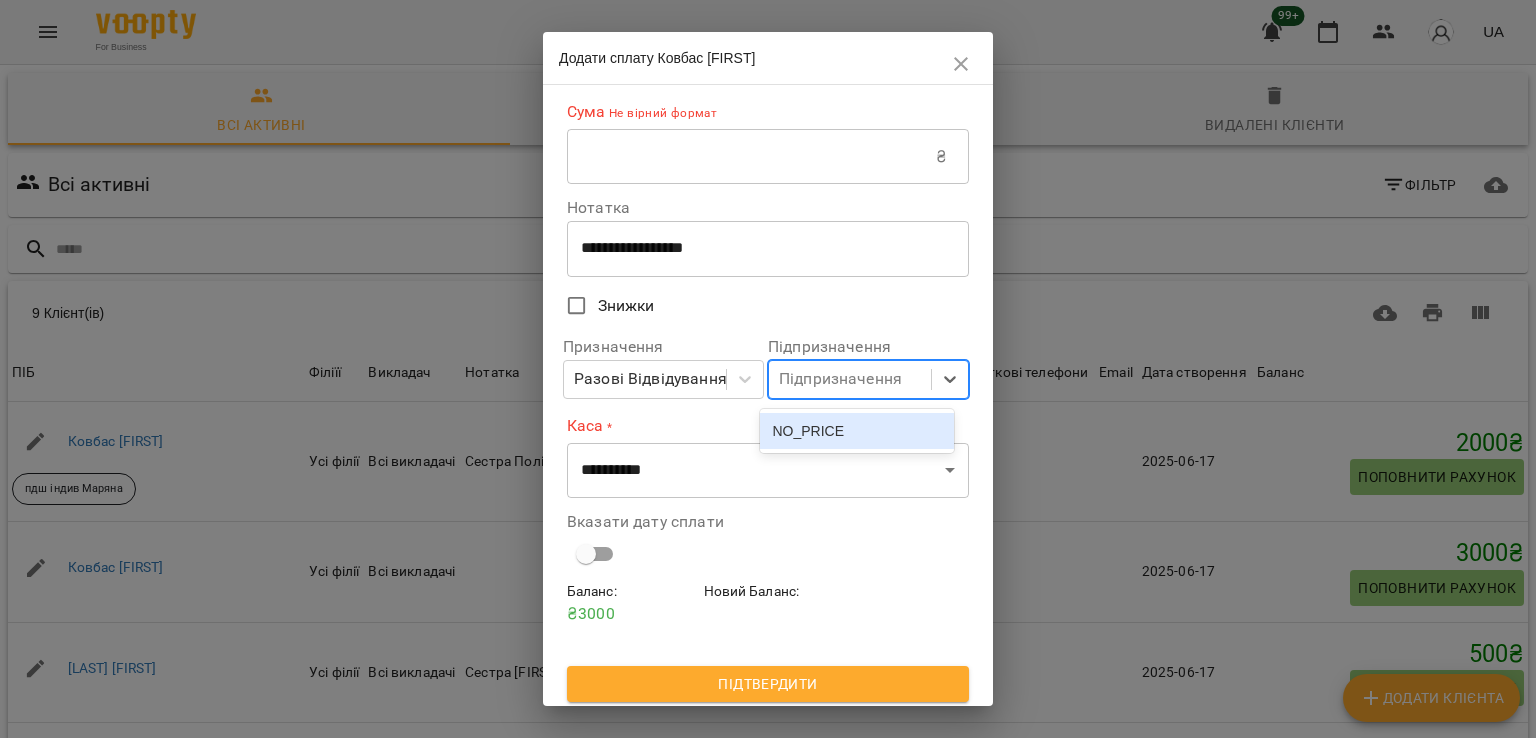 click on "Підпризначення" at bounding box center [840, 380] 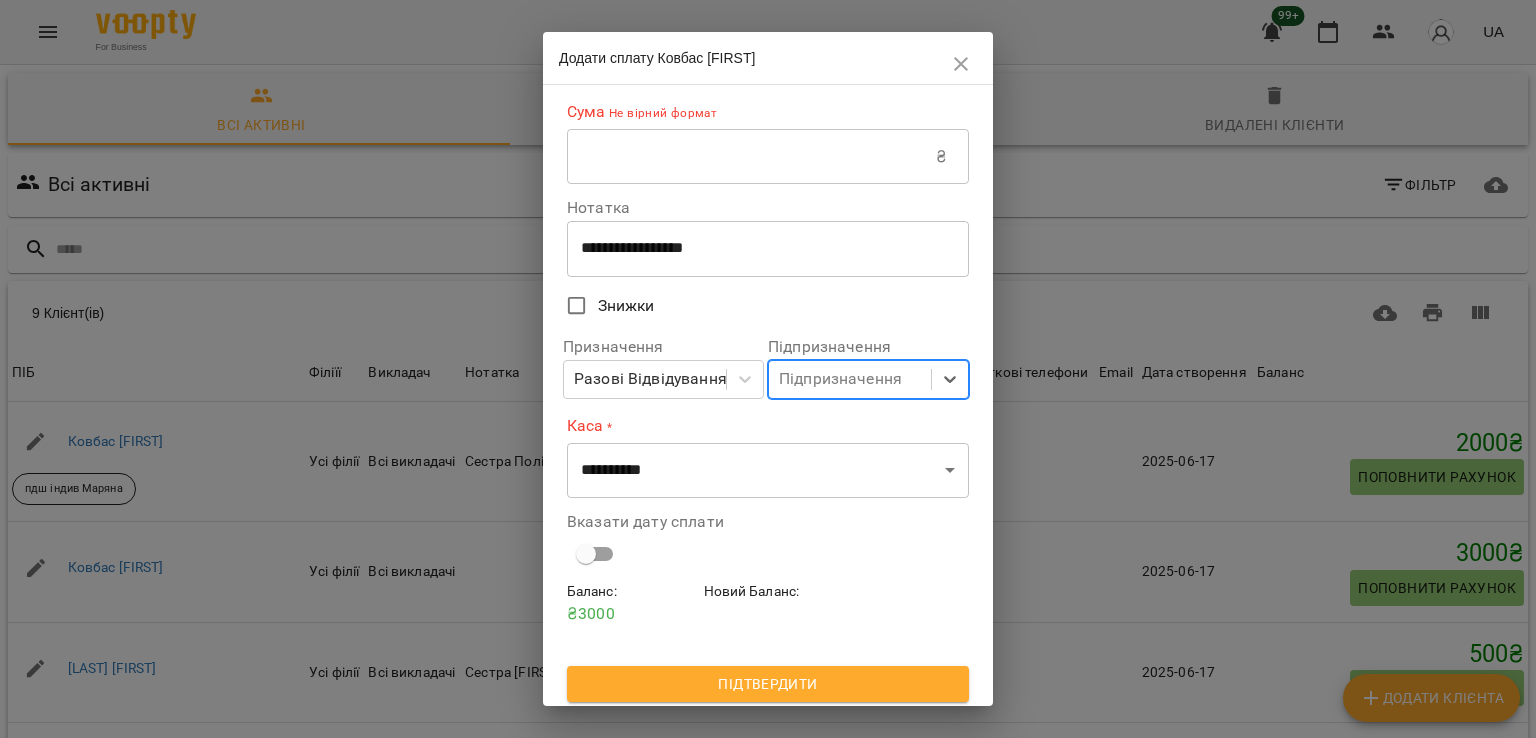 click on "Підпризначення" at bounding box center (840, 380) 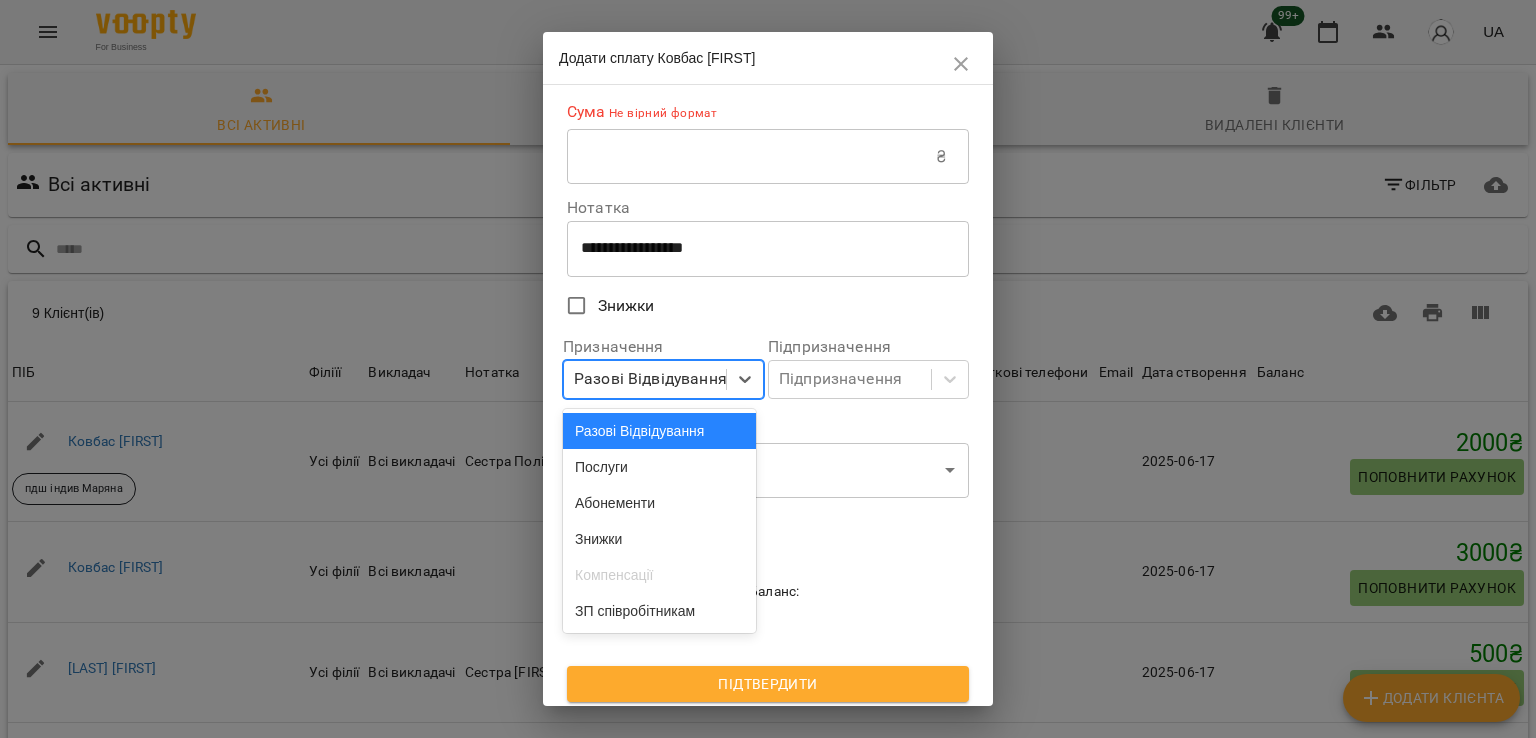 click on "Разові Відвідування" at bounding box center (650, 380) 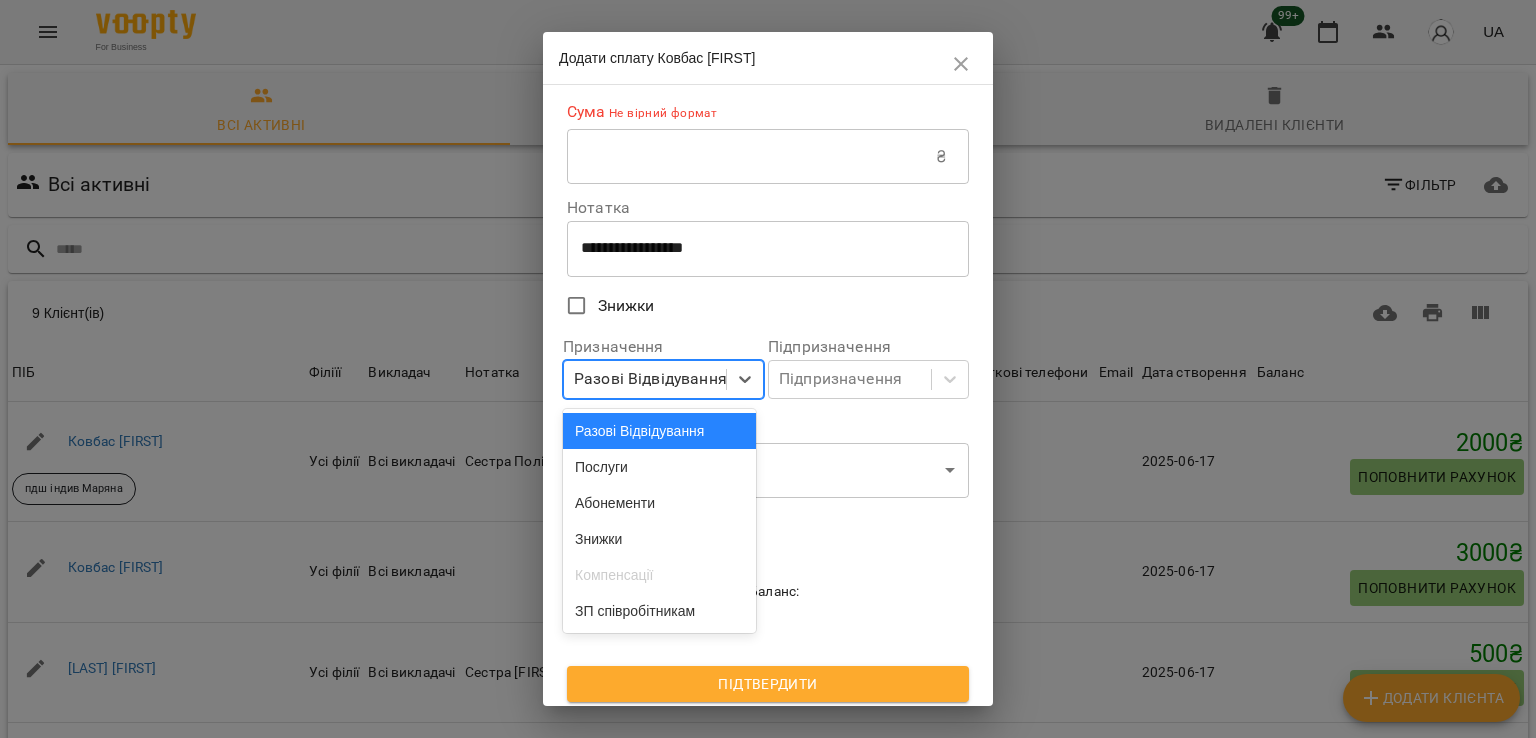 click on "Підпризначення Підпризначення" at bounding box center (868, 368) 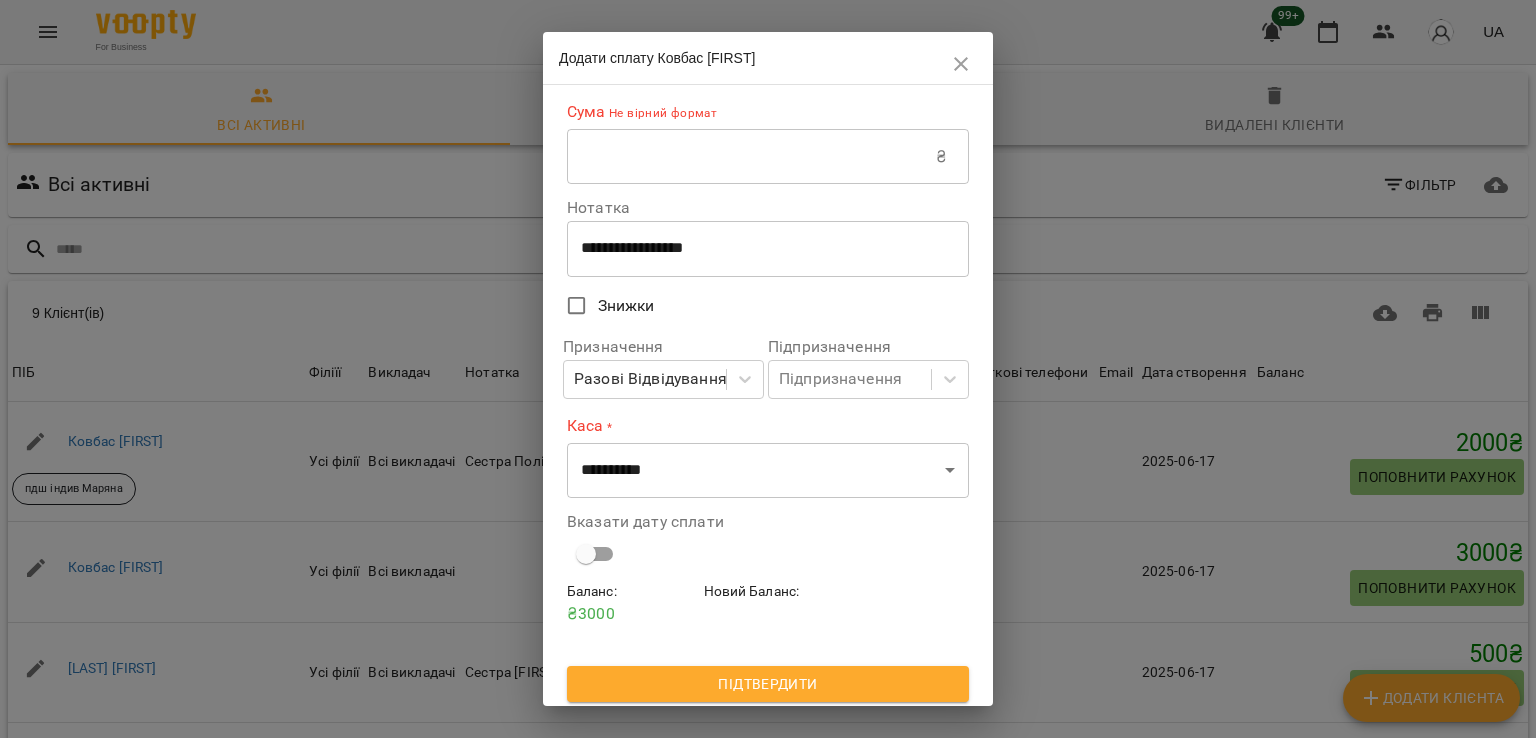click on "Баланс :" at bounding box center [631, 592] 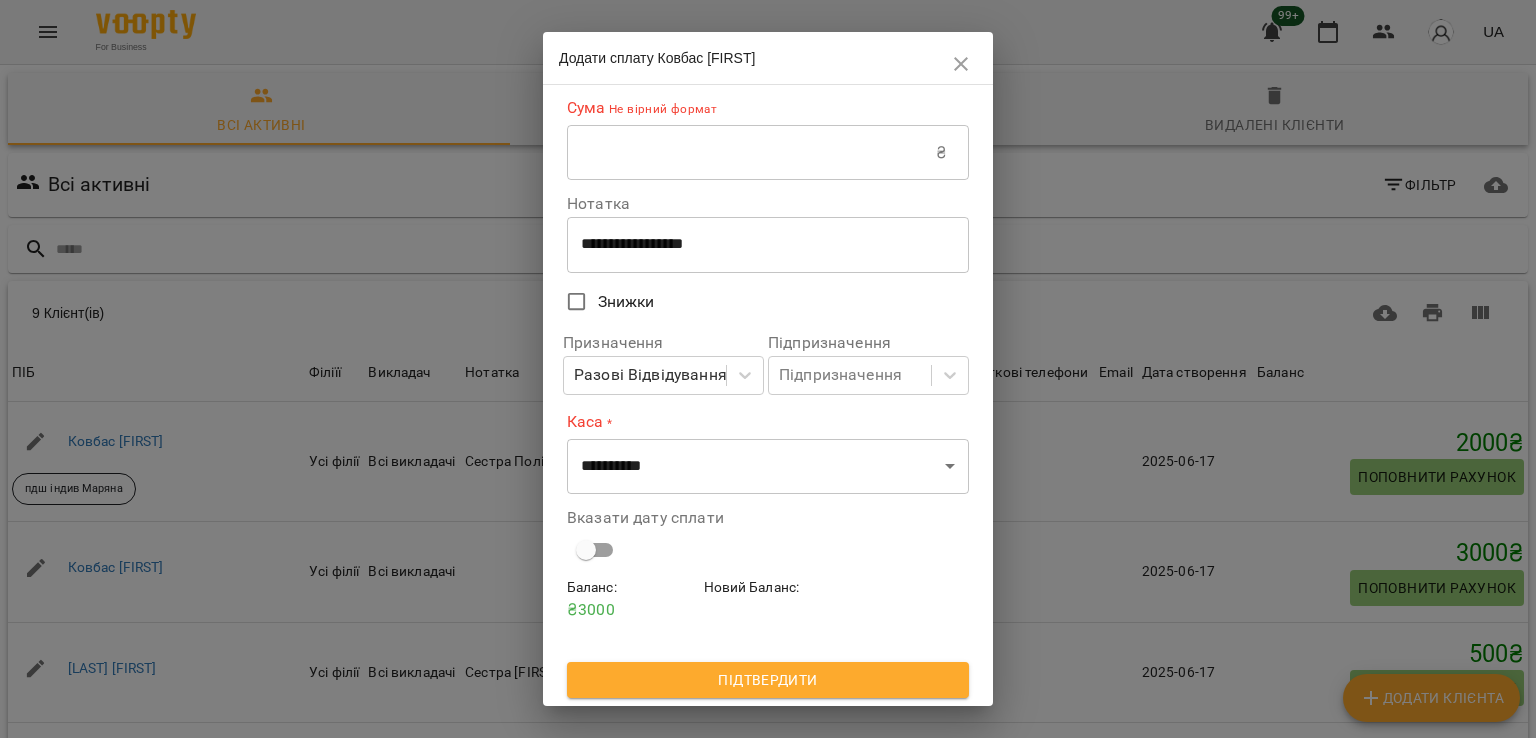 scroll, scrollTop: 0, scrollLeft: 0, axis: both 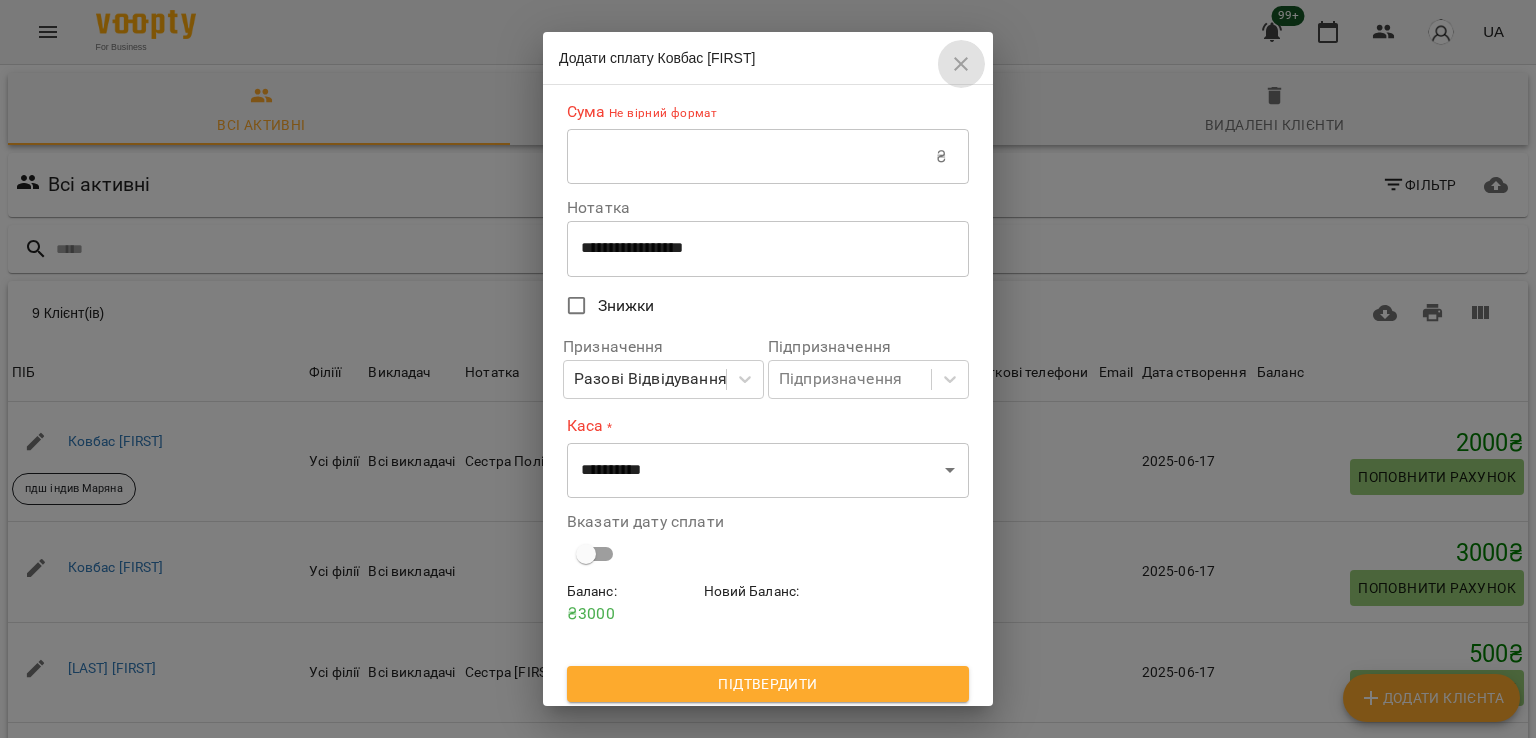 click 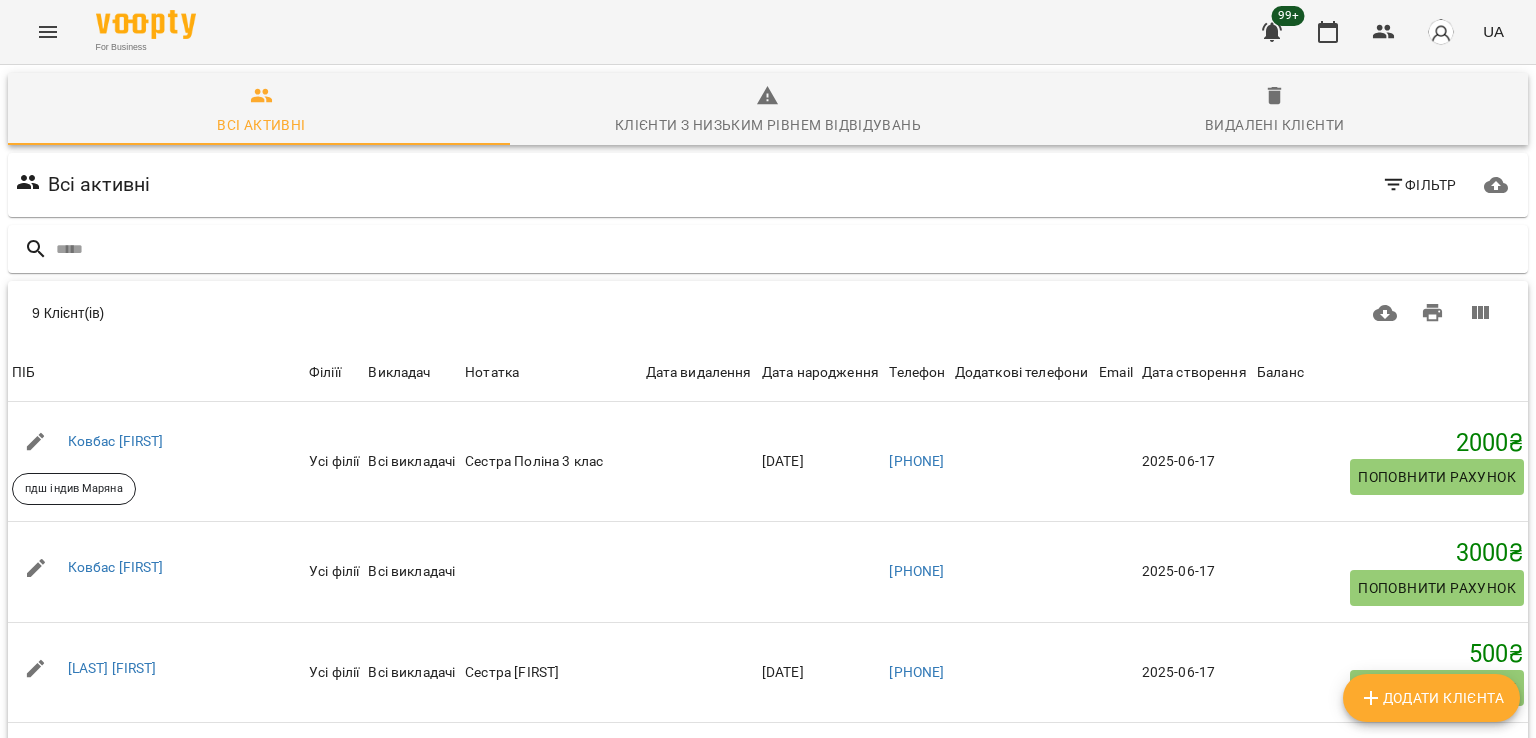 scroll, scrollTop: 228, scrollLeft: 0, axis: vertical 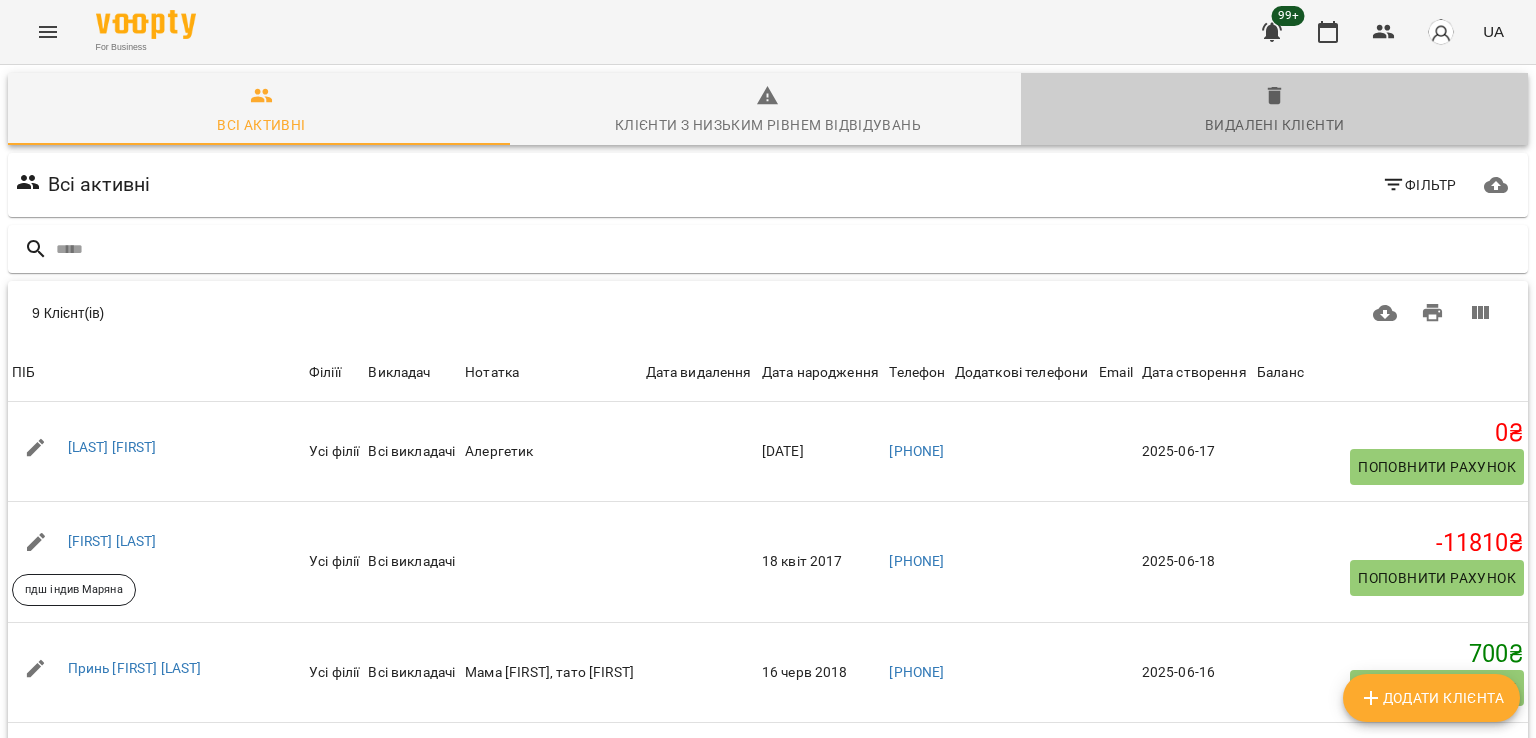 click on "Видалені клієнти" at bounding box center (1274, 111) 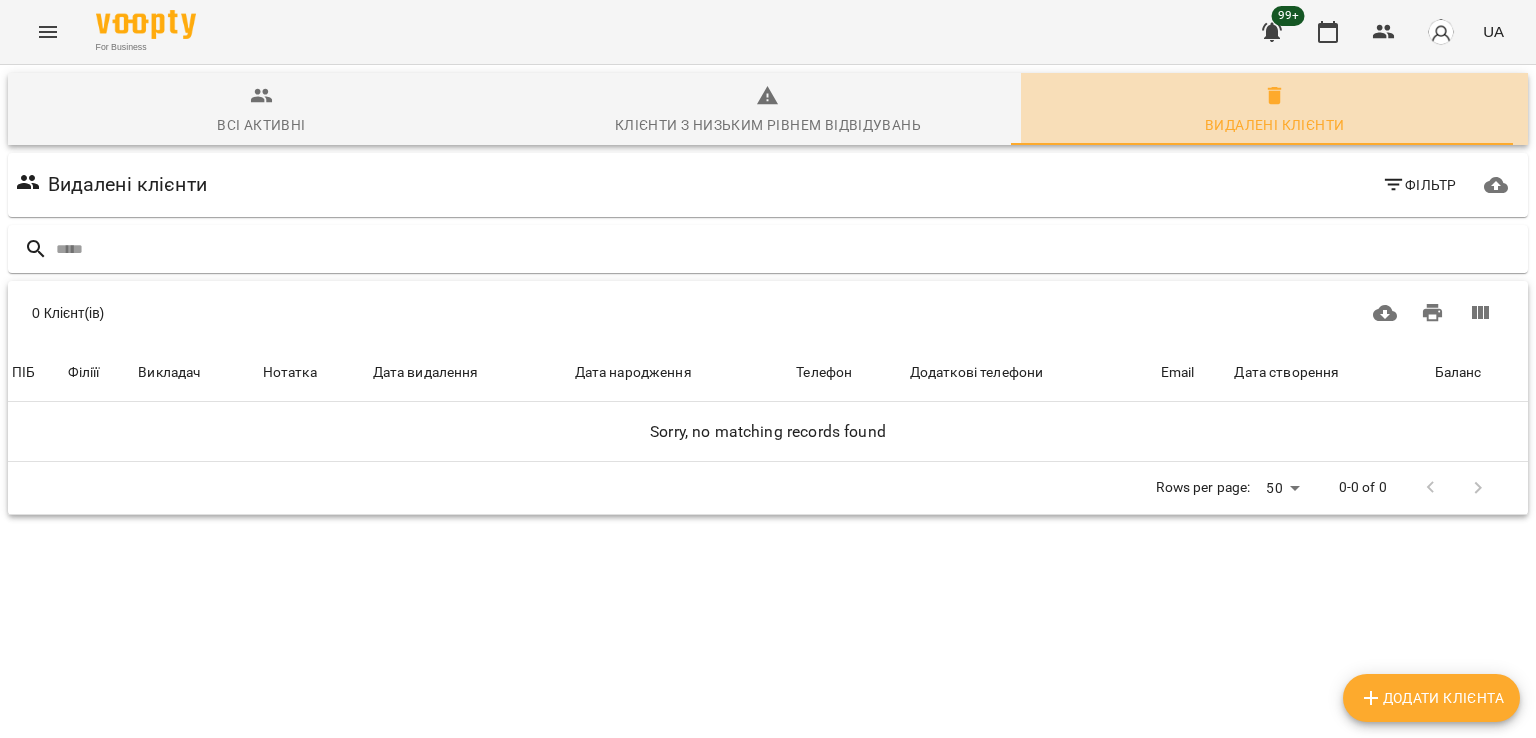 click on "Видалені клієнти" at bounding box center [1274, 111] 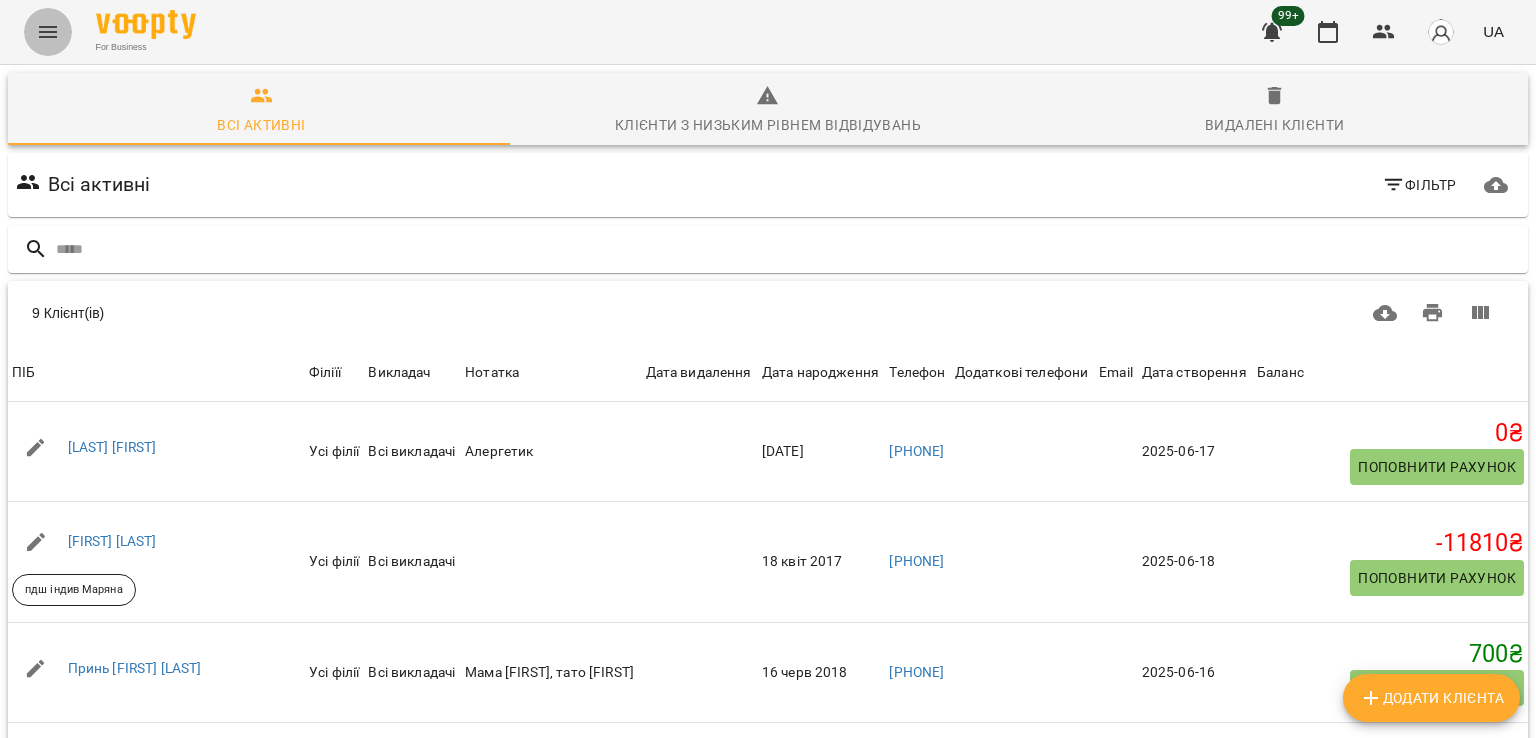 click 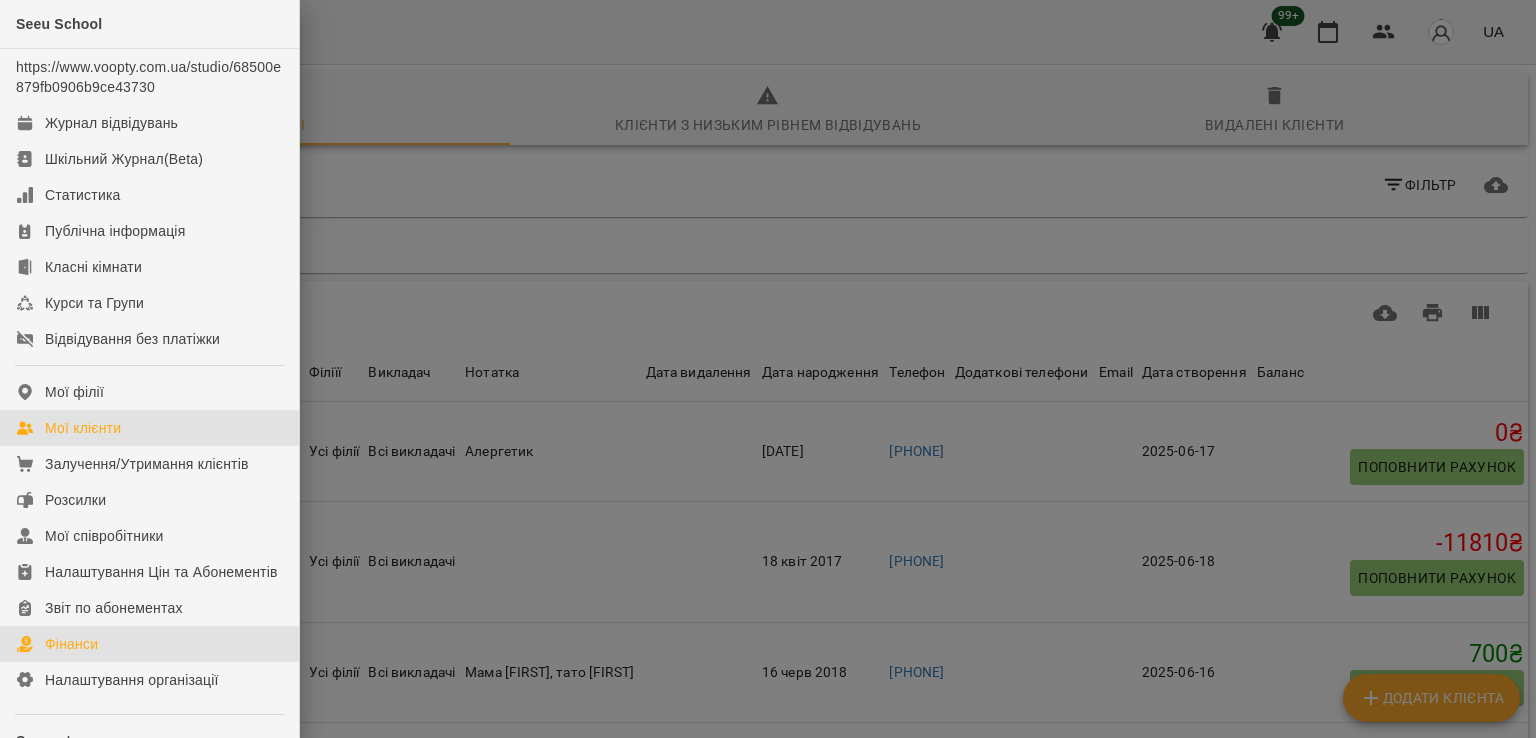 click on "Фінанси" at bounding box center [71, 644] 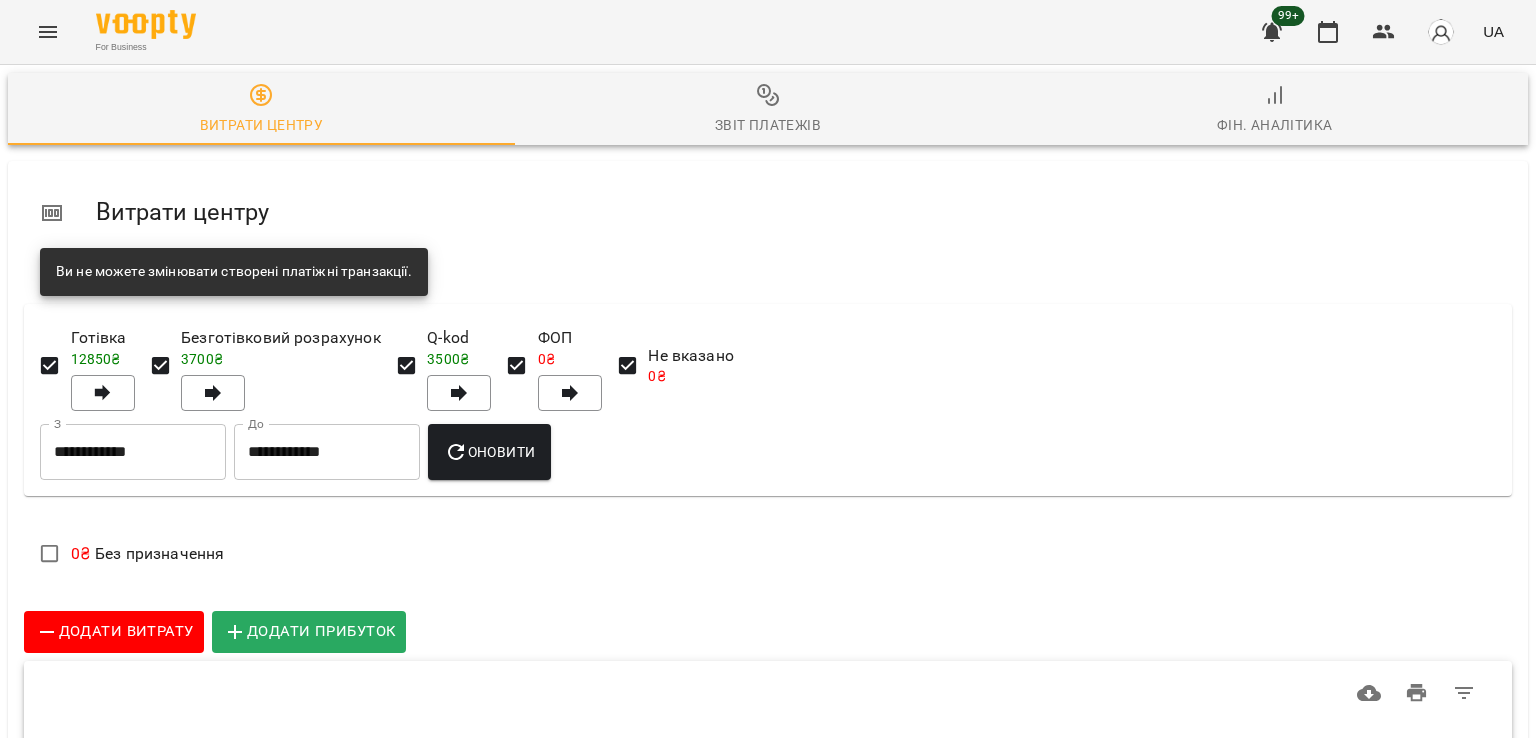 type 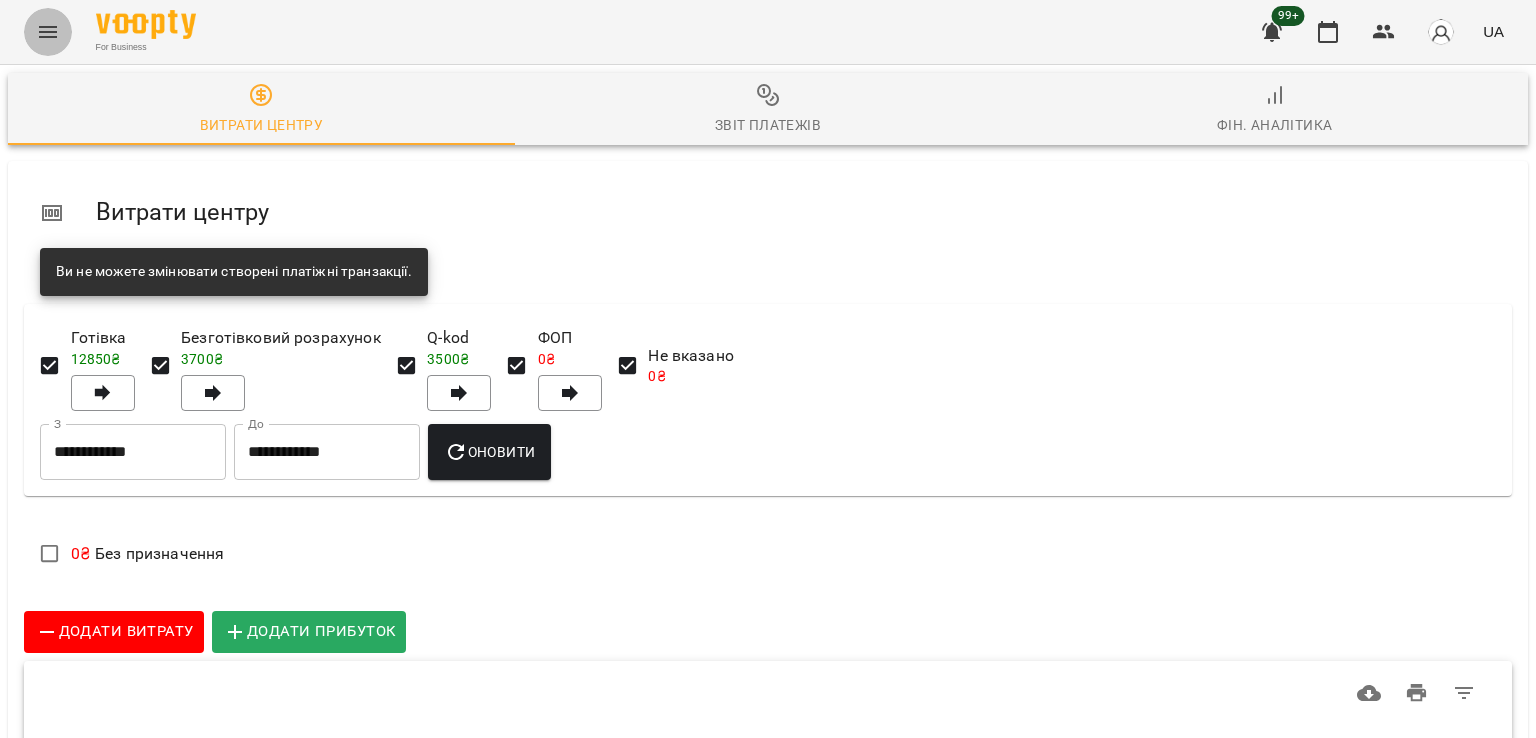 click 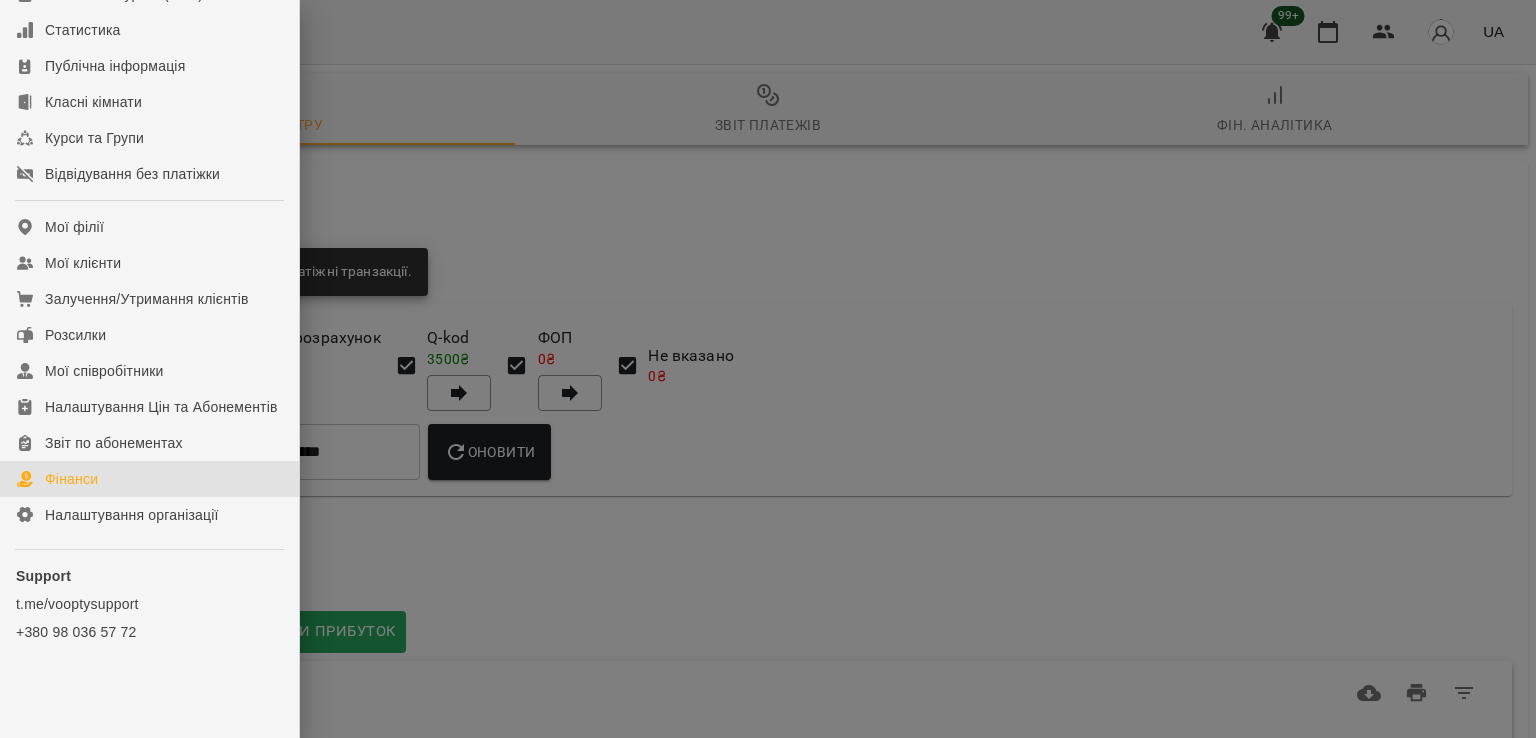scroll, scrollTop: 185, scrollLeft: 0, axis: vertical 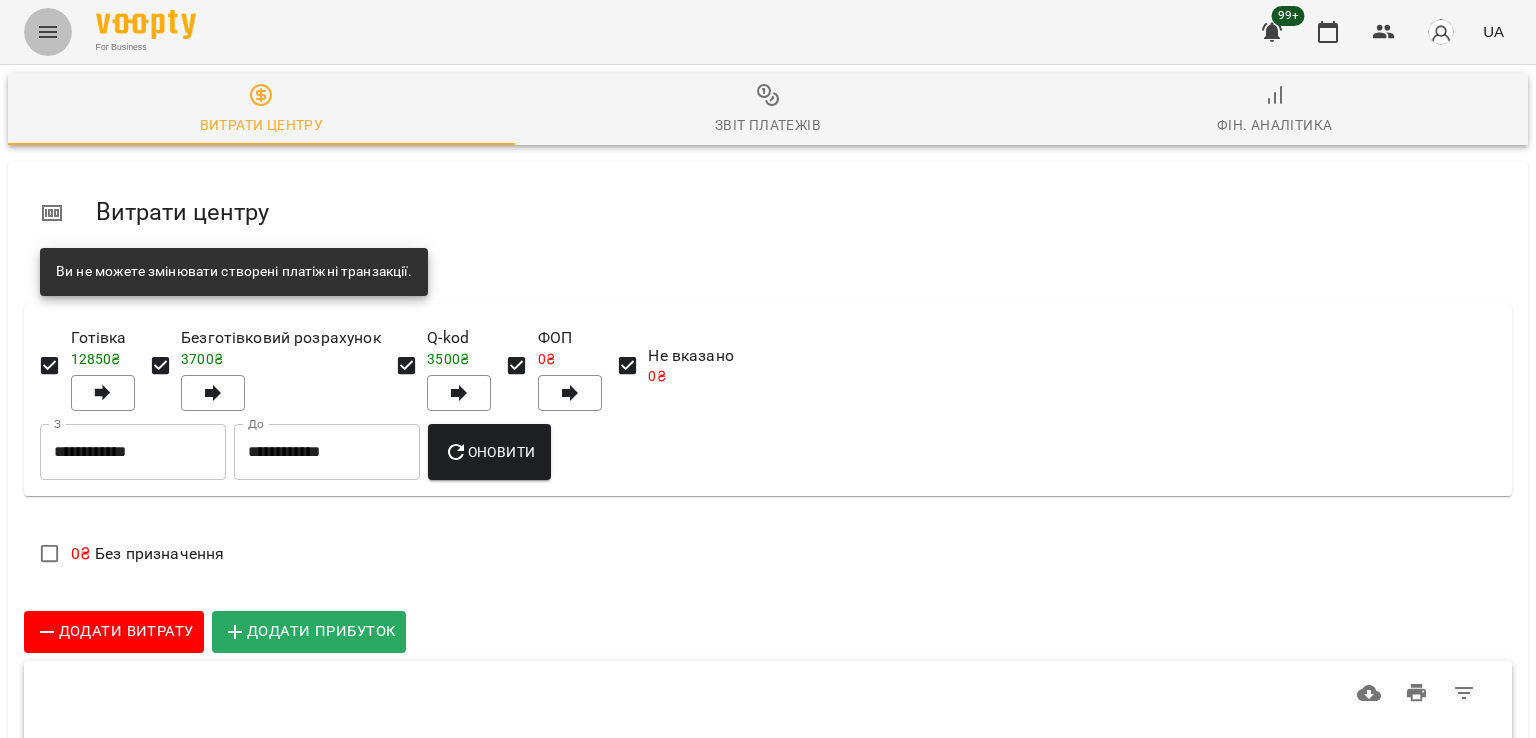 click 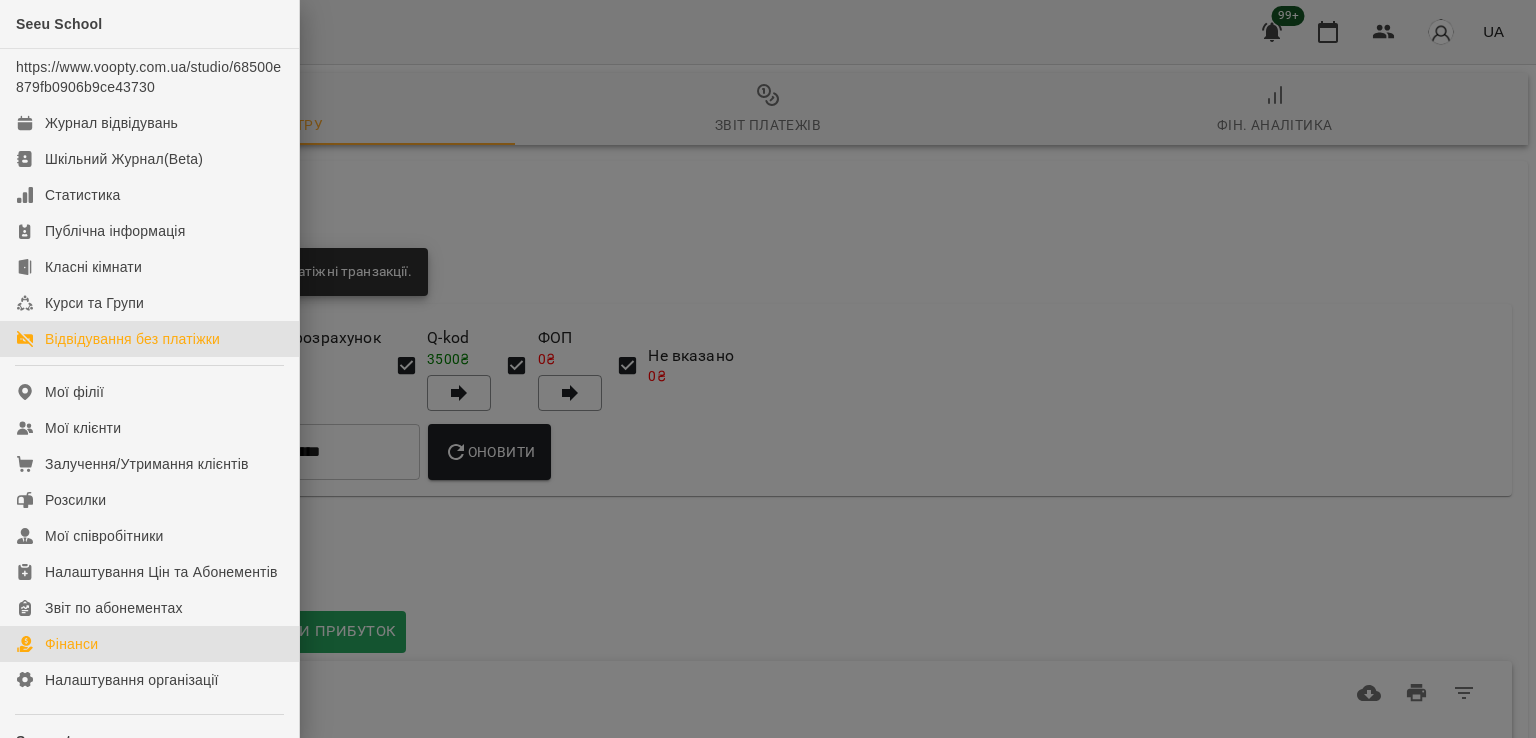click on "Відвідування без платіжки" at bounding box center [132, 339] 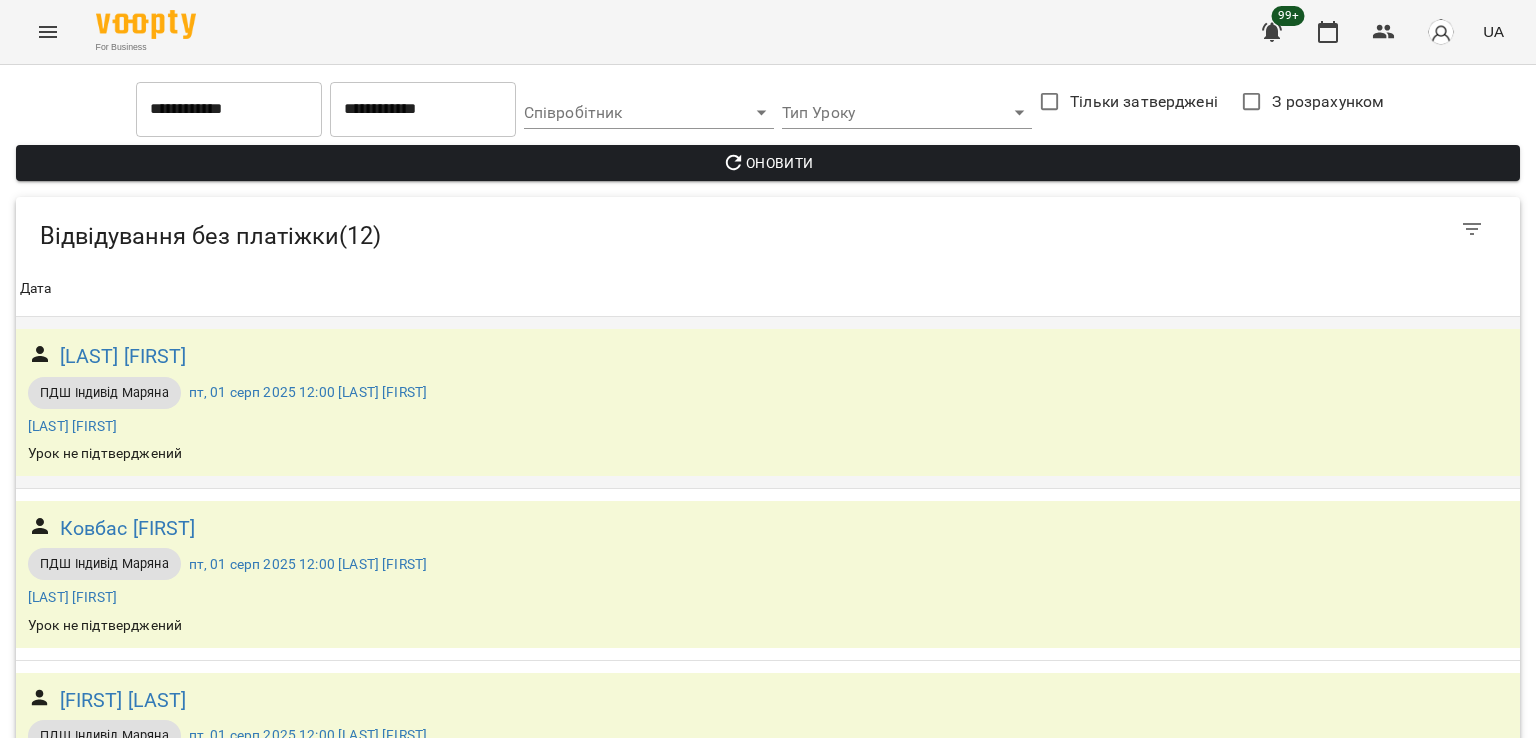 drag, startPoint x: 74, startPoint y: 353, endPoint x: 43, endPoint y: 352, distance: 31.016125 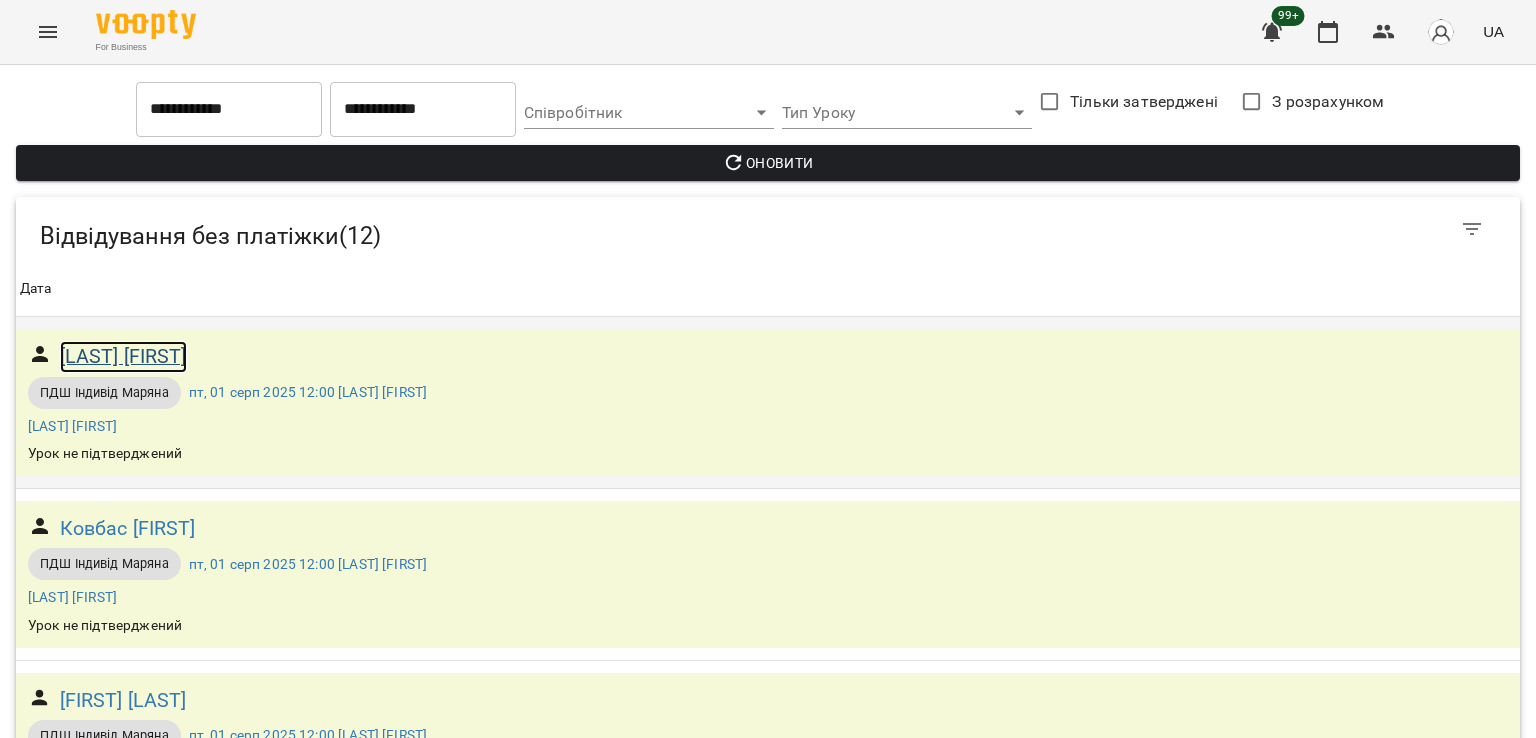 click on "[LAST] [FIRST]" at bounding box center [123, 356] 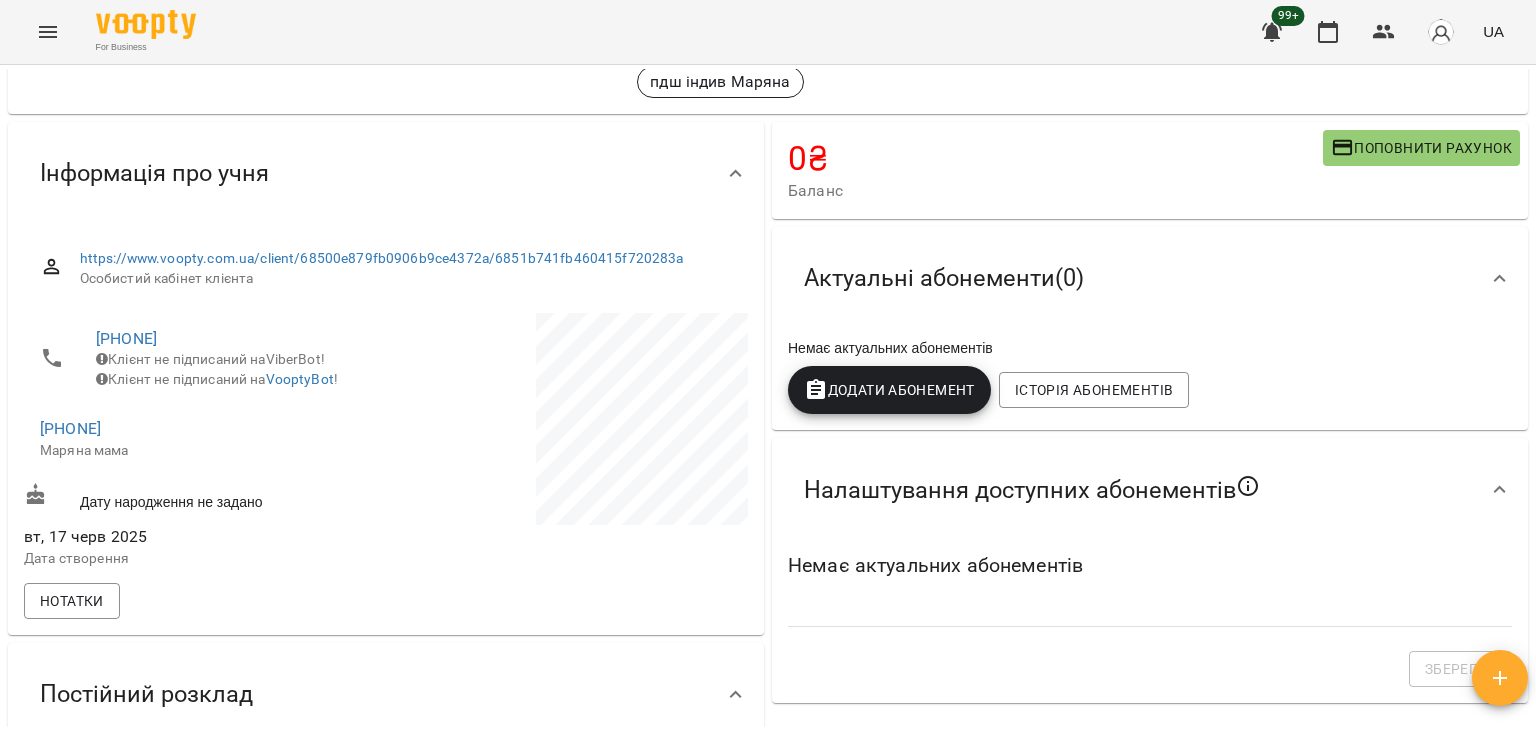 scroll, scrollTop: 0, scrollLeft: 0, axis: both 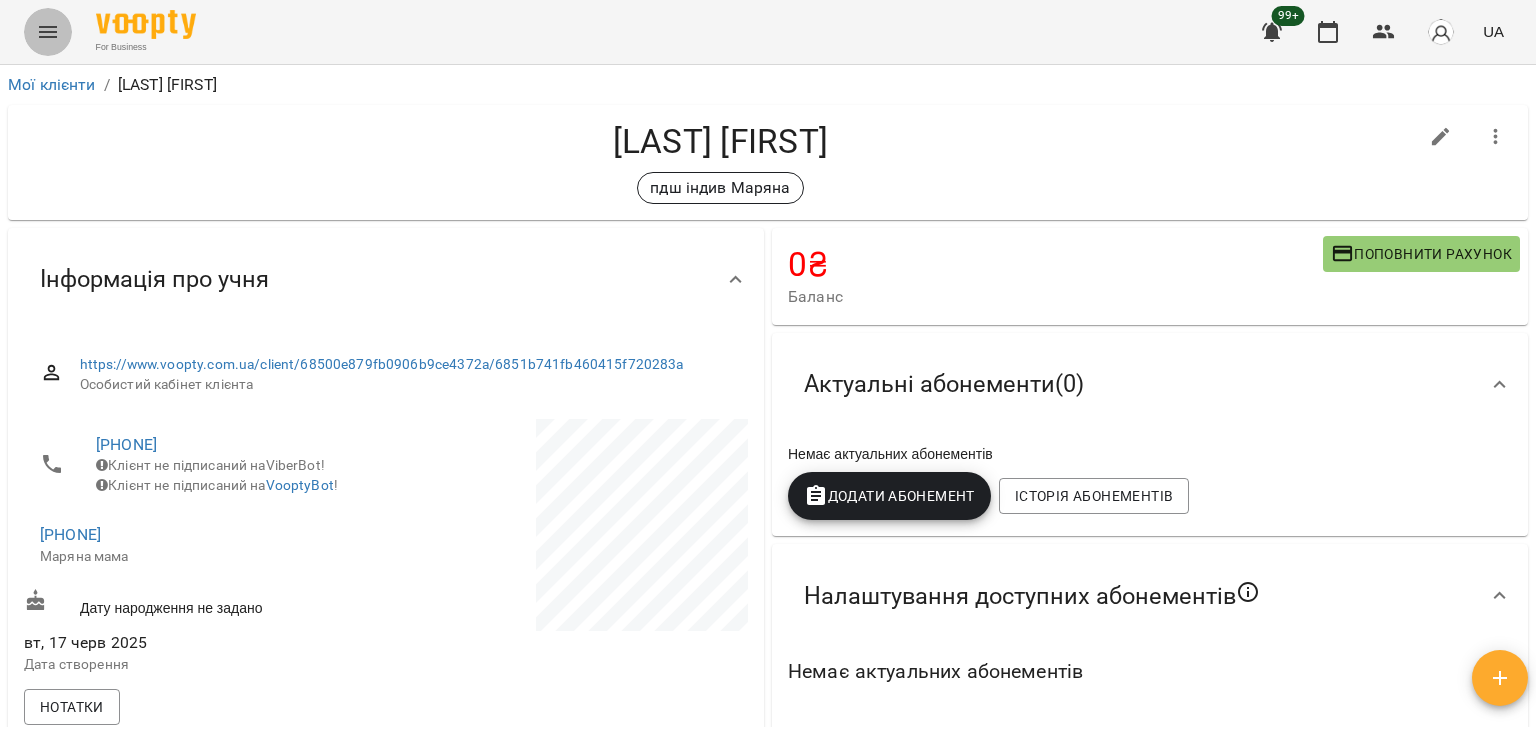 click 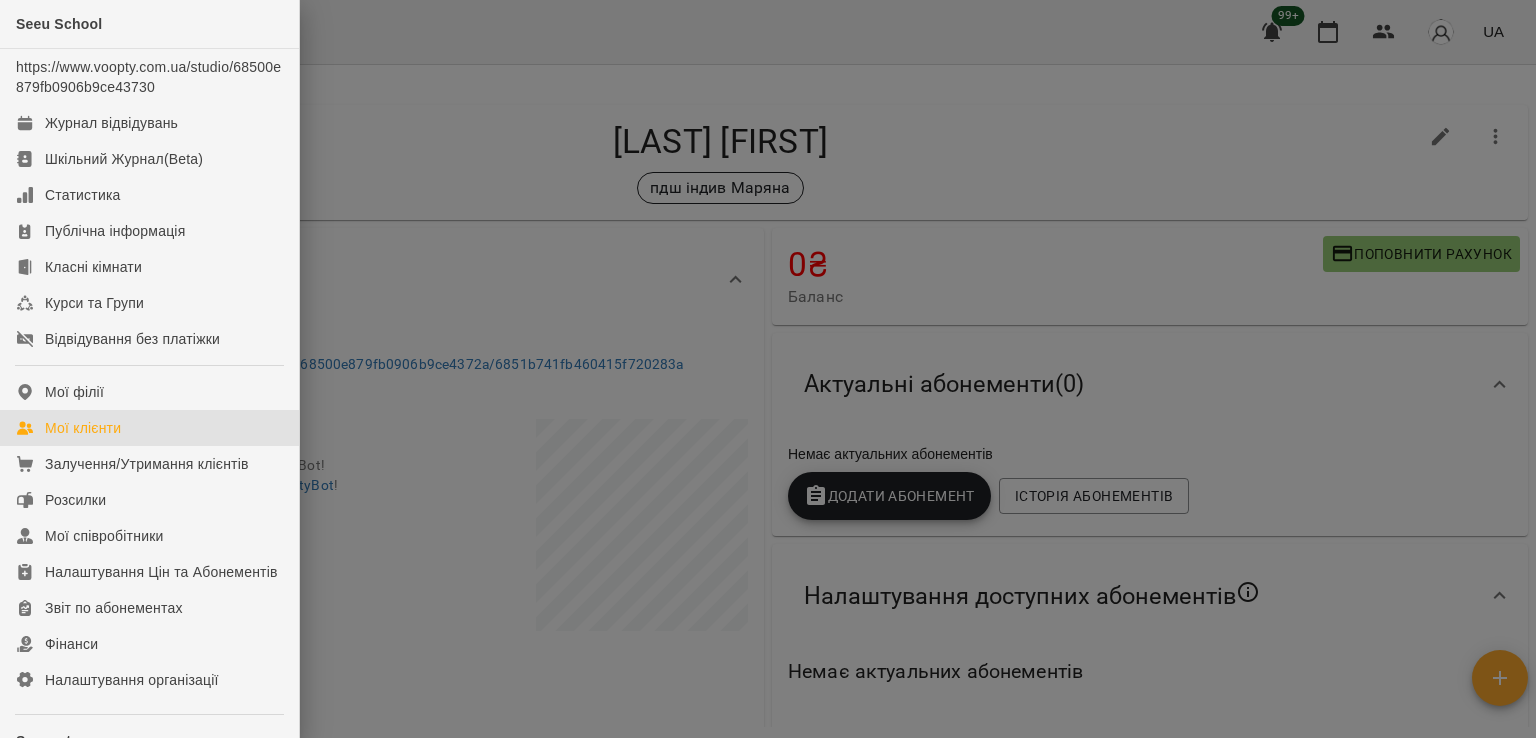 click on "Мої клієнти" at bounding box center [83, 428] 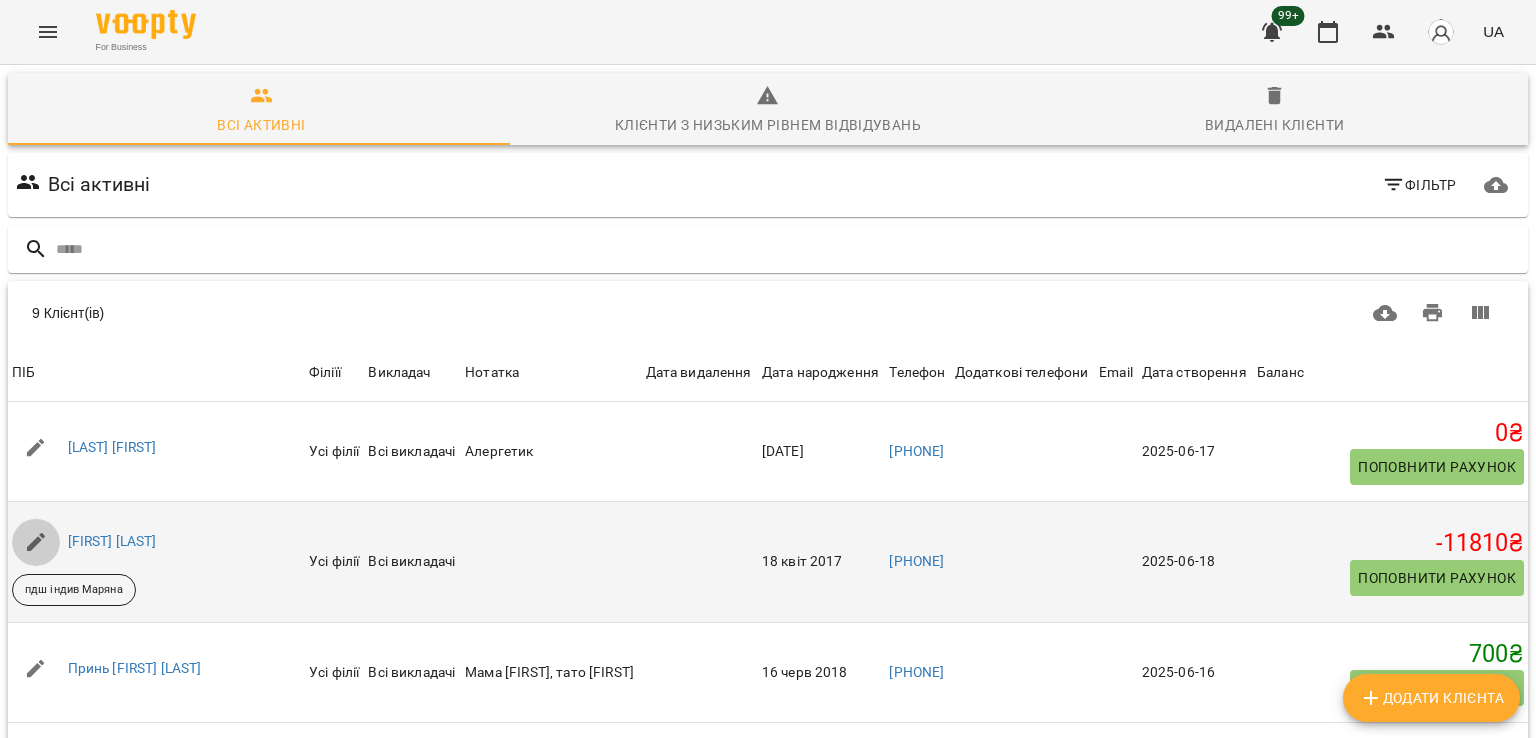 click 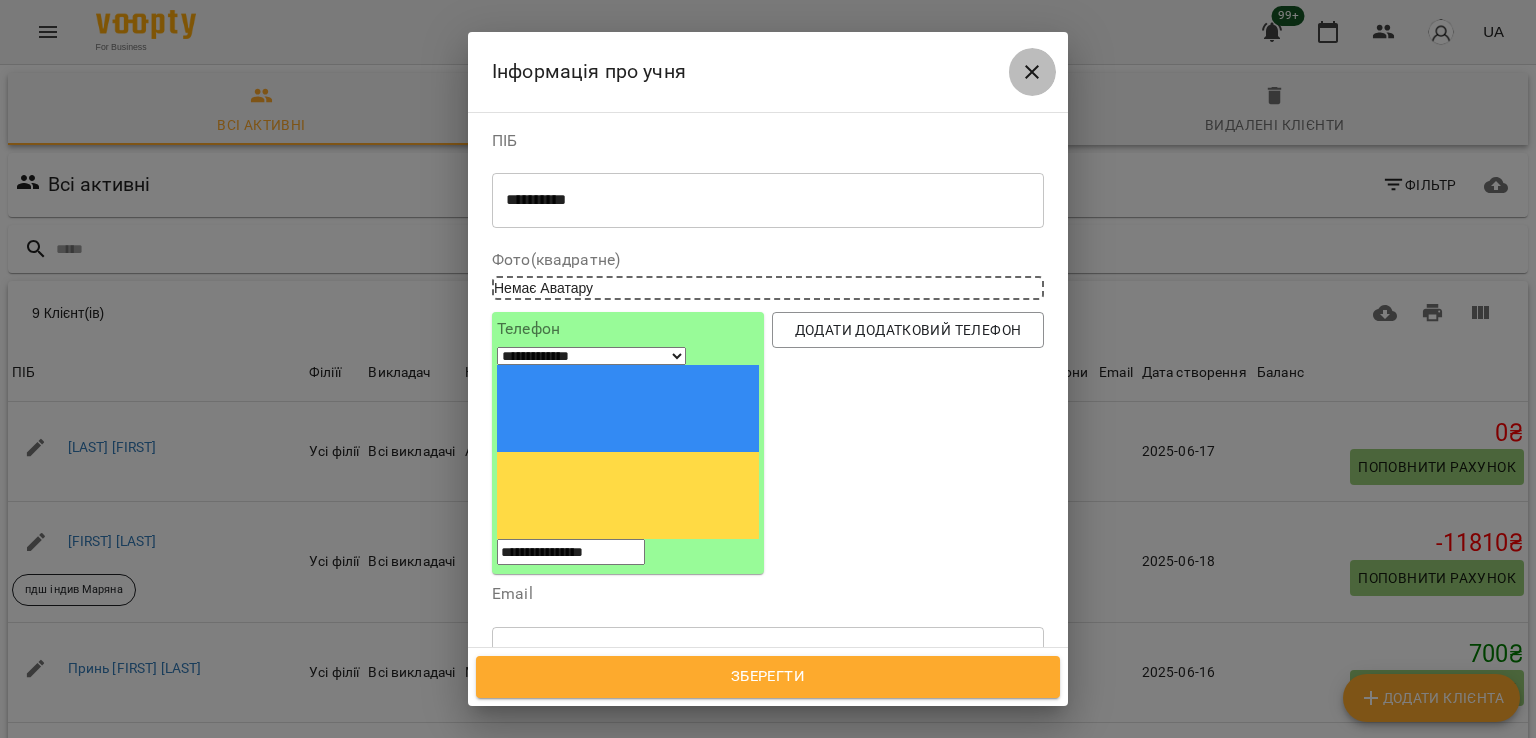 click 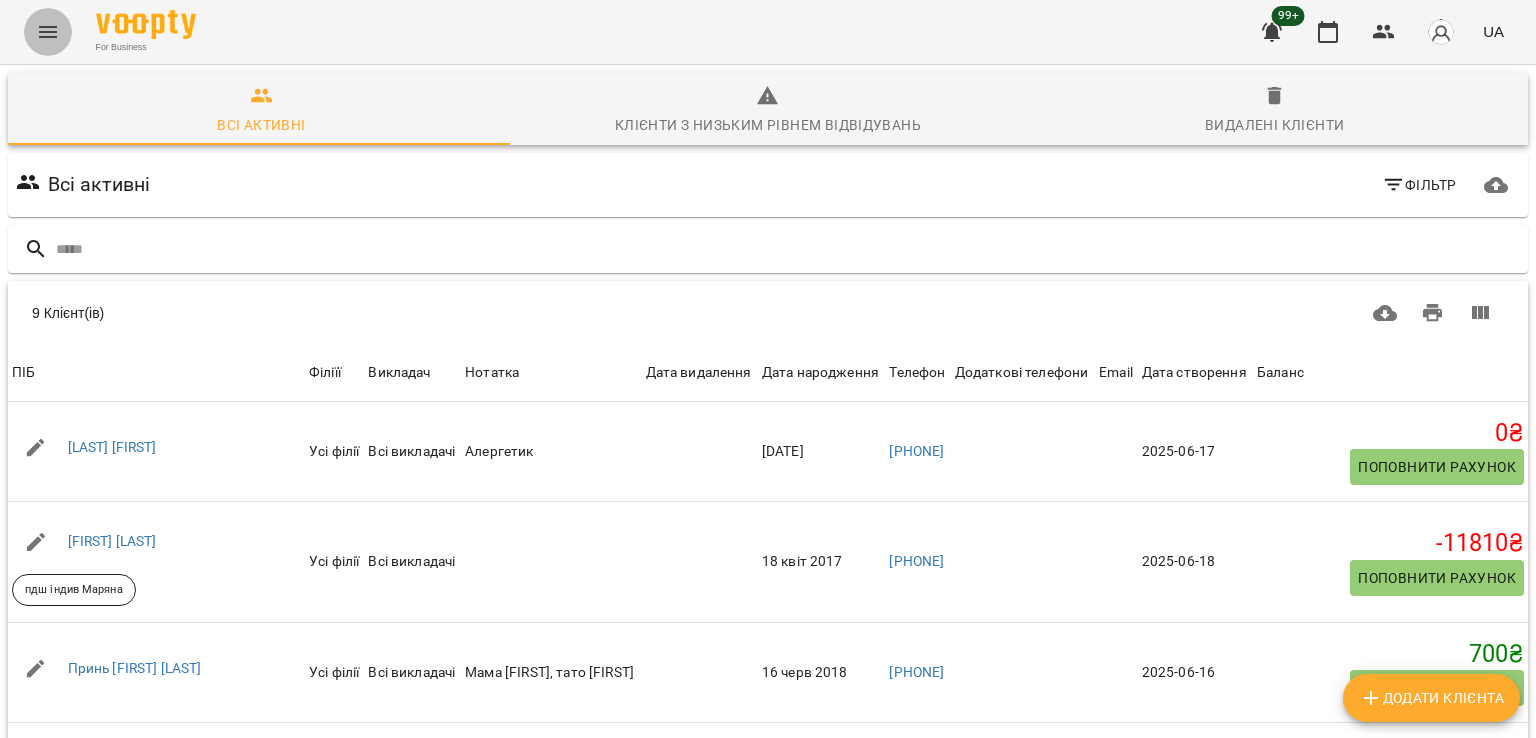 click 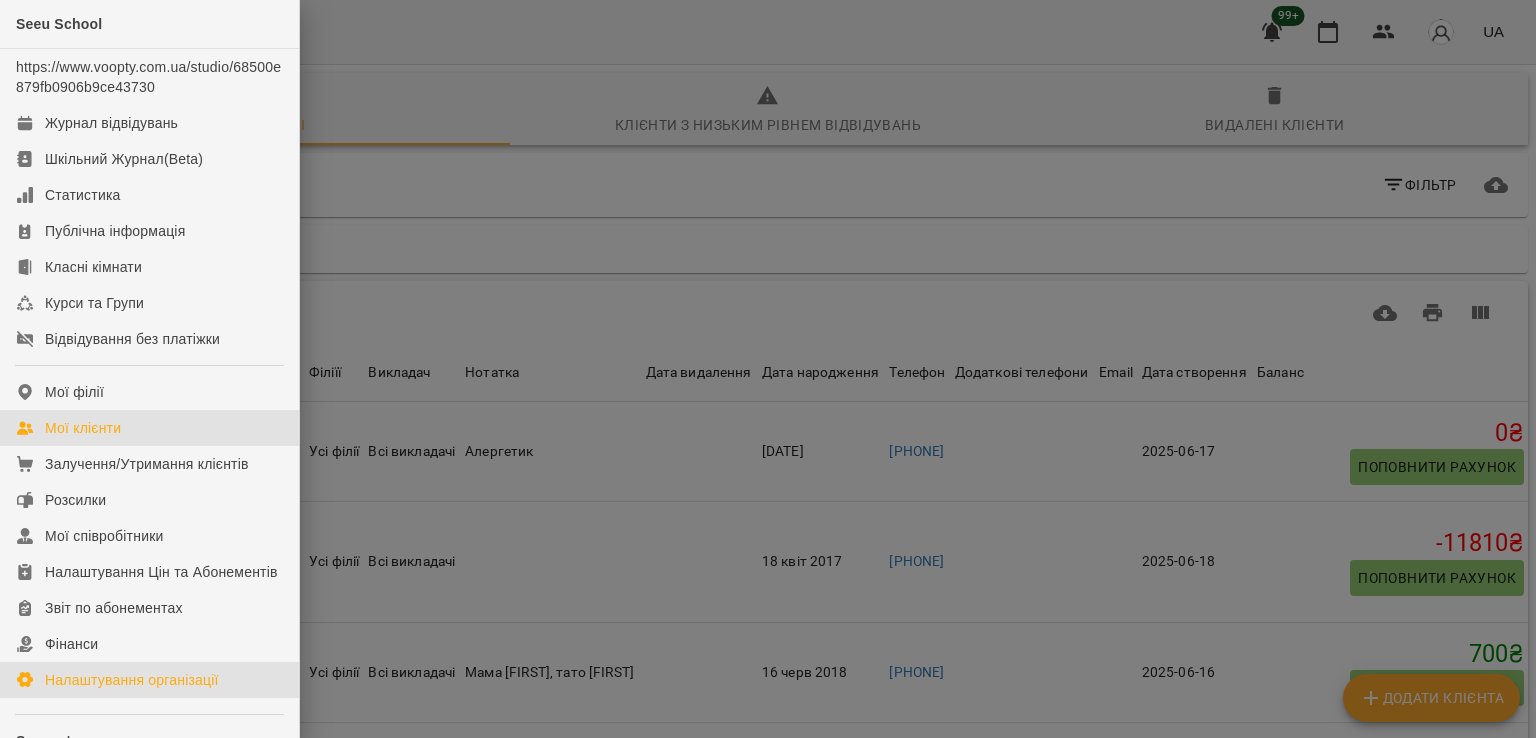 click on "Налаштування організації" at bounding box center [132, 680] 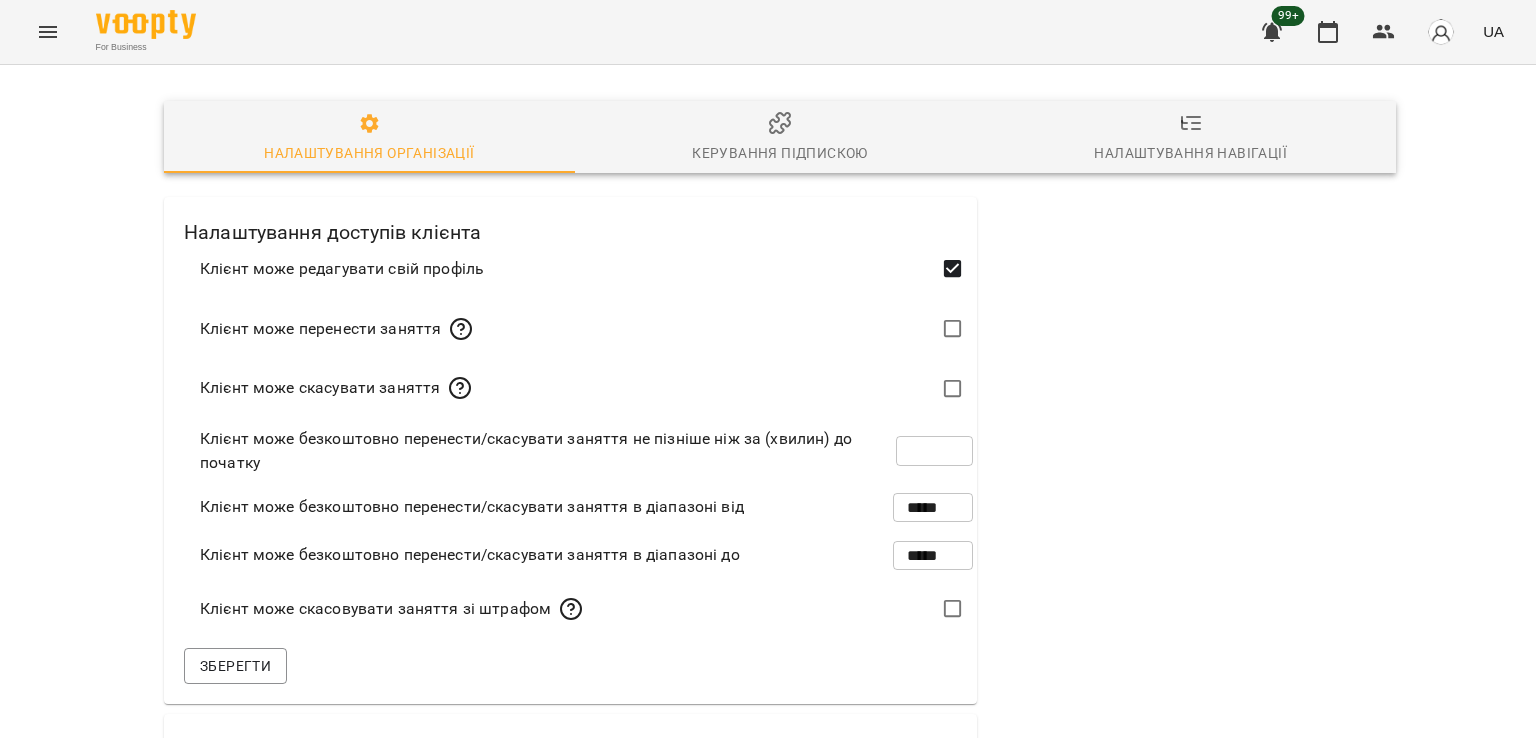 click on "Керування підпискою" at bounding box center [780, 138] 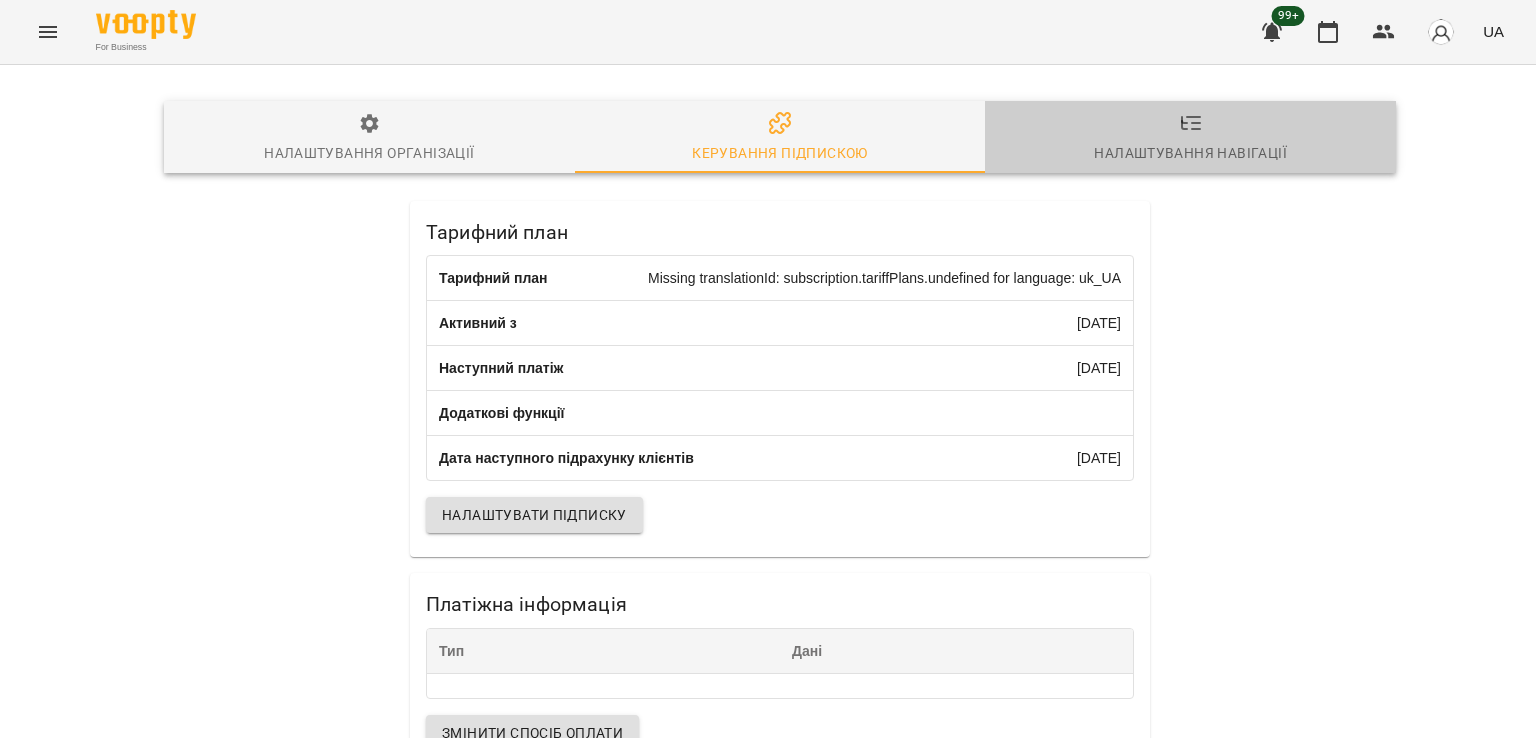 click on "Налаштування навігації" at bounding box center (1190, 153) 